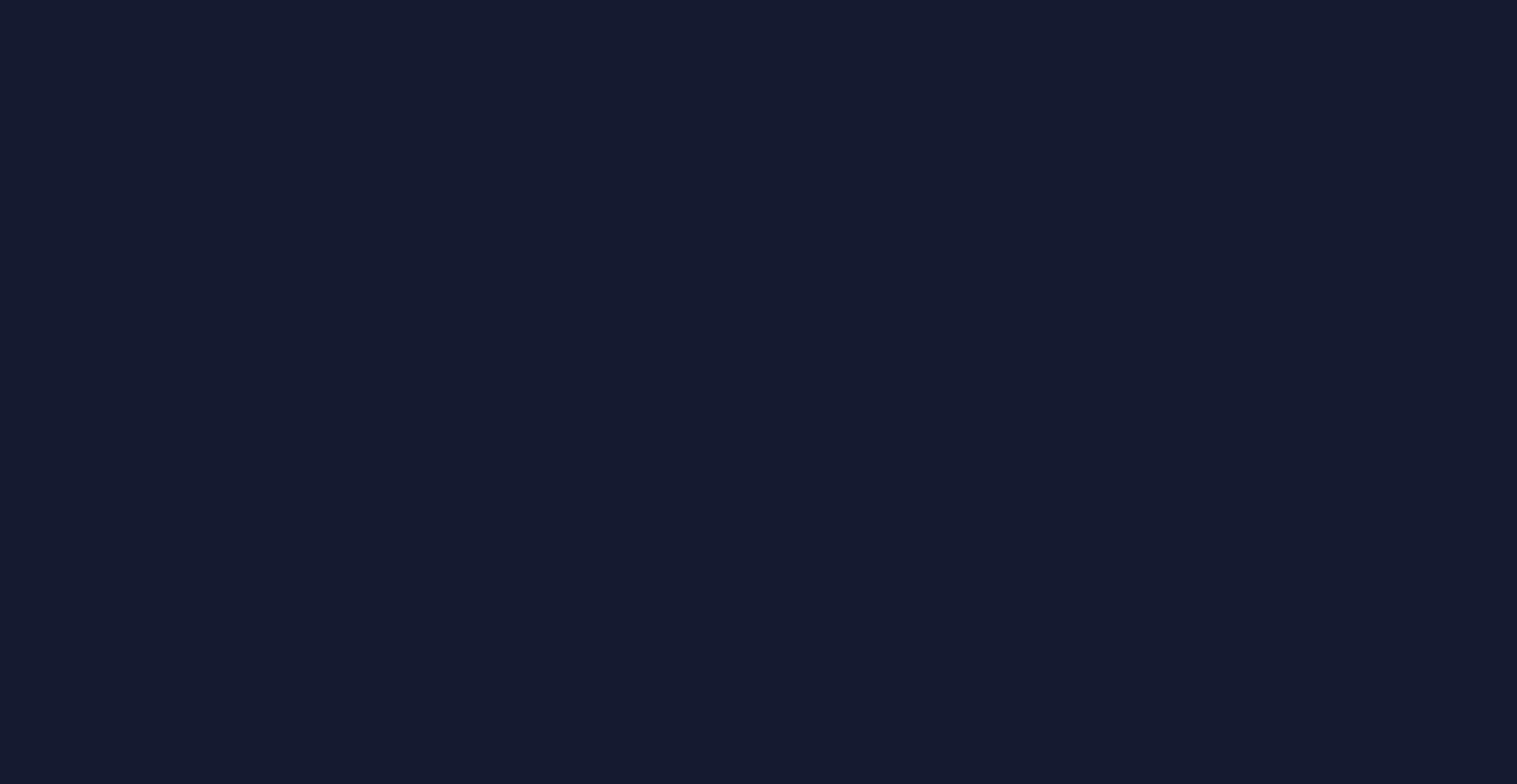 scroll, scrollTop: 0, scrollLeft: 0, axis: both 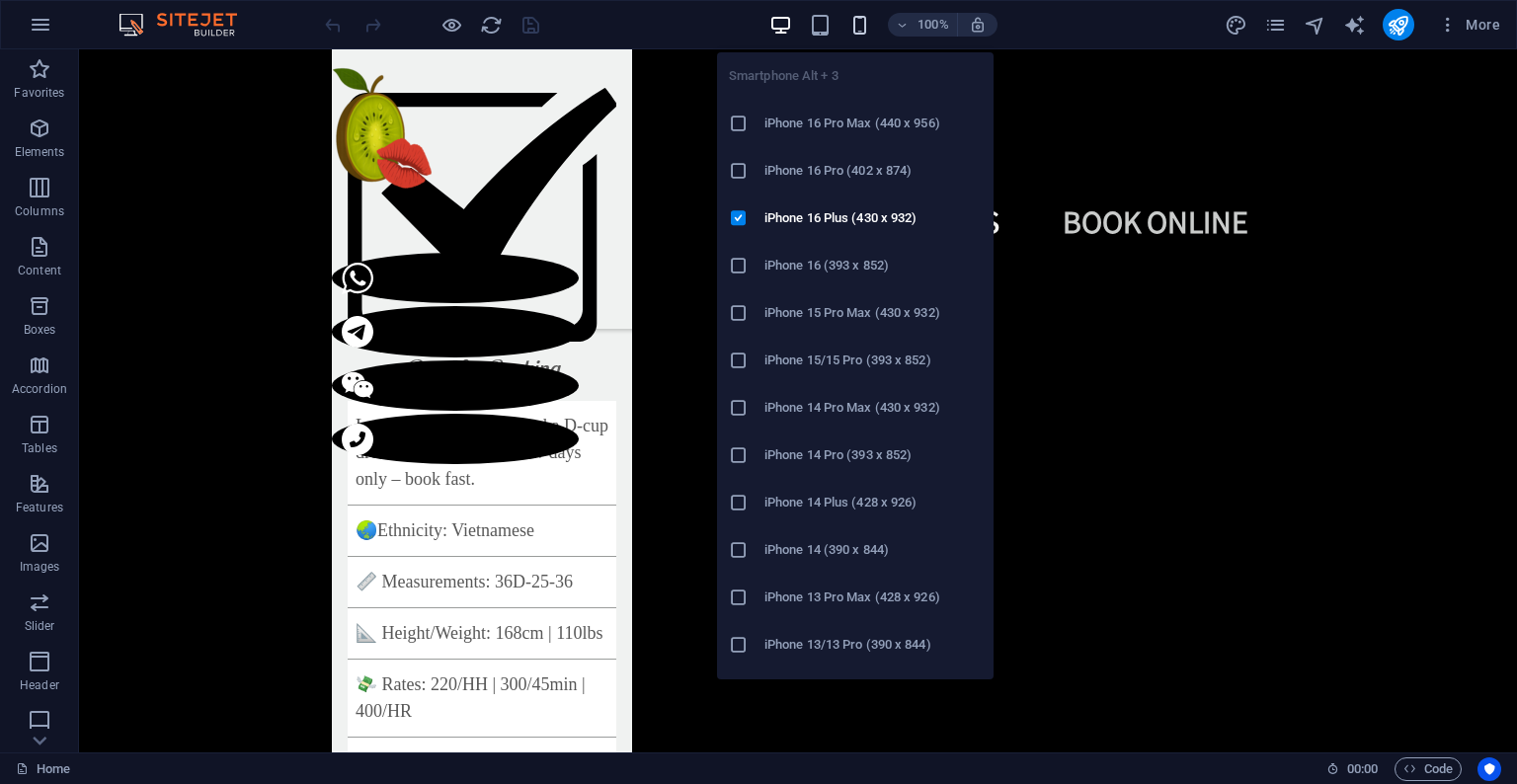 click at bounding box center (859, 25) 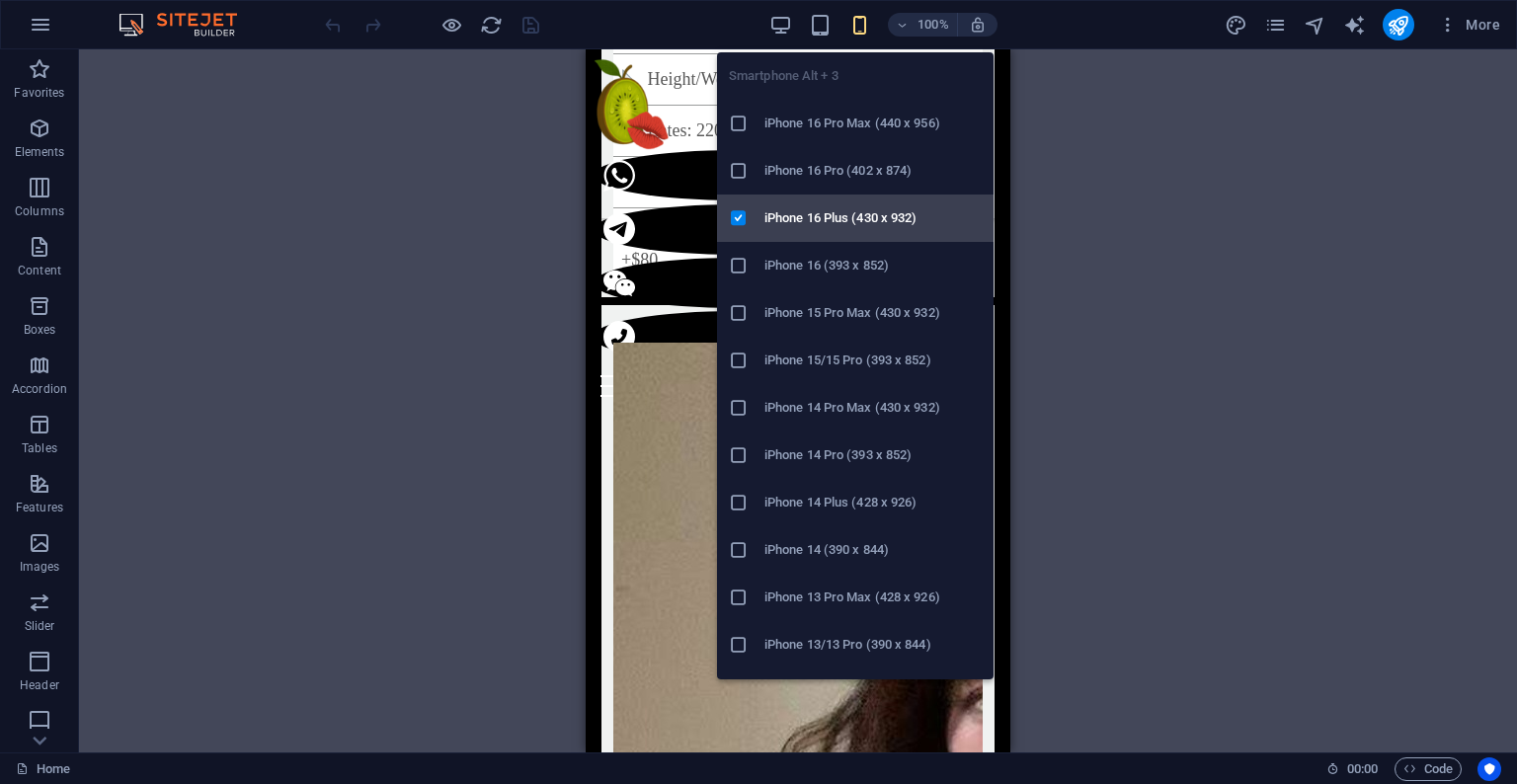 scroll, scrollTop: 6185, scrollLeft: 0, axis: vertical 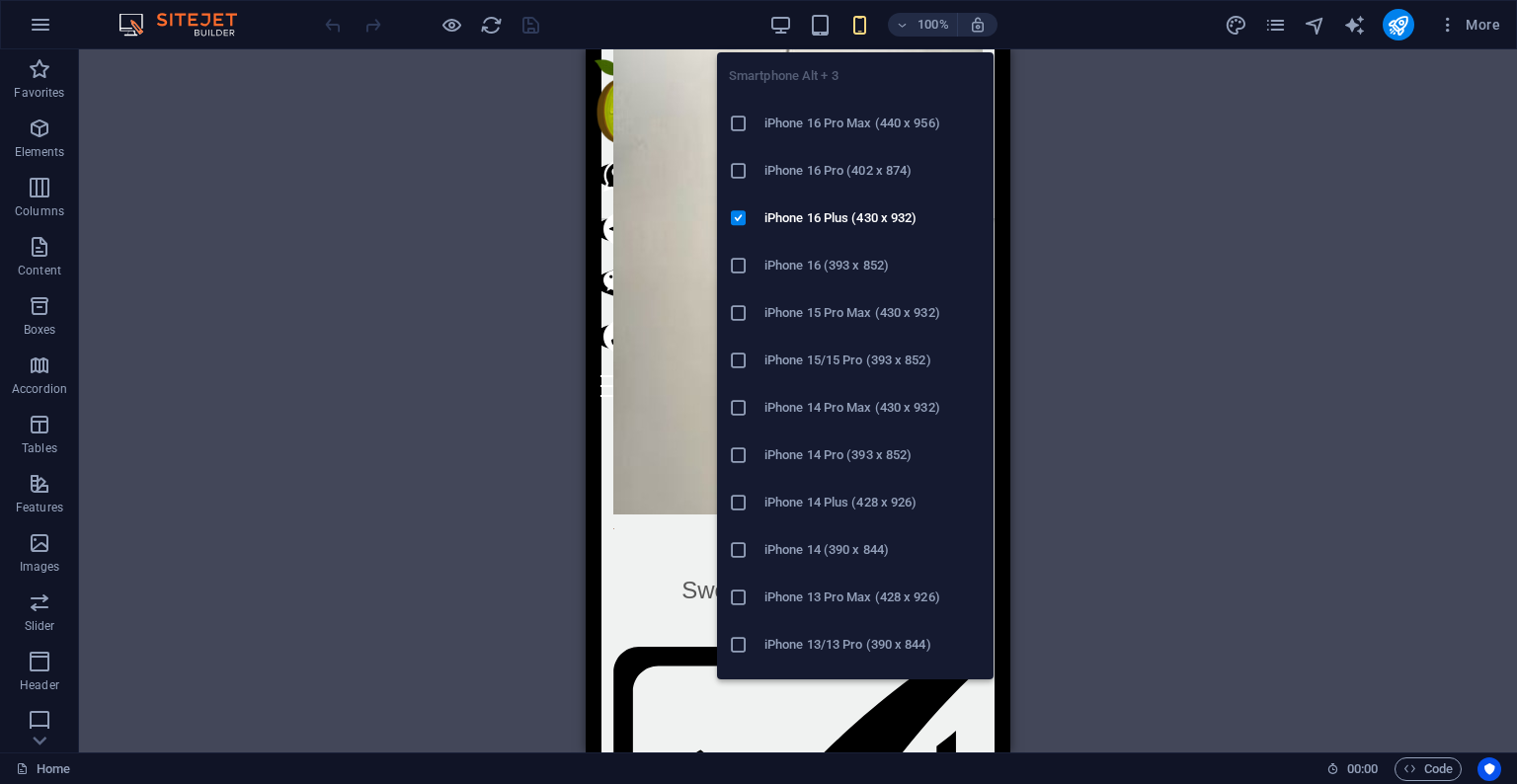 click at bounding box center [859, 25] 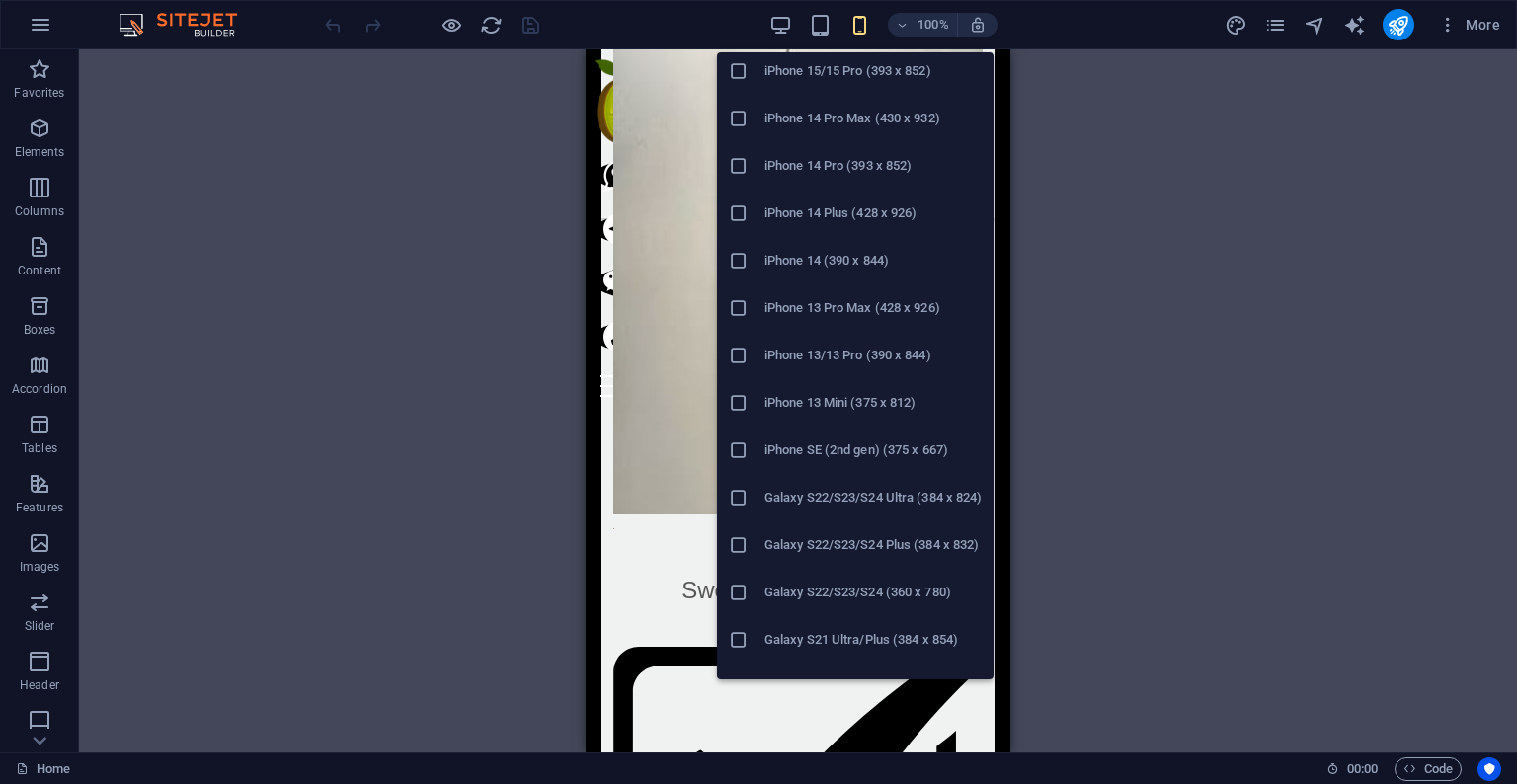 click at bounding box center (739, 308) 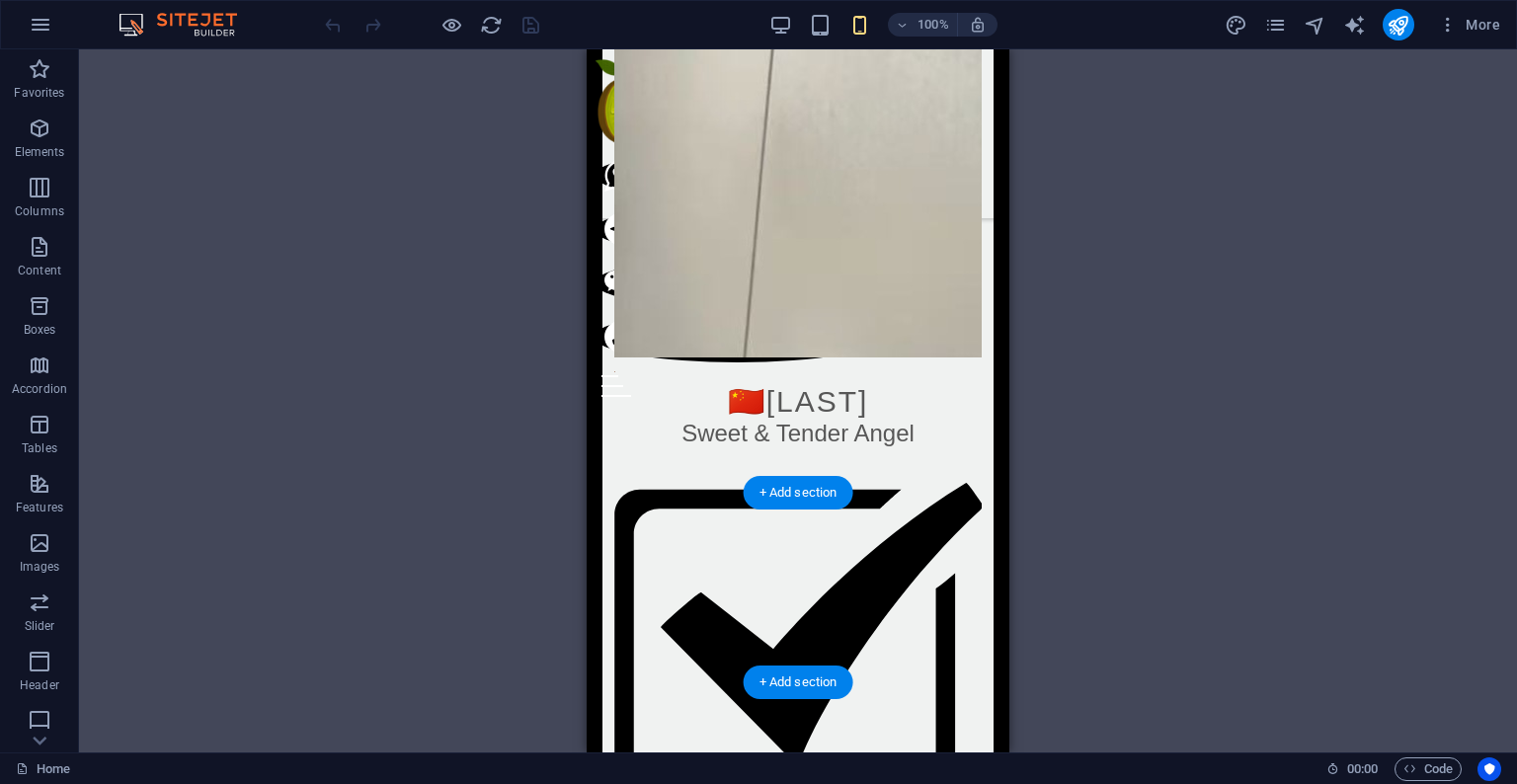 scroll, scrollTop: 12916, scrollLeft: 0, axis: vertical 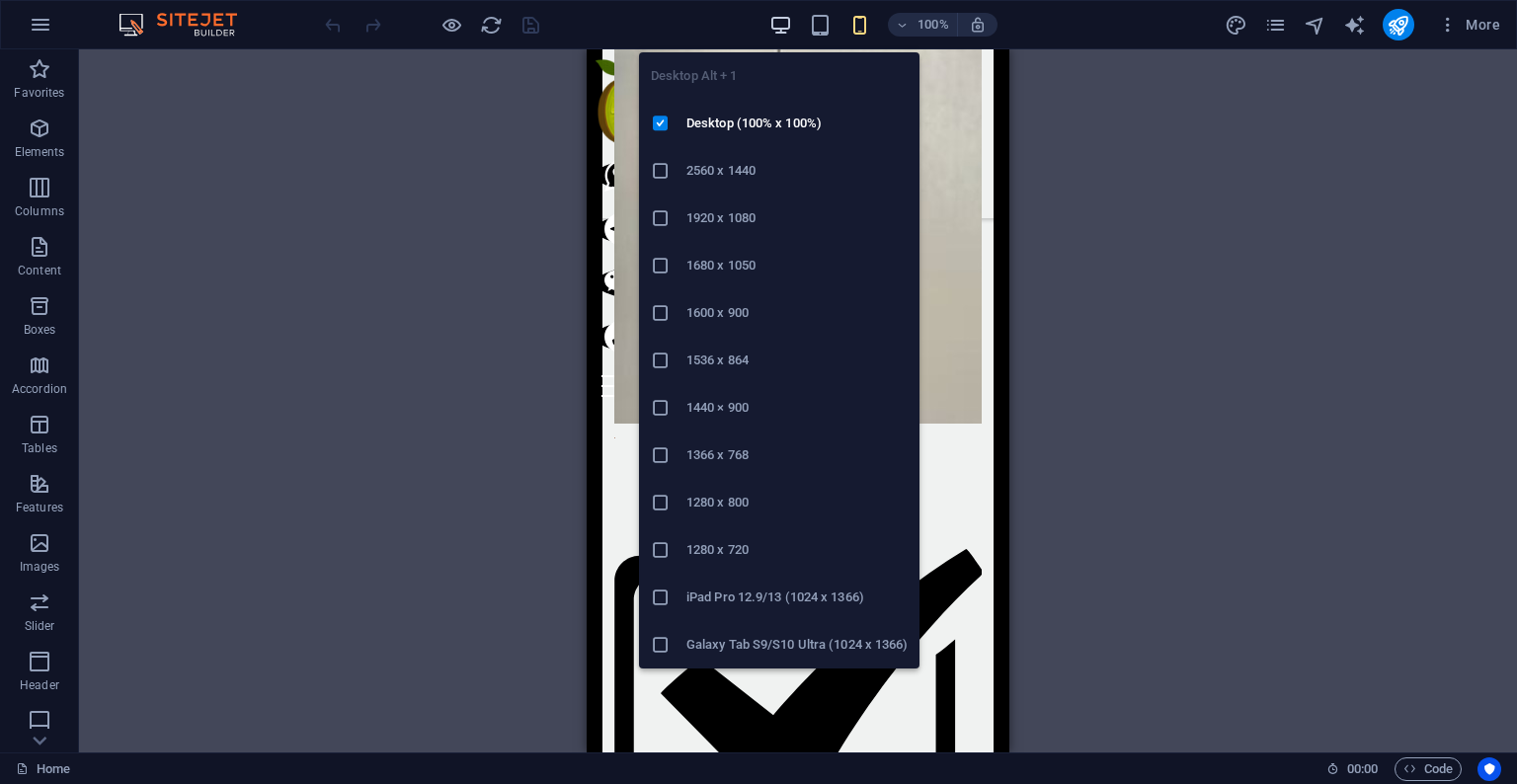 click at bounding box center [780, 25] 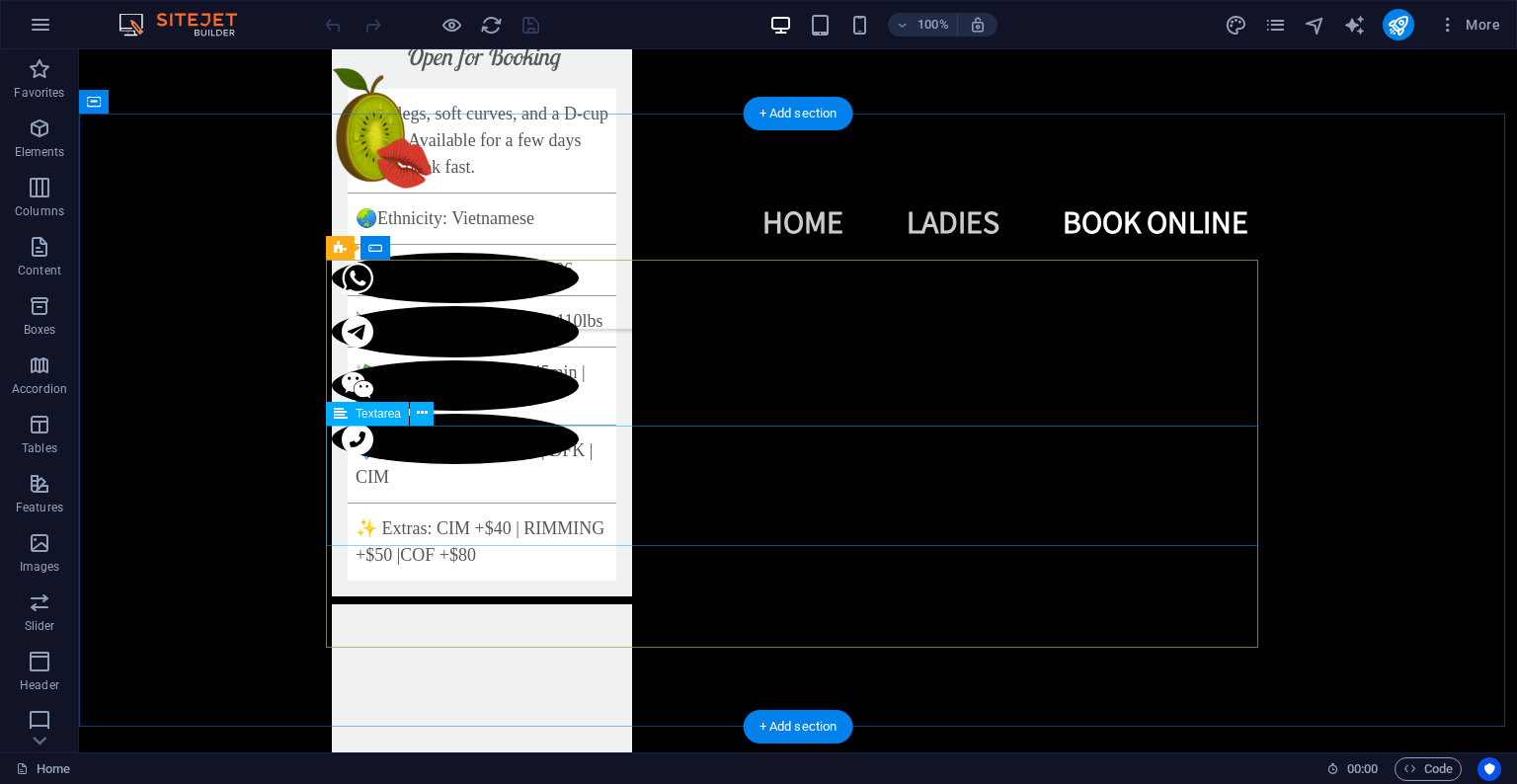 scroll, scrollTop: 6558, scrollLeft: 0, axis: vertical 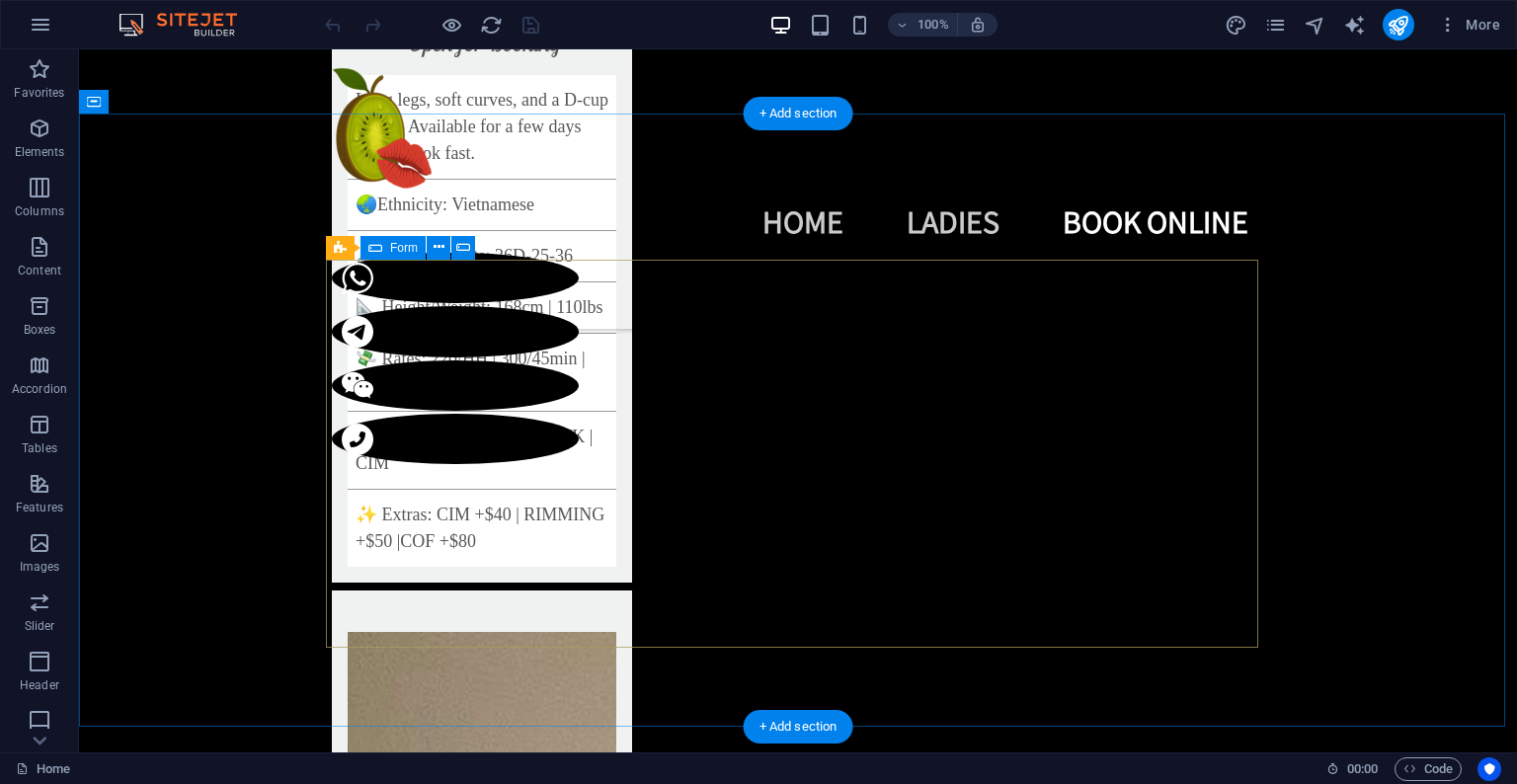 click on "I have read and understand the privacy policy. Unreadable? Load new Send" at bounding box center (798, 14115) 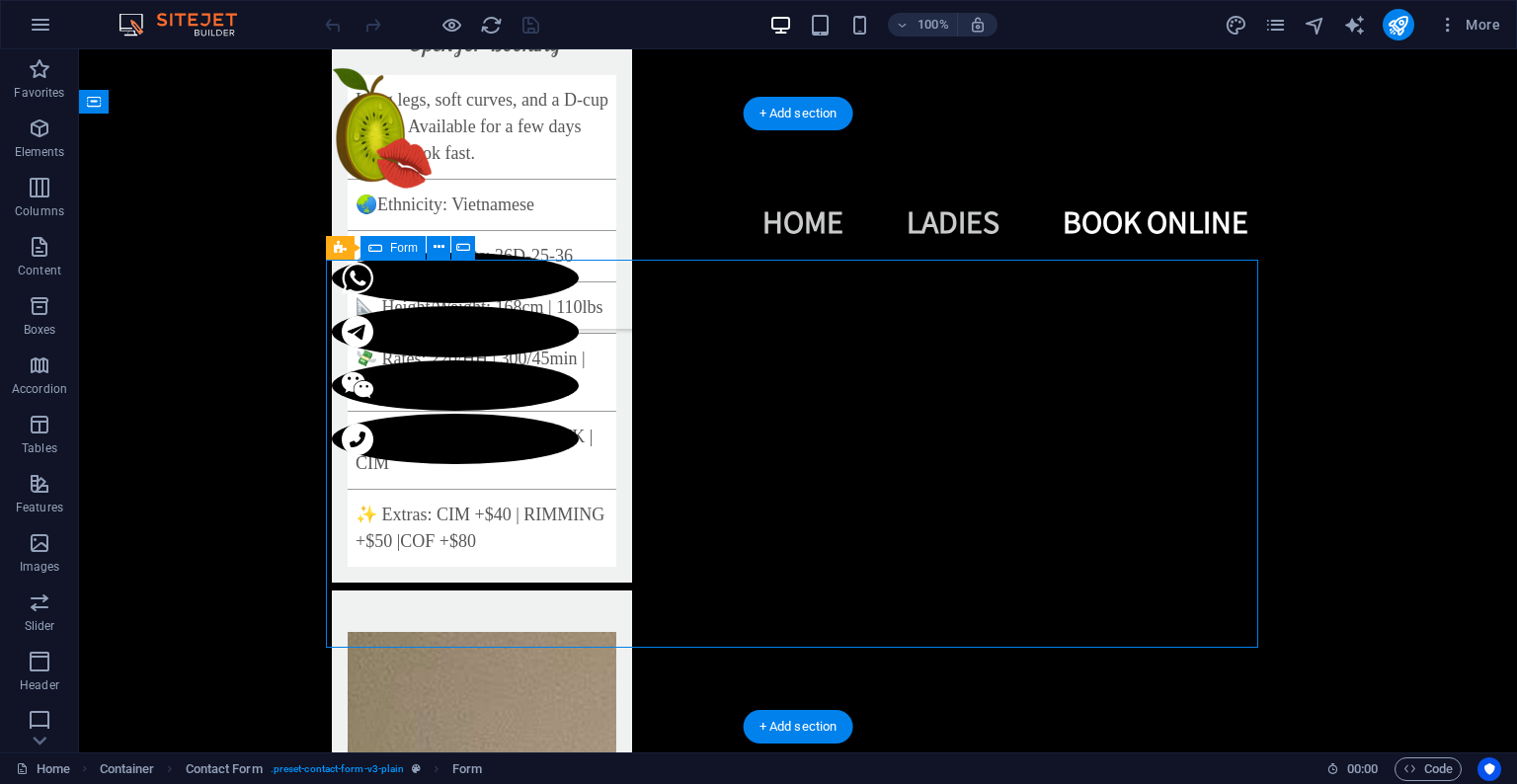 click on "I have read and understand the privacy policy. Unreadable? Load new Send" at bounding box center (798, 14115) 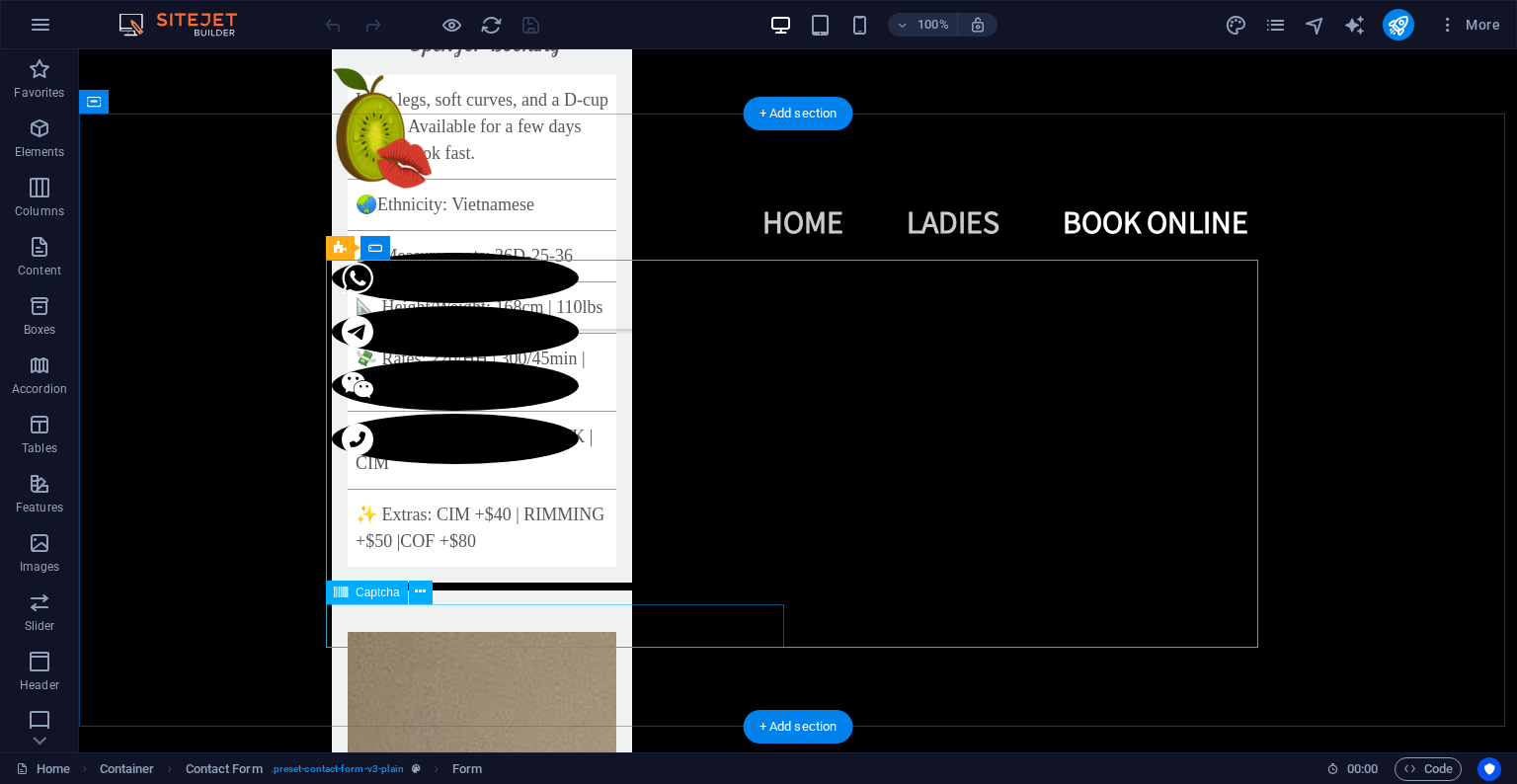 click on "Unreadable? Load new" at bounding box center [561, 14296] 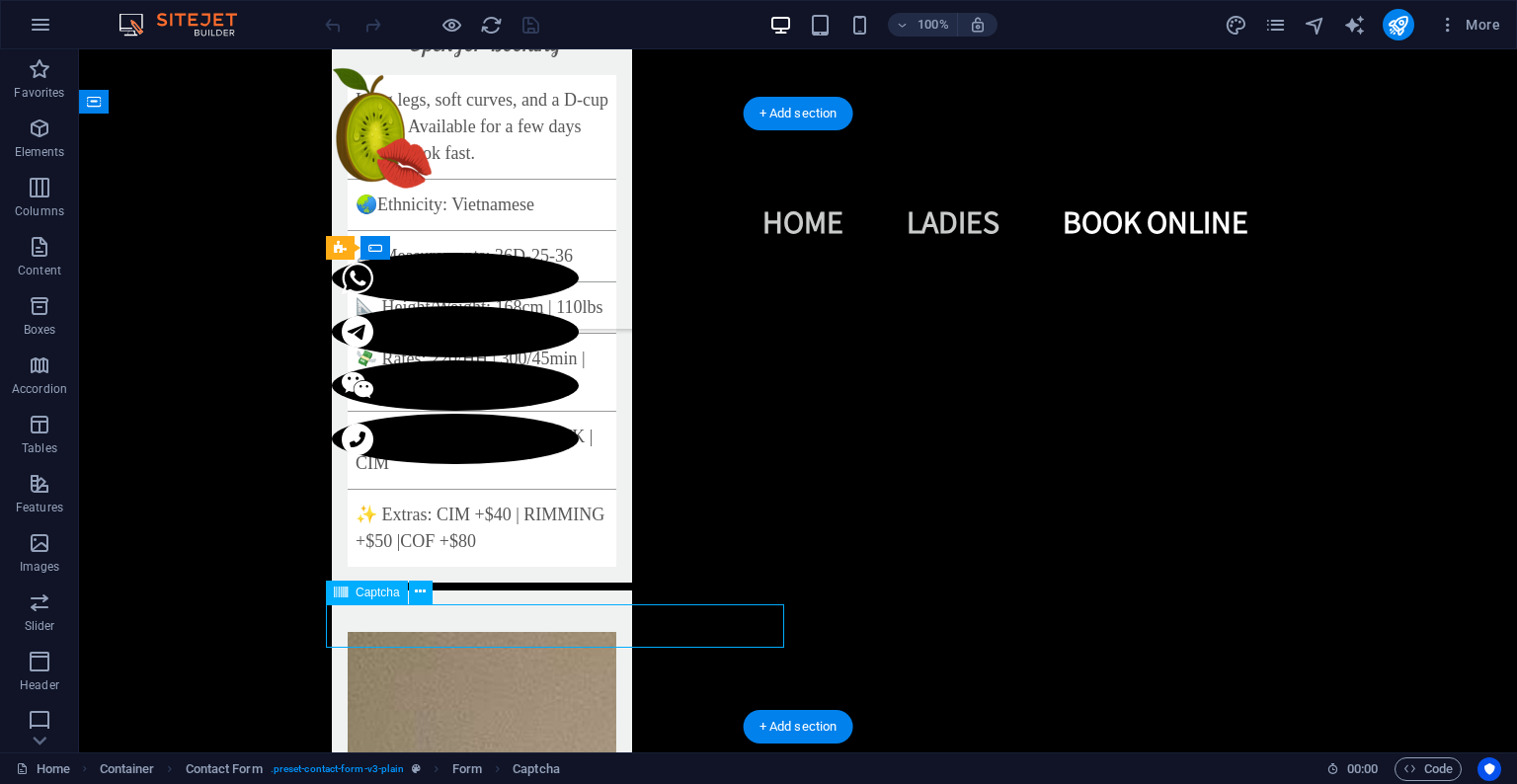 click on "Unreadable? Load new" at bounding box center [561, 14296] 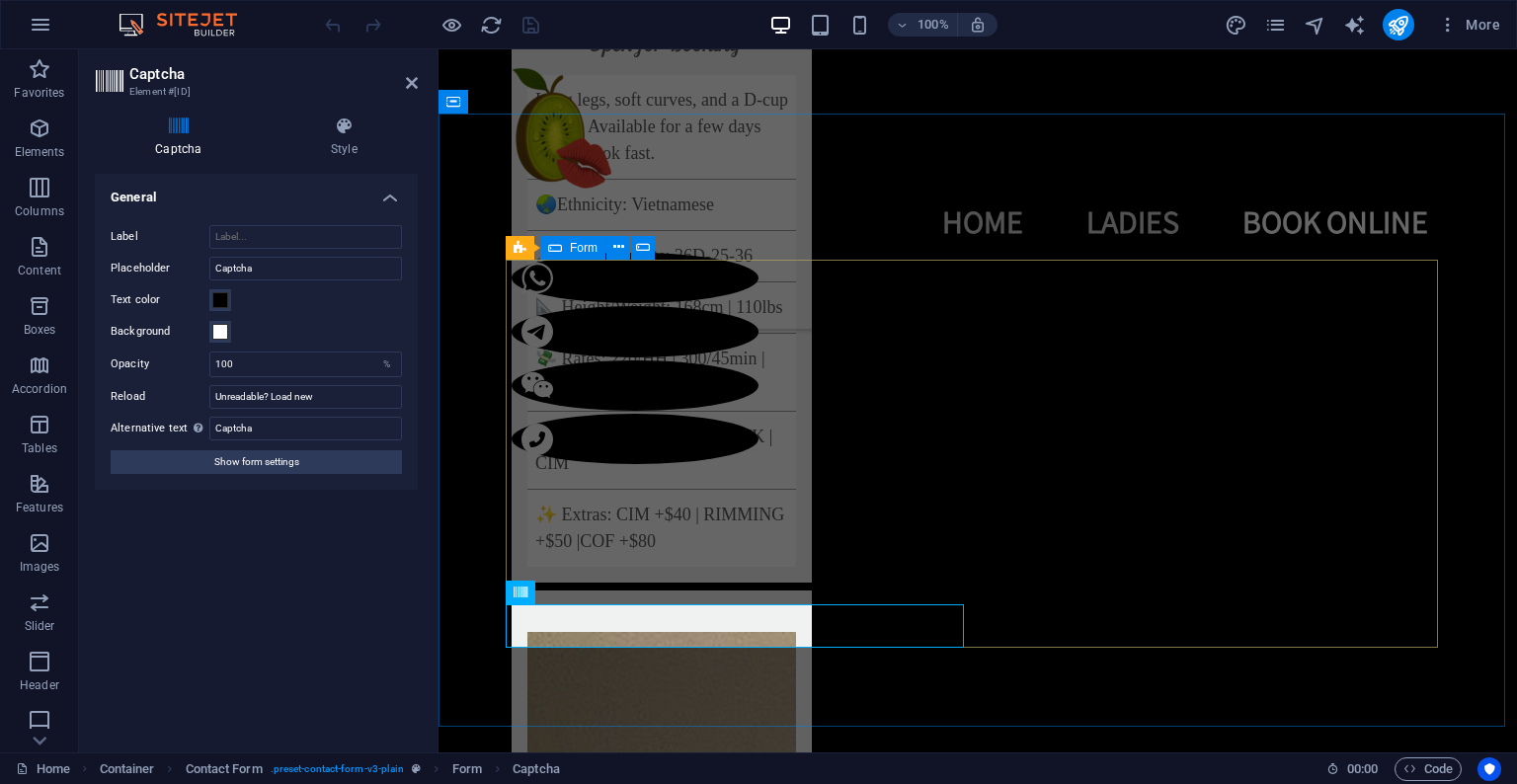 click on "I have read and understand the privacy policy. Unreadable? Load new Send" at bounding box center (978, 14115) 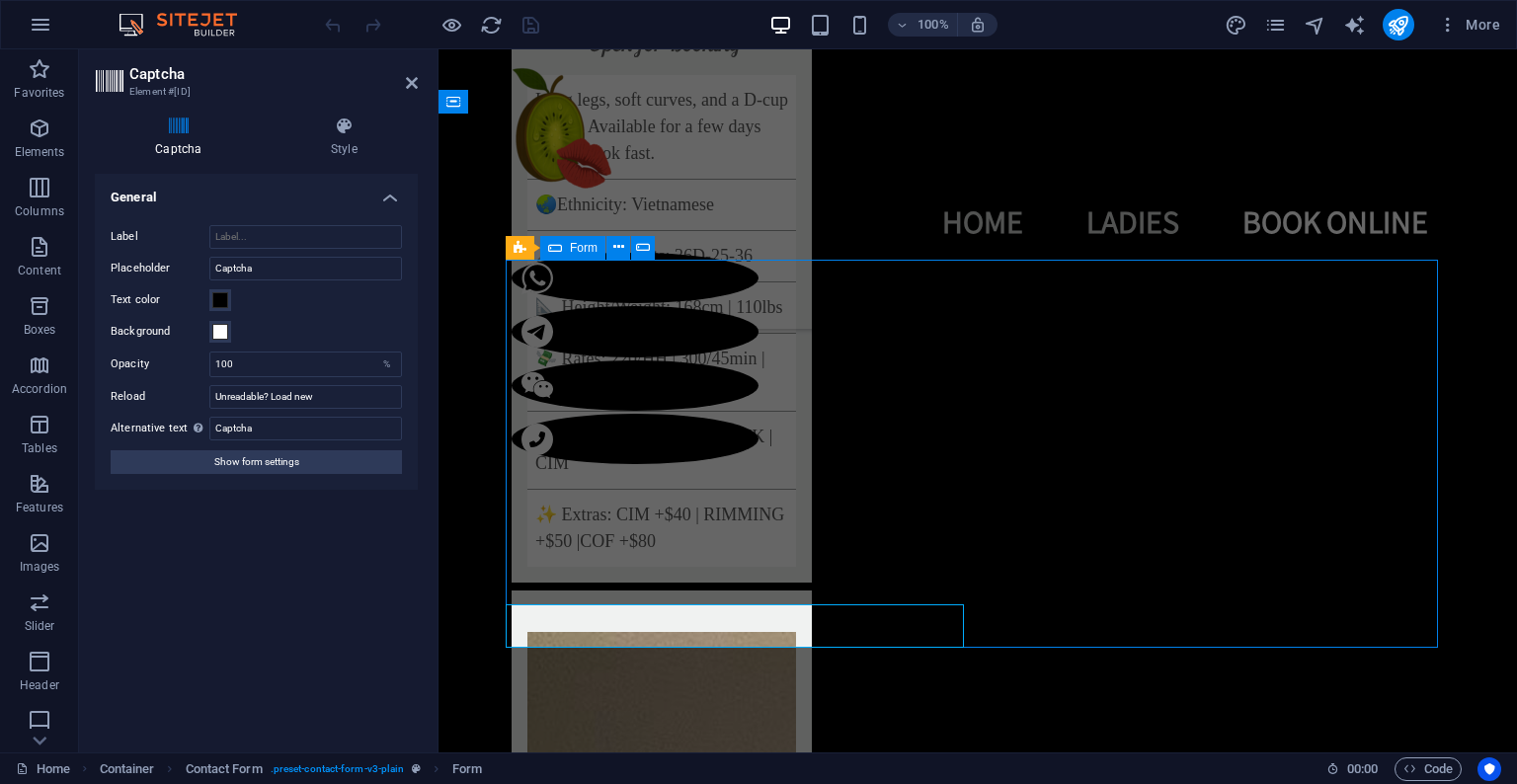click on "I have read and understand the privacy policy. Unreadable? Load new Send" at bounding box center (978, 14115) 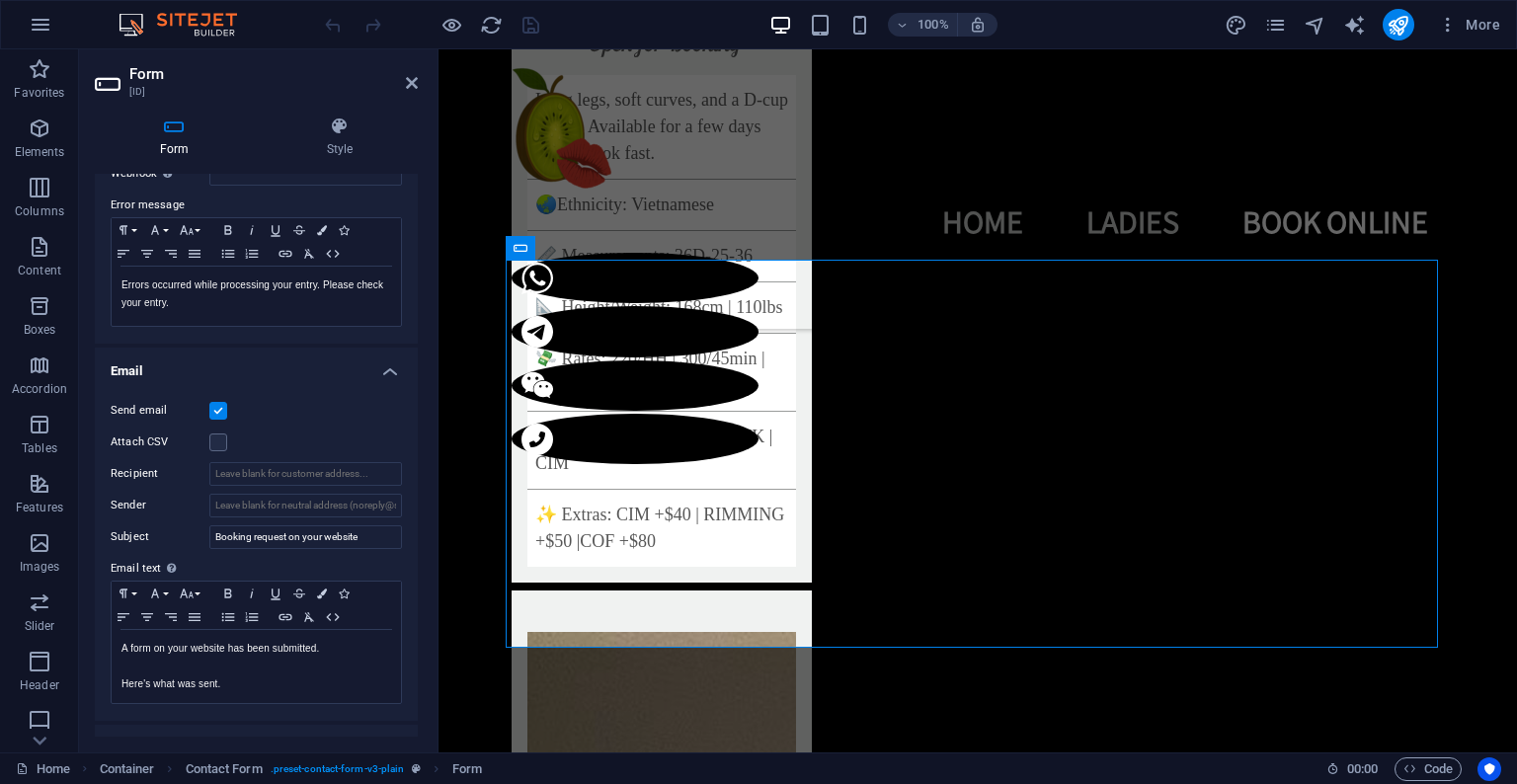 scroll, scrollTop: 335, scrollLeft: 0, axis: vertical 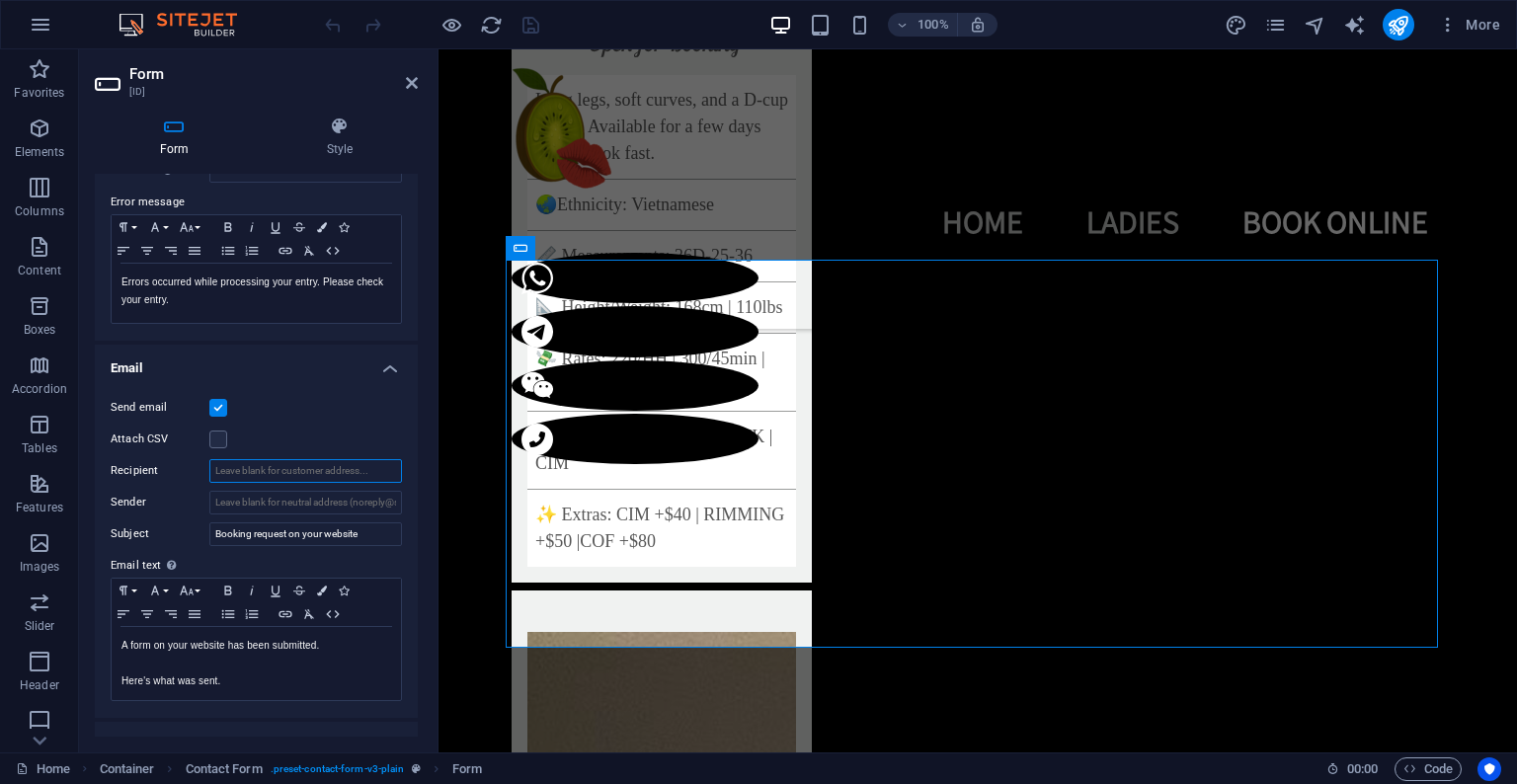 click on "Recipient" at bounding box center [305, 471] 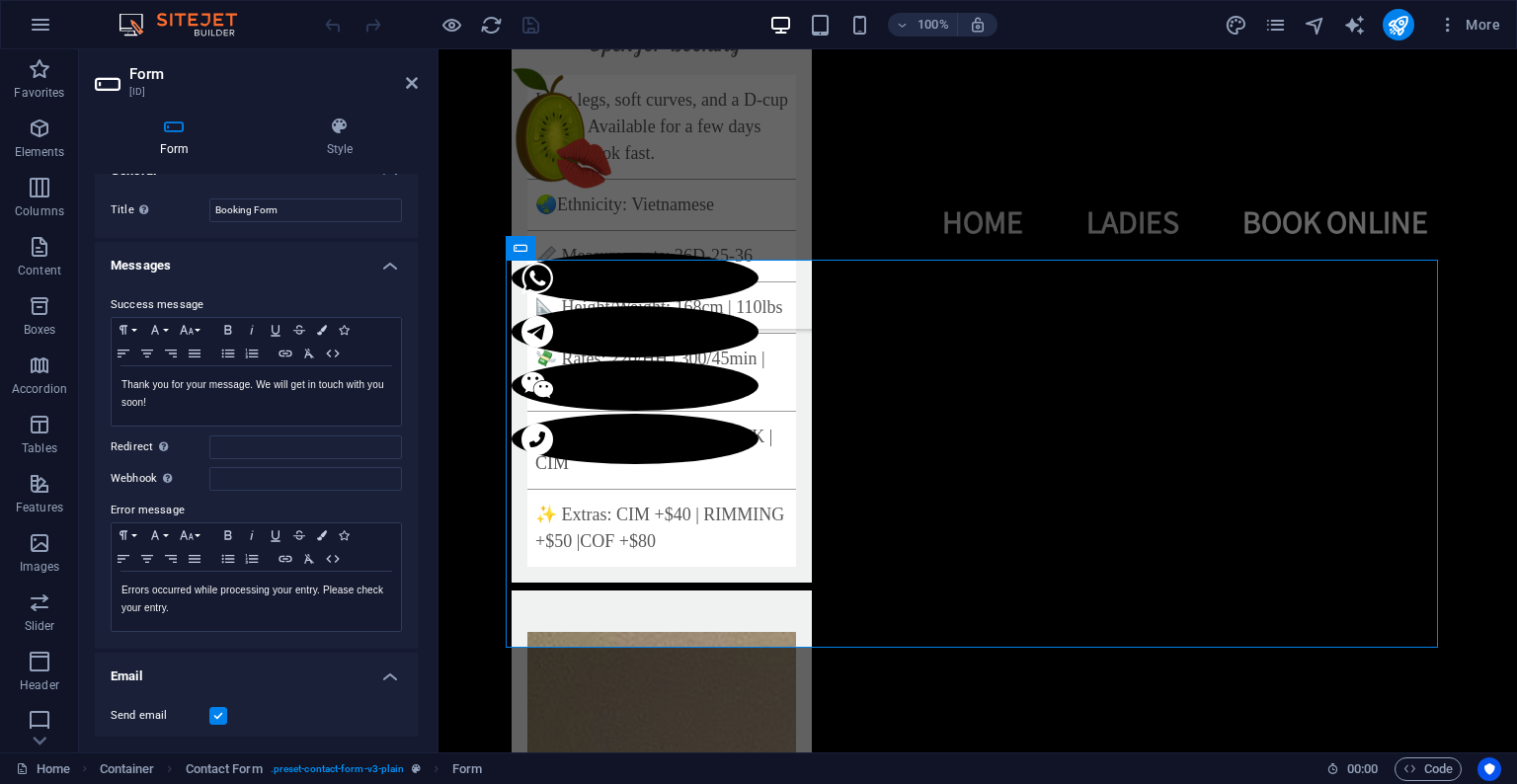 scroll, scrollTop: 6, scrollLeft: 0, axis: vertical 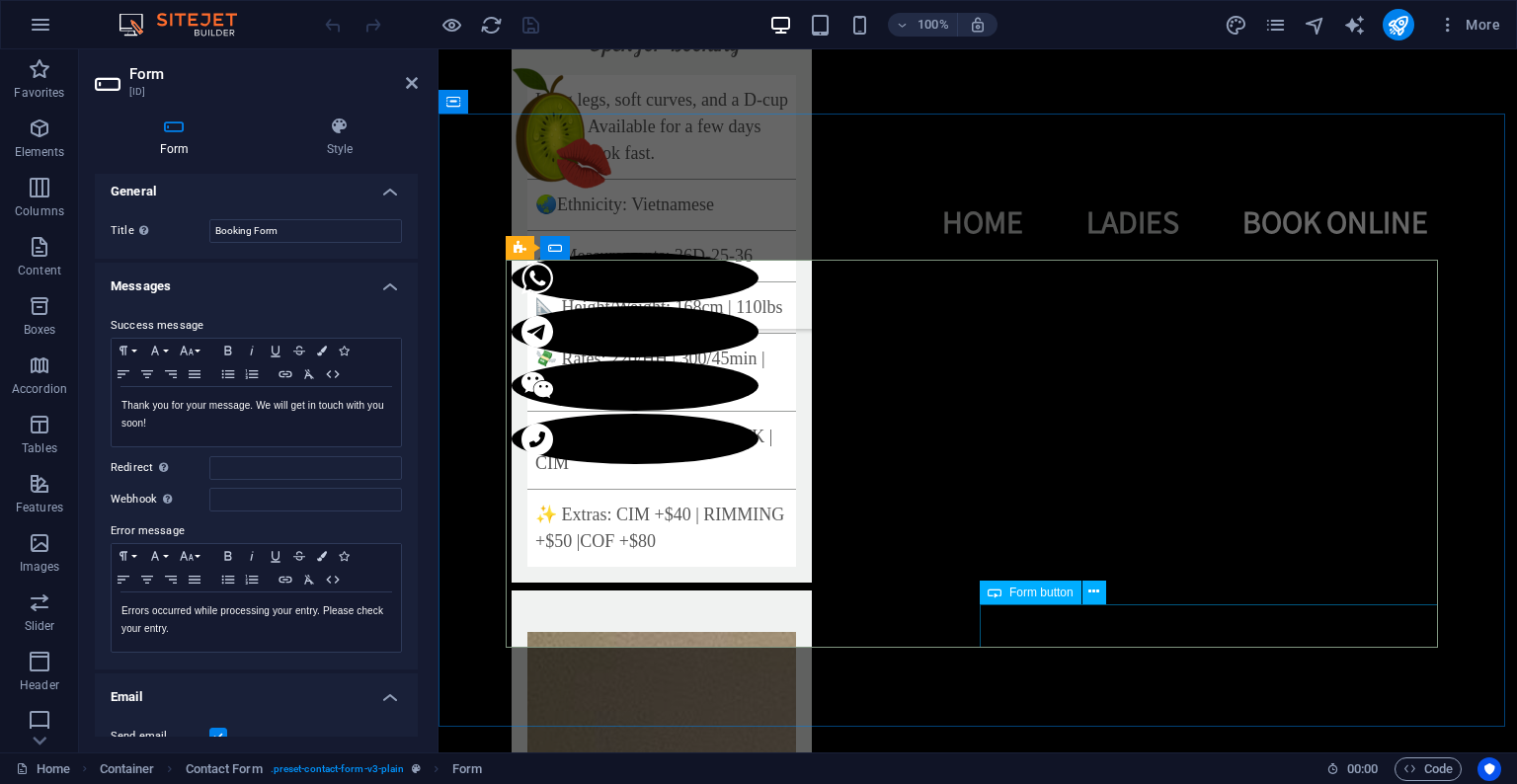 click on "Send" at bounding box center [1215, 14296] 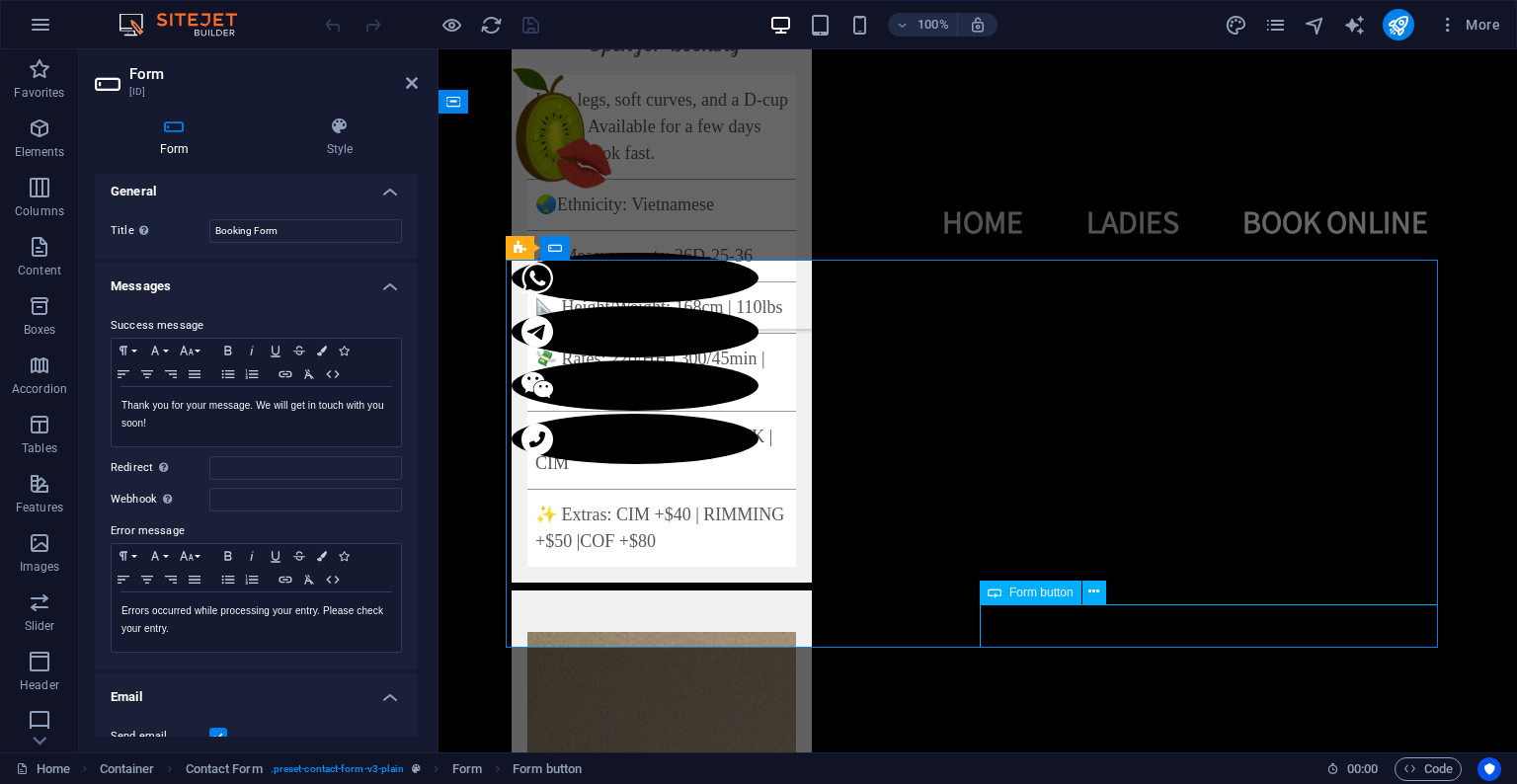 click on "Send" at bounding box center (1215, 14296) 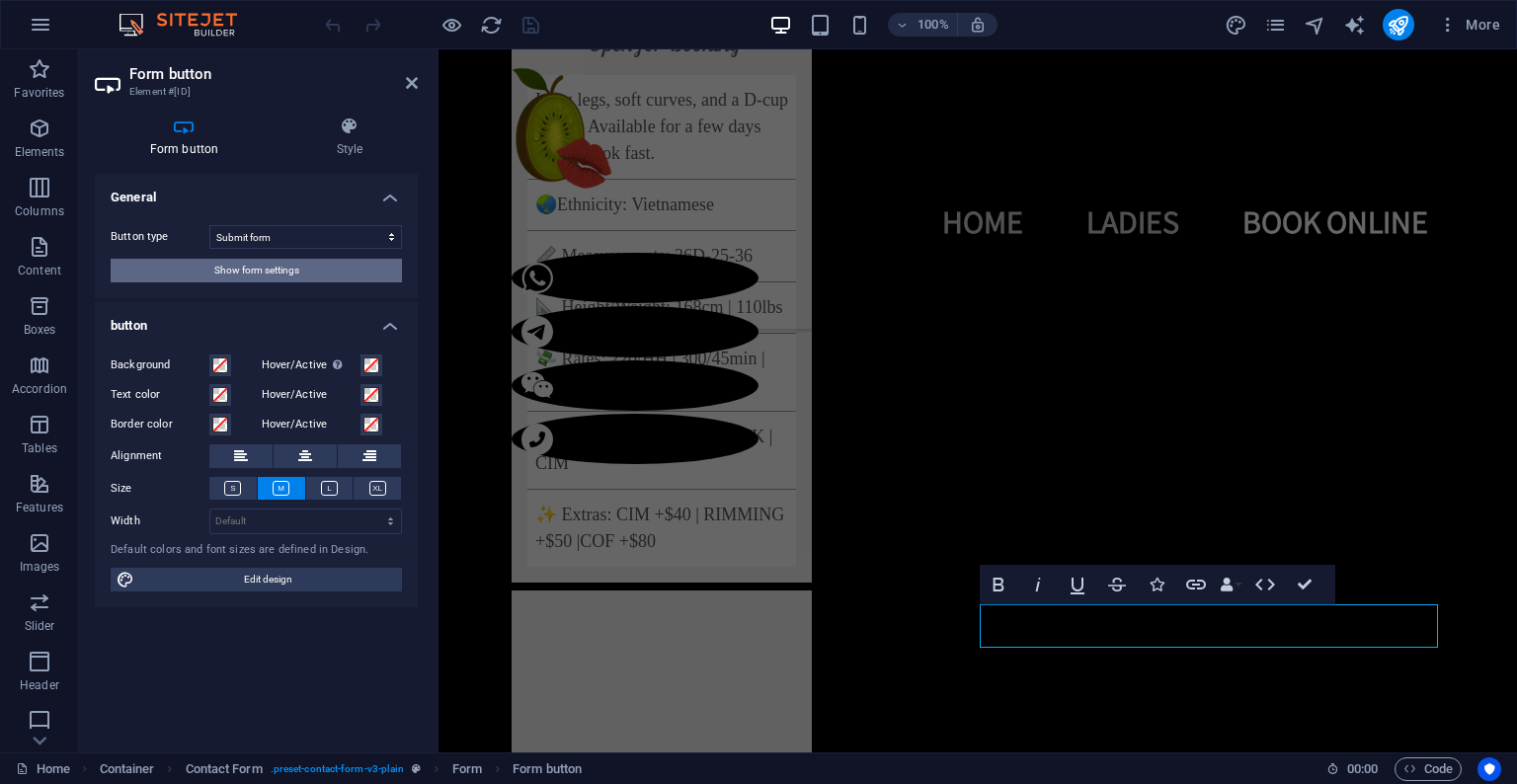 click on "Show form settings" at bounding box center [256, 271] 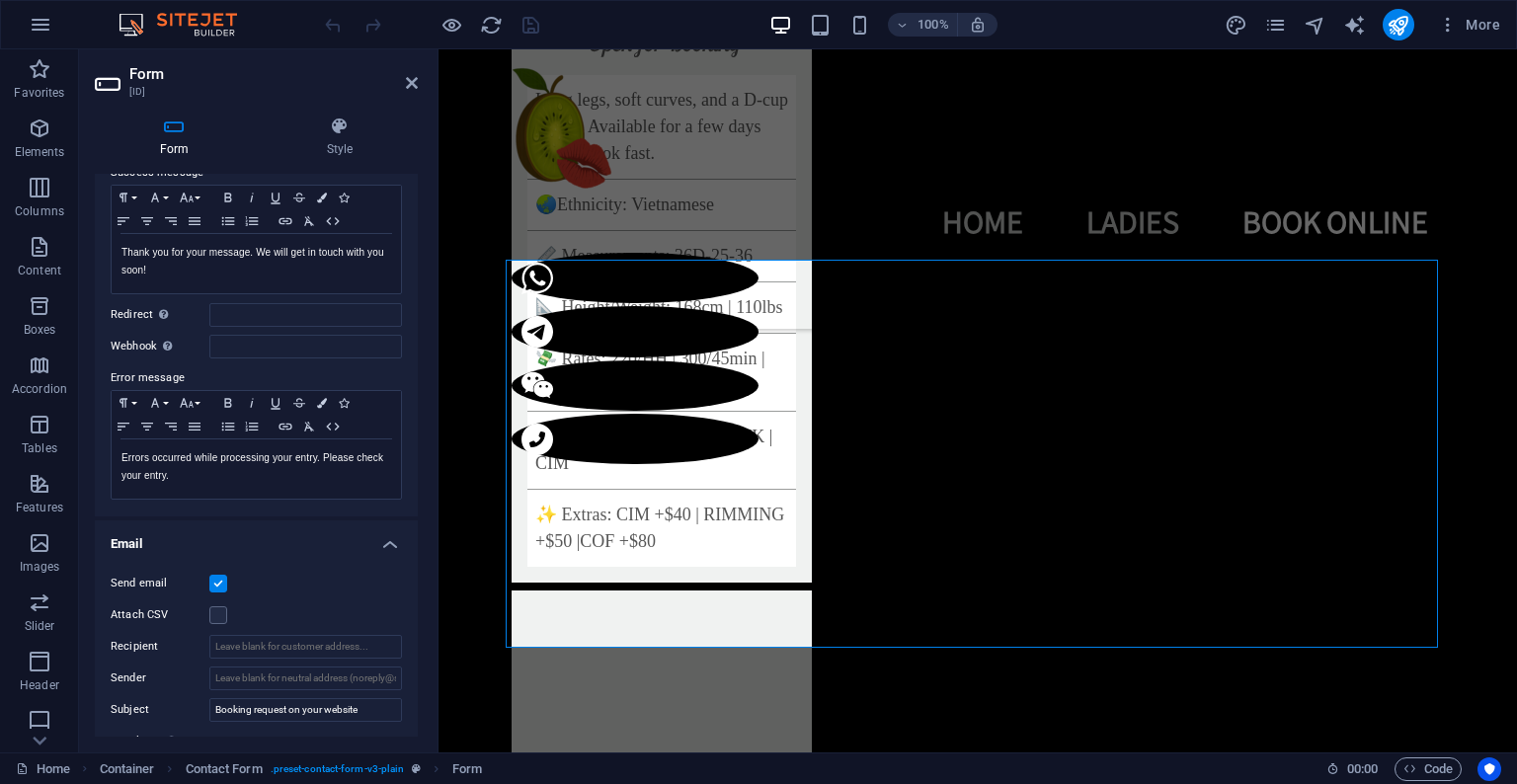 scroll, scrollTop: 29, scrollLeft: 0, axis: vertical 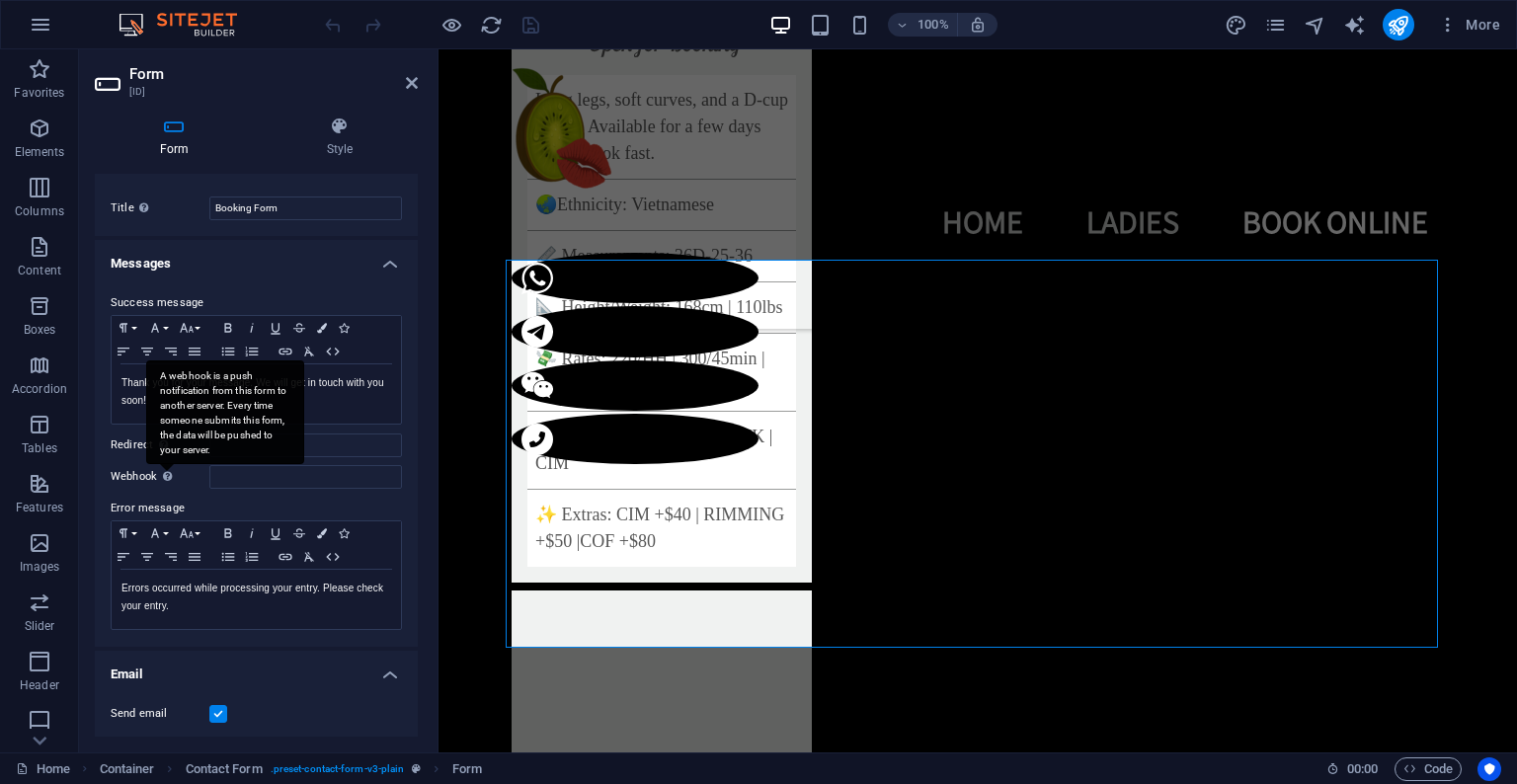 click on "A webhook is a push notification from this form to another server. Every time someone submits this form, the data will be pushed to your server." at bounding box center [167, 476] 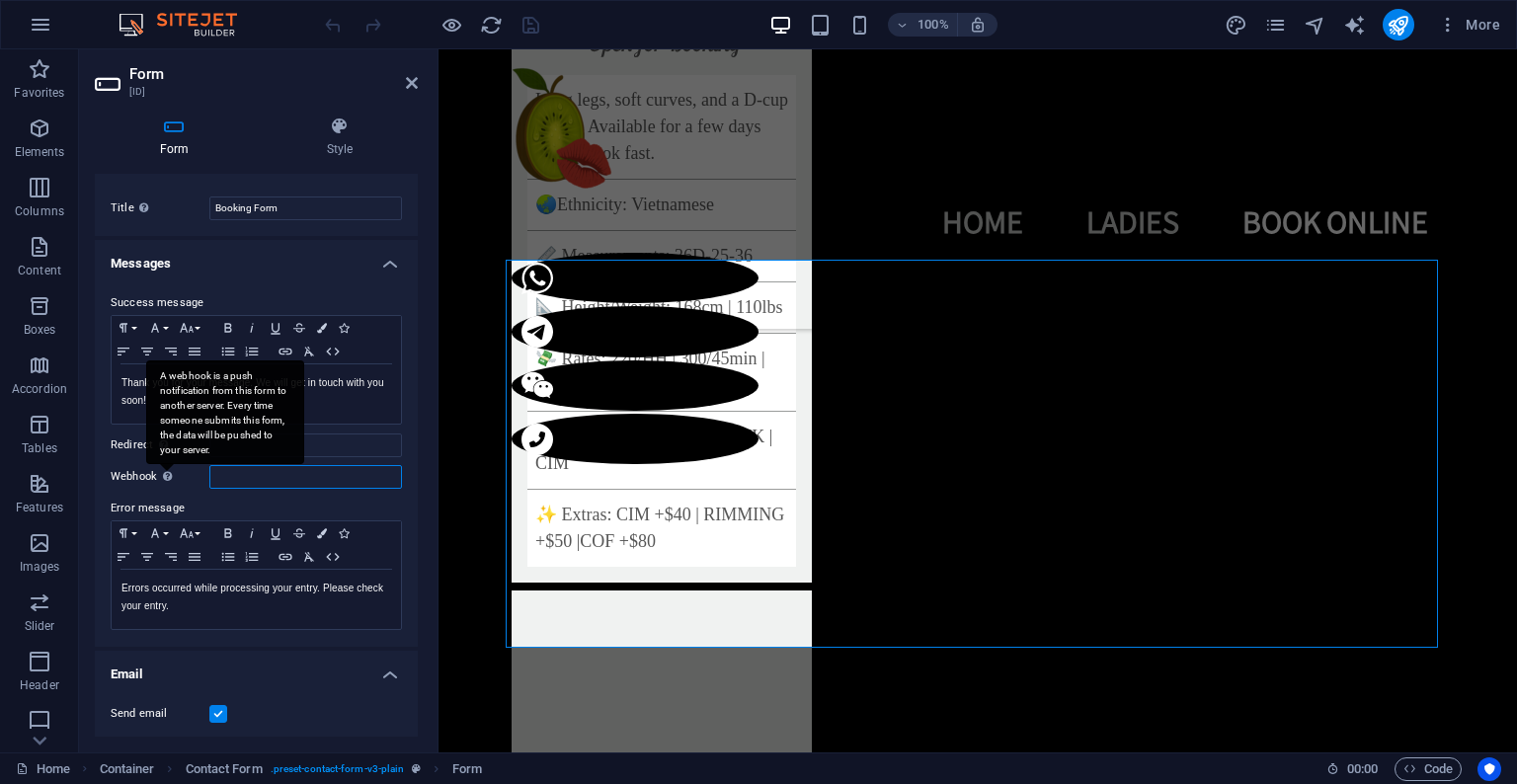 click on "Webhook A webhook is a push notification from this form to another server. Every time someone submits this form, the data will be pushed to your server." at bounding box center (305, 477) 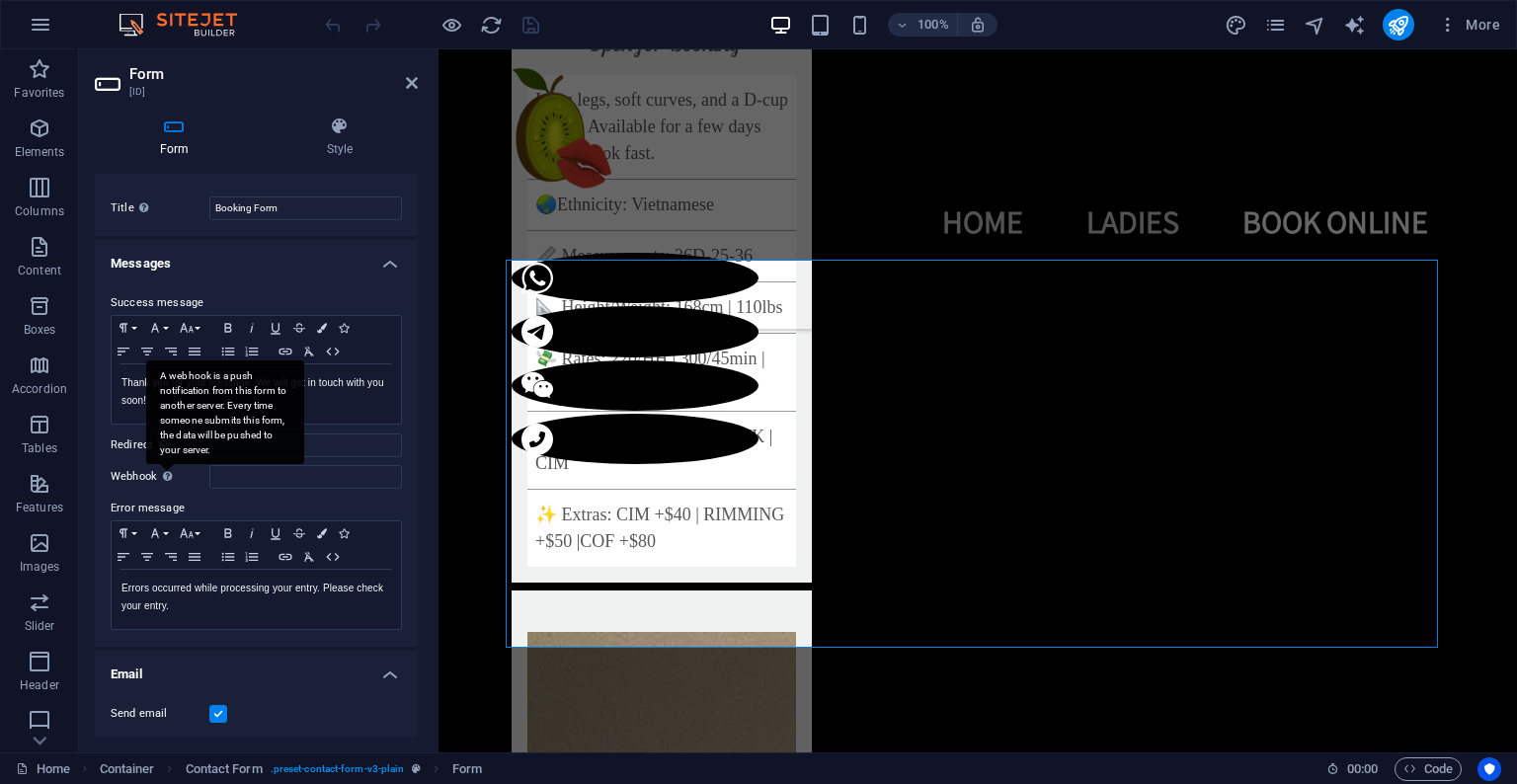 click on "A webhook is a push notification from this form to another server. Every time someone submits this form, the data will be pushed to your server." at bounding box center [225, 412] 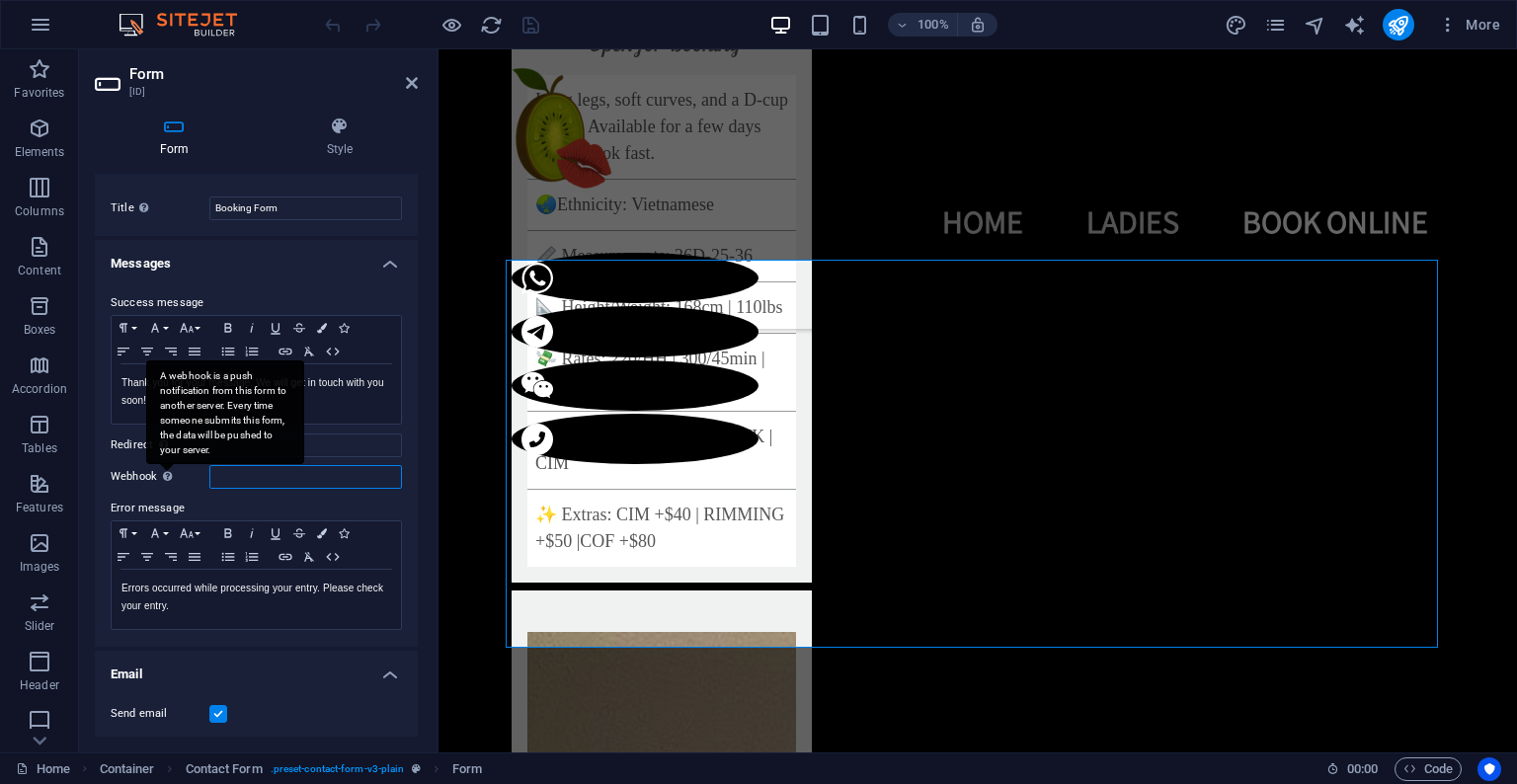 click on "Webhook A webhook is a push notification from this form to another server. Every time someone submits this form, the data will be pushed to your server." at bounding box center [305, 477] 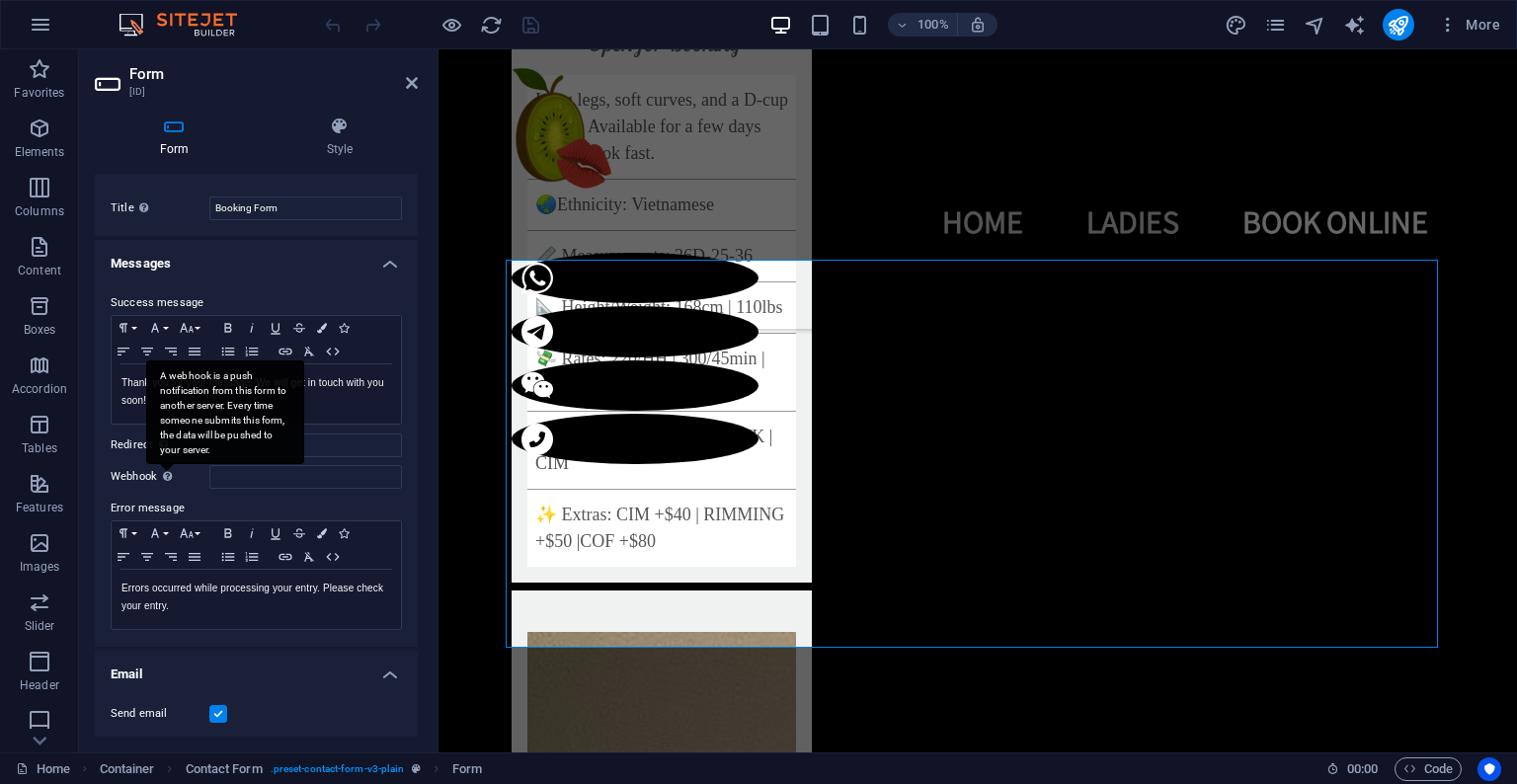 click on "A webhook is a push notification from this form to another server. Every time someone submits this form, the data will be pushed to your server." at bounding box center [225, 412] 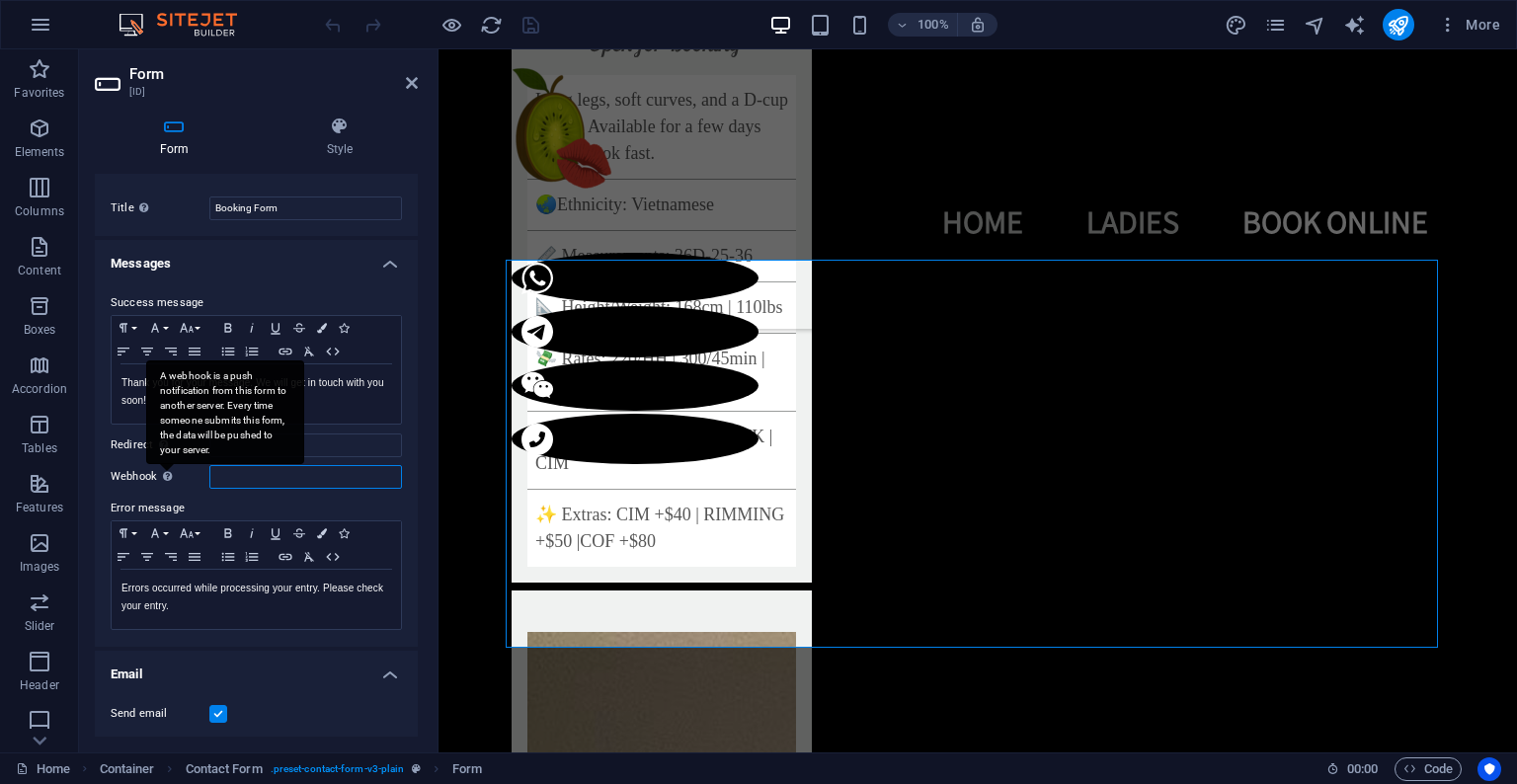 click on "Webhook A webhook is a push notification from this form to another server. Every time someone submits this form, the data will be pushed to your server." at bounding box center (305, 477) 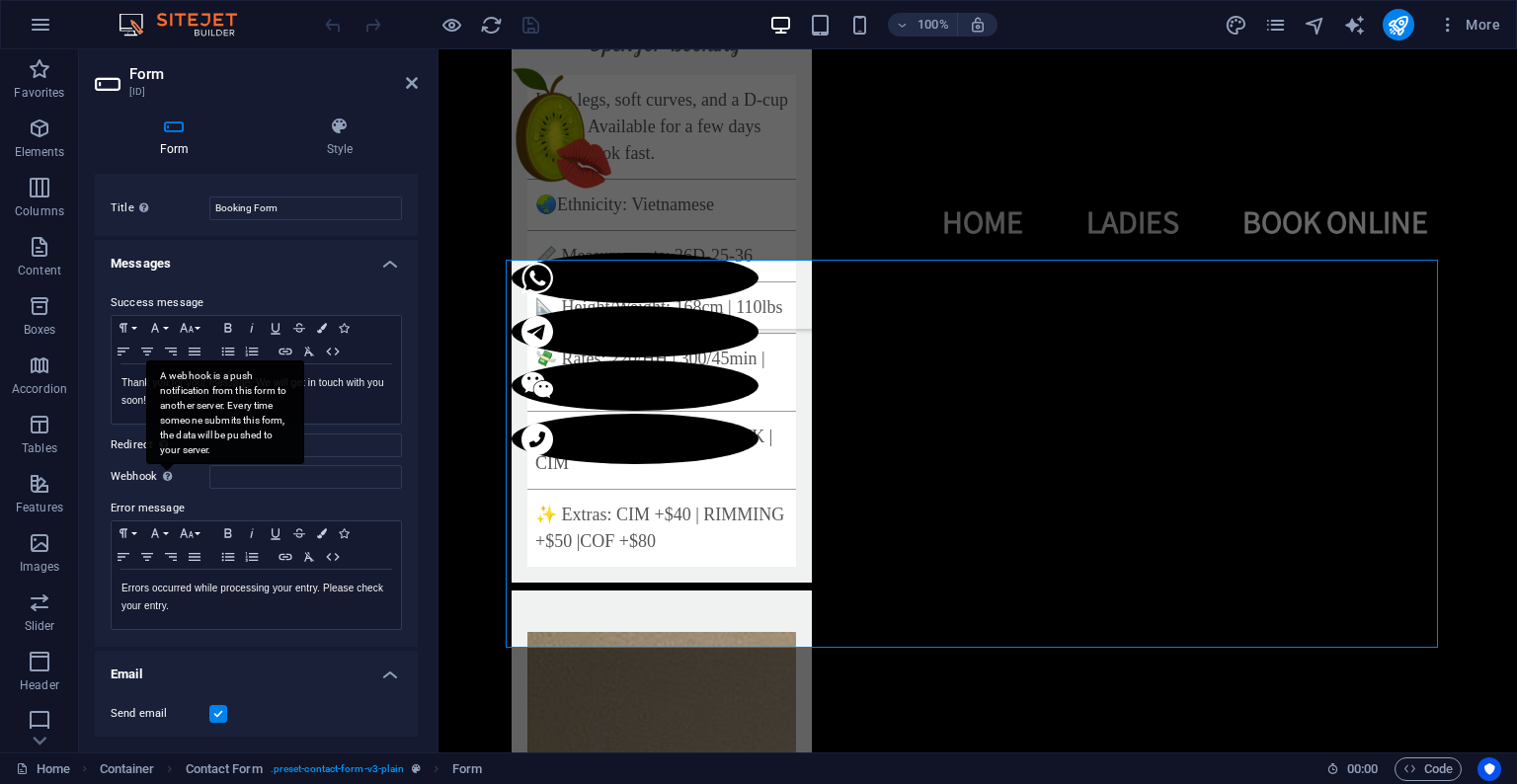 drag, startPoint x: 107, startPoint y: 477, endPoint x: 167, endPoint y: 477, distance: 60 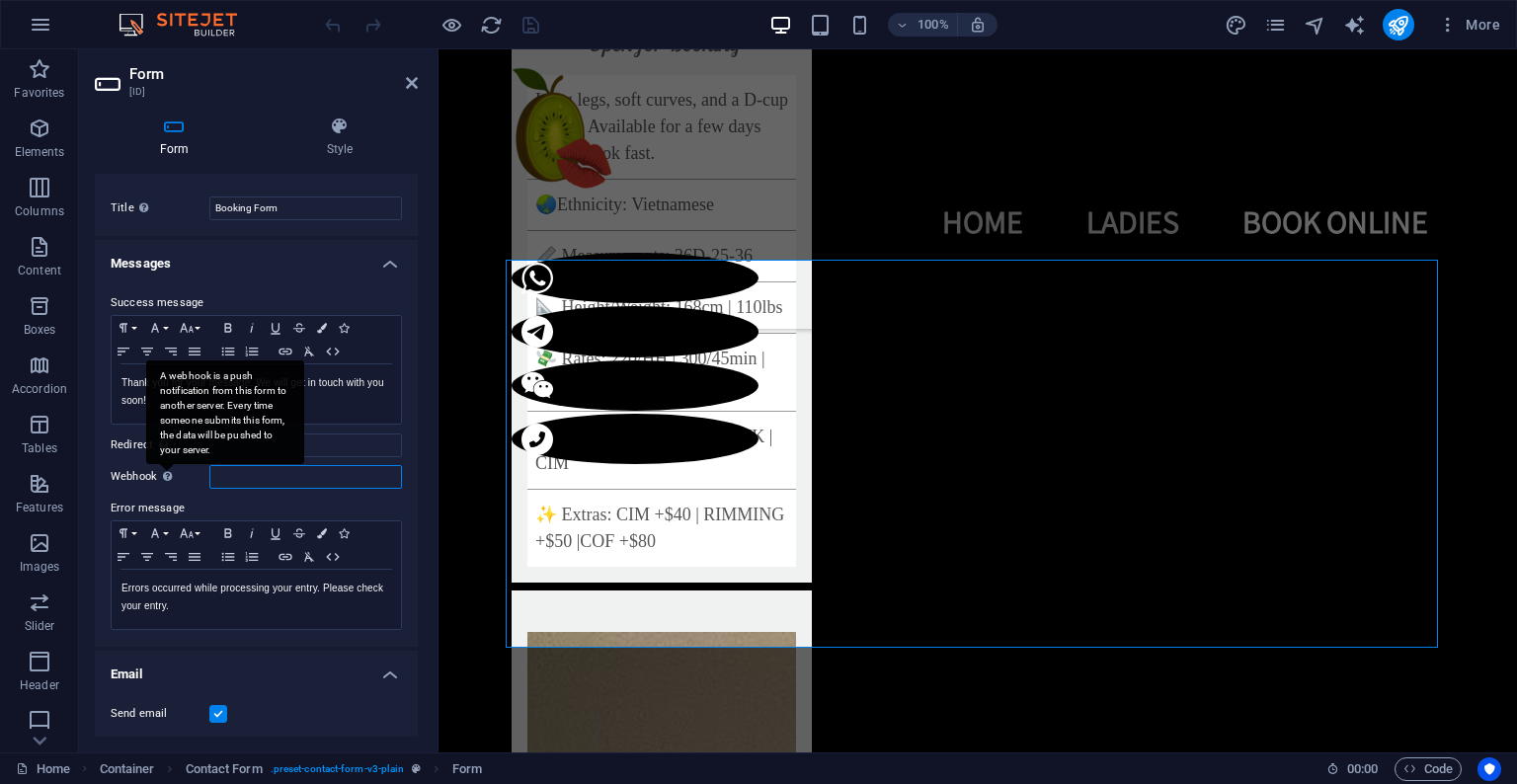 click on "Webhook A webhook is a push notification from this form to another server. Every time someone submits this form, the data will be pushed to your server." at bounding box center (305, 477) 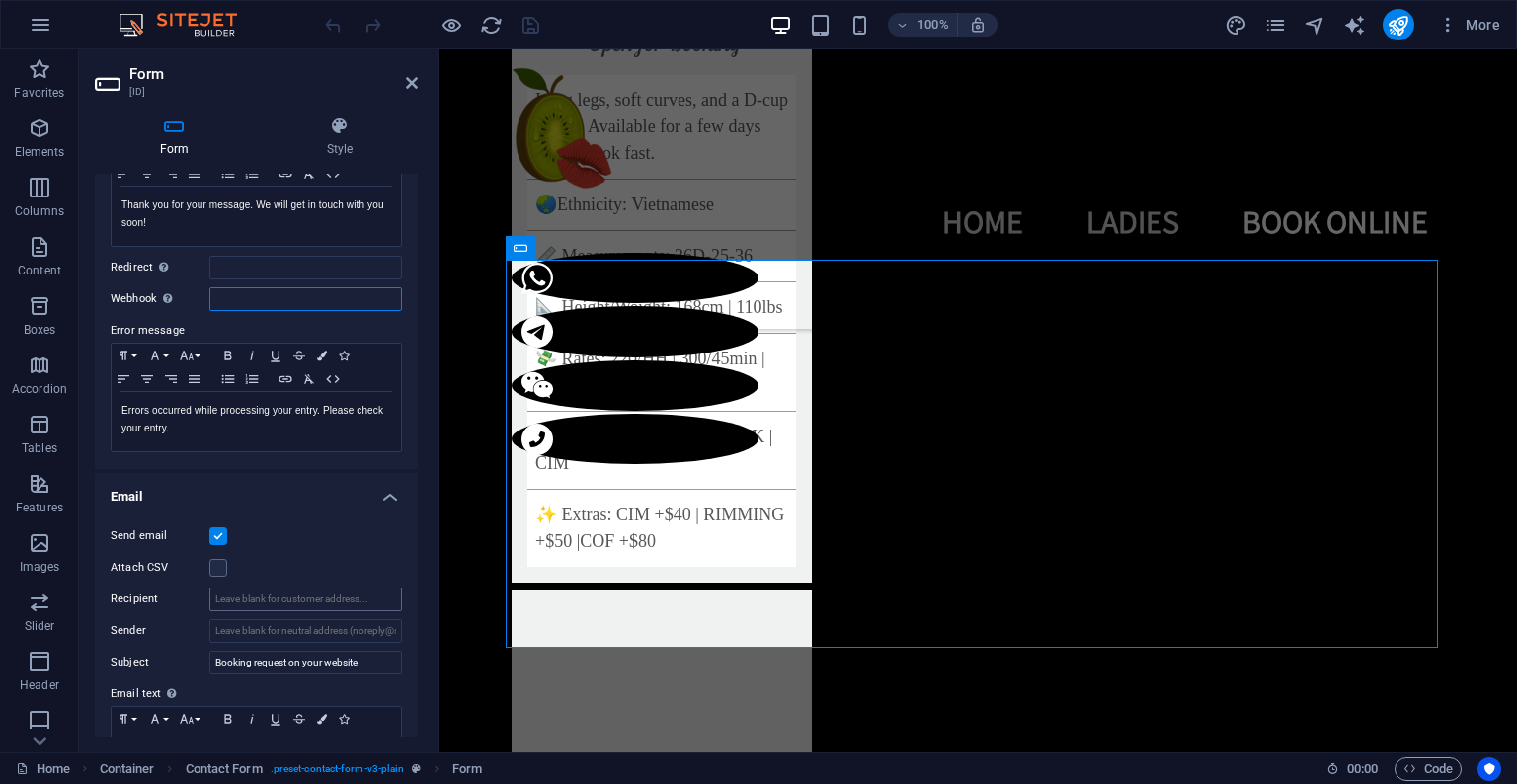 scroll, scrollTop: 0, scrollLeft: 0, axis: both 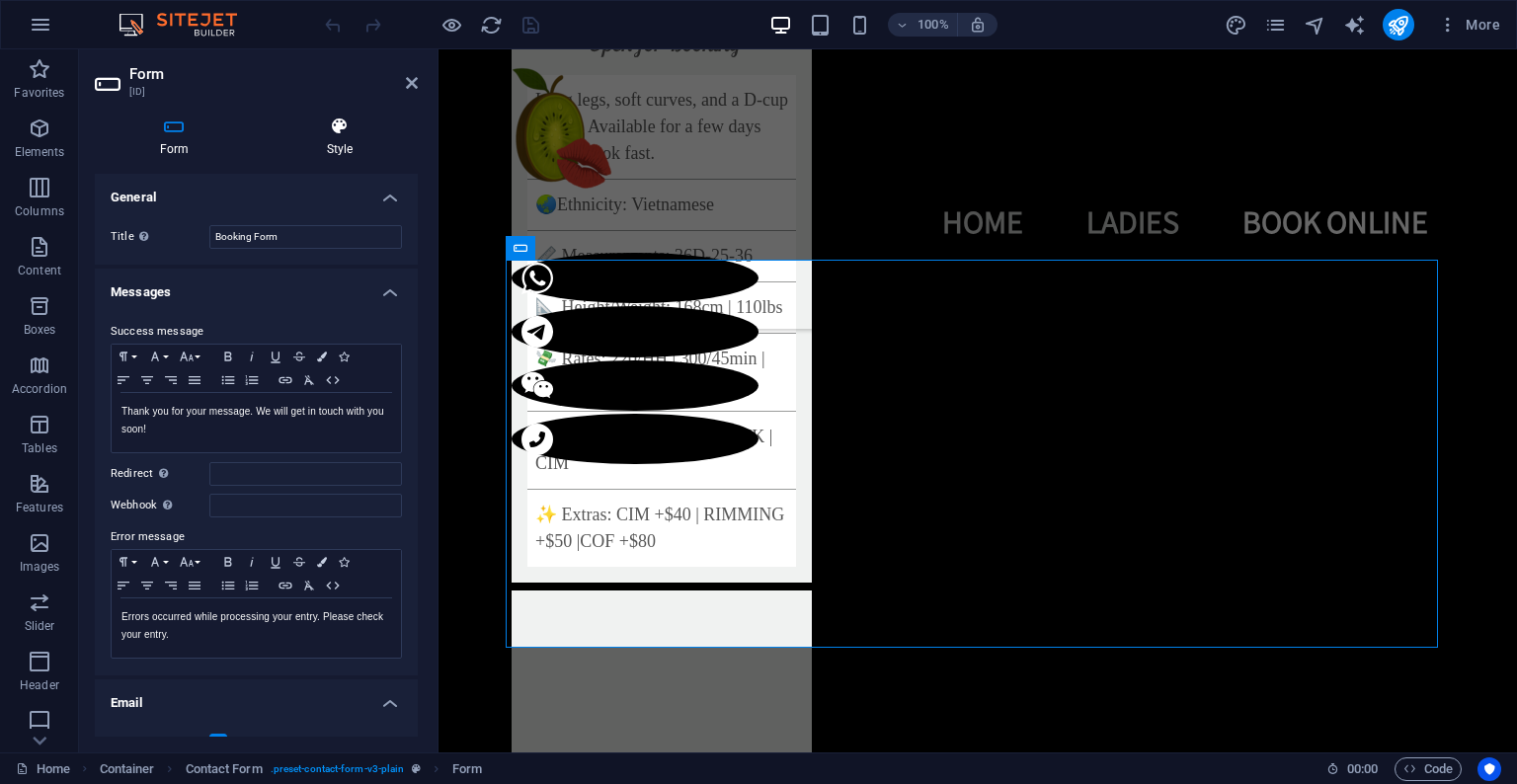 click on "Style" at bounding box center (340, 137) 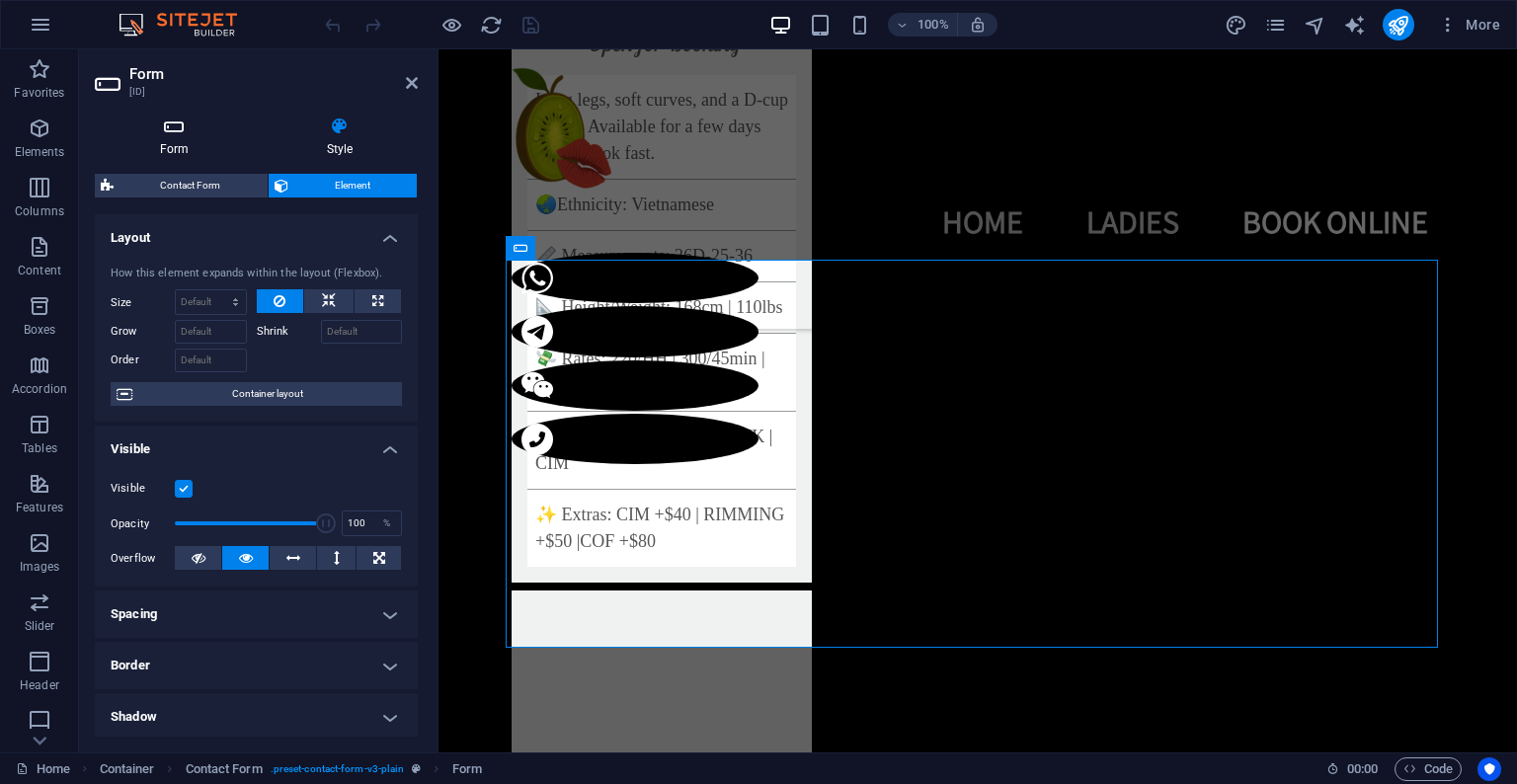 click at bounding box center (174, 126) 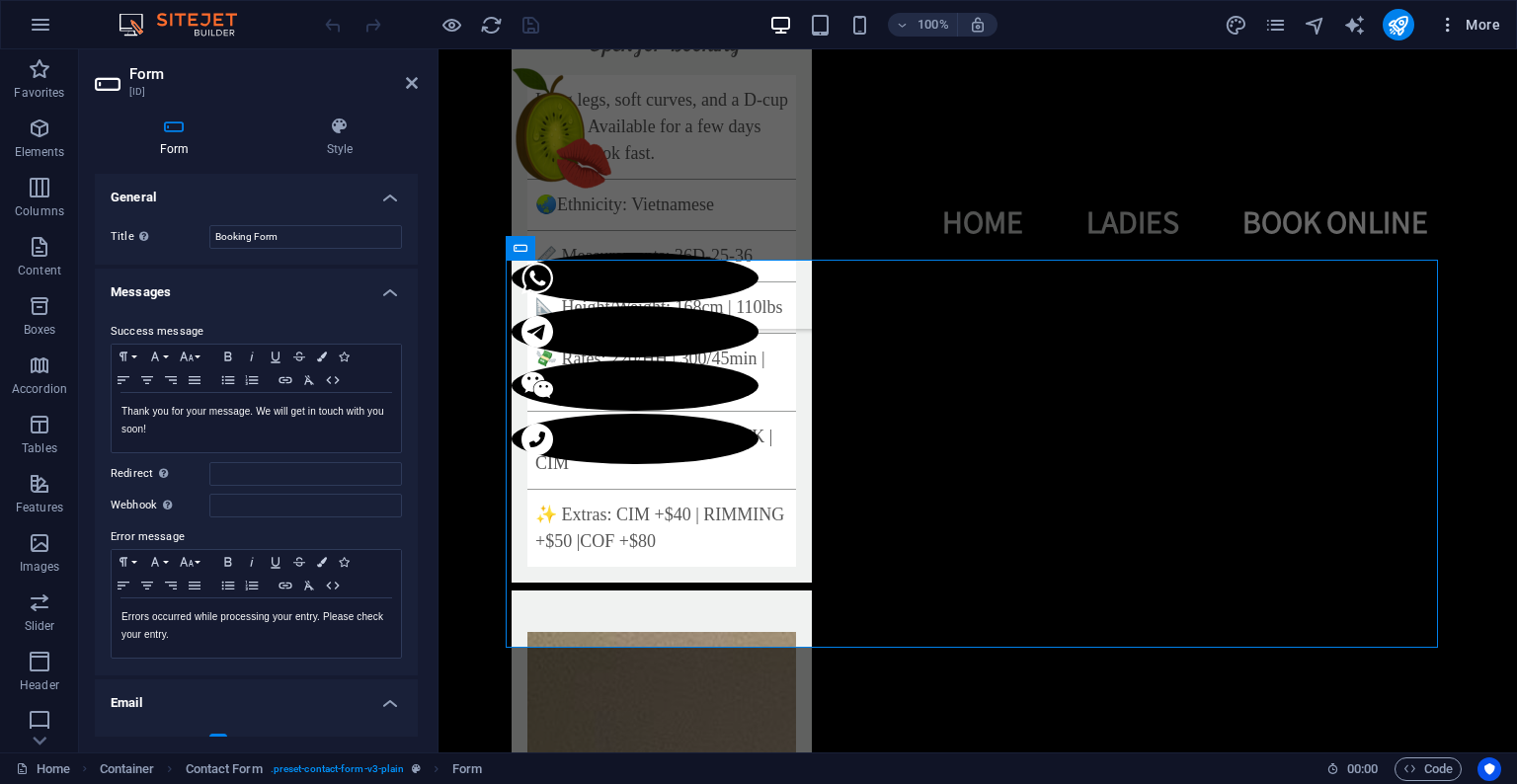 click at bounding box center [1448, 25] 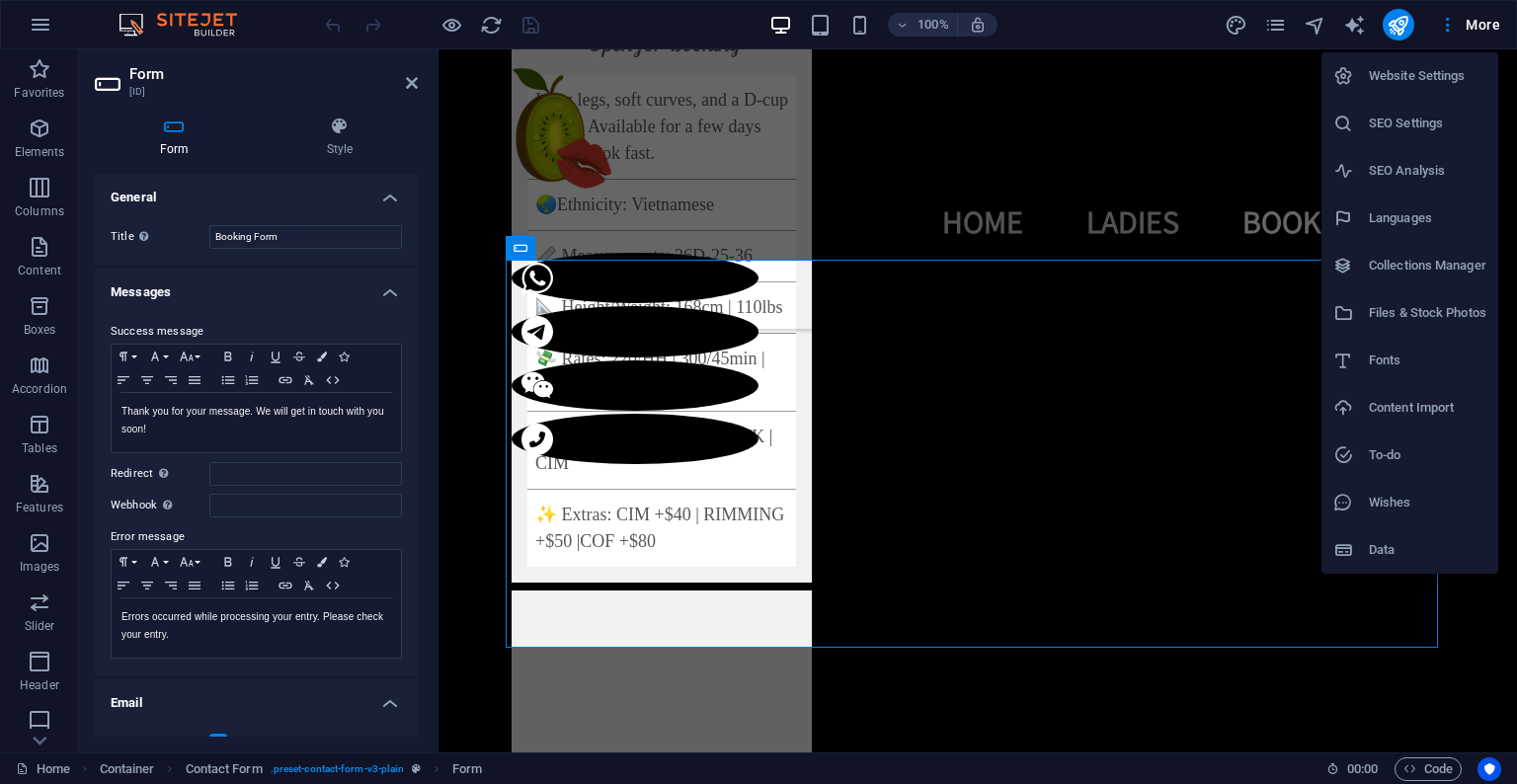 click on "Wishes" at bounding box center (1427, 503) 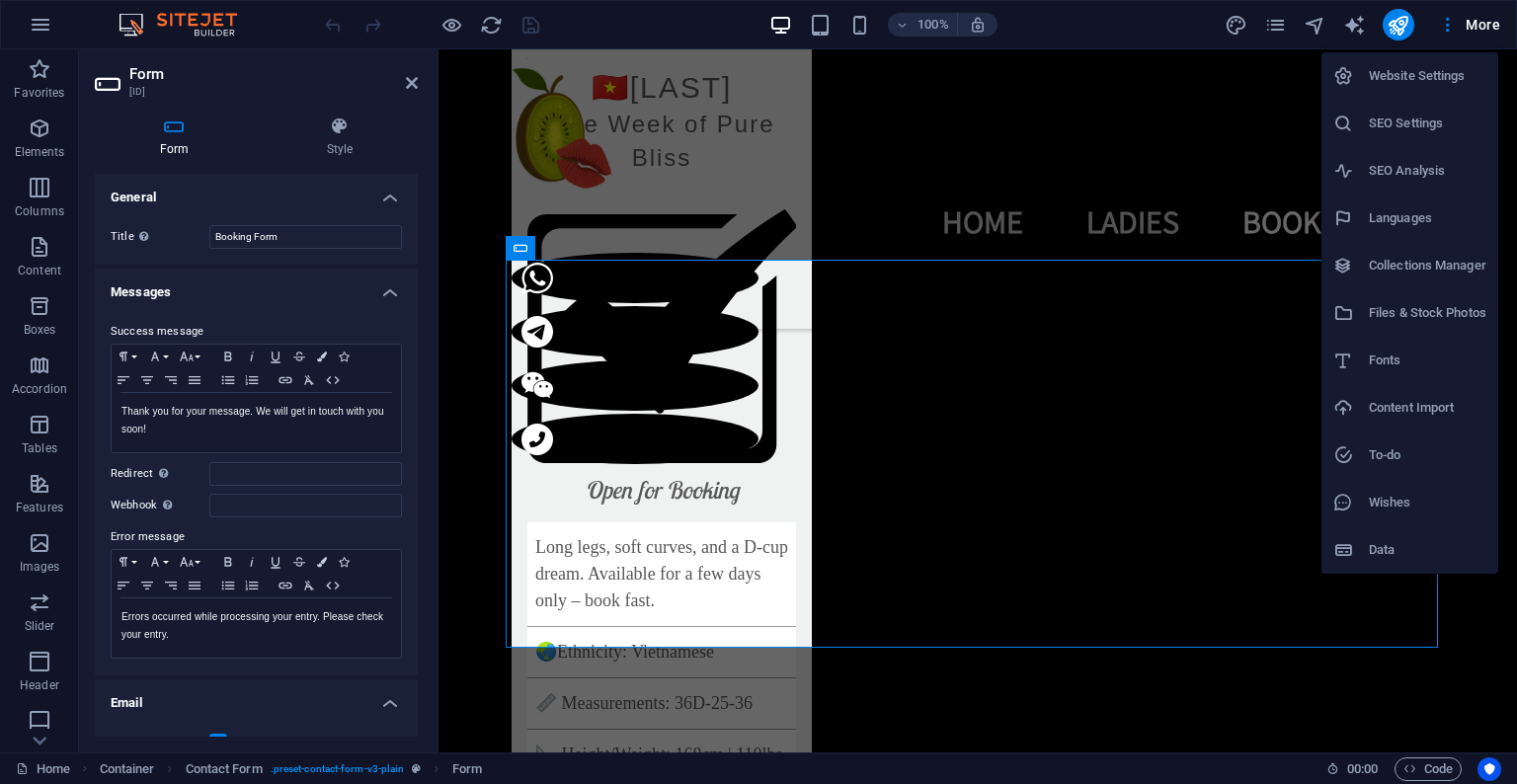 scroll, scrollTop: 6825, scrollLeft: 0, axis: vertical 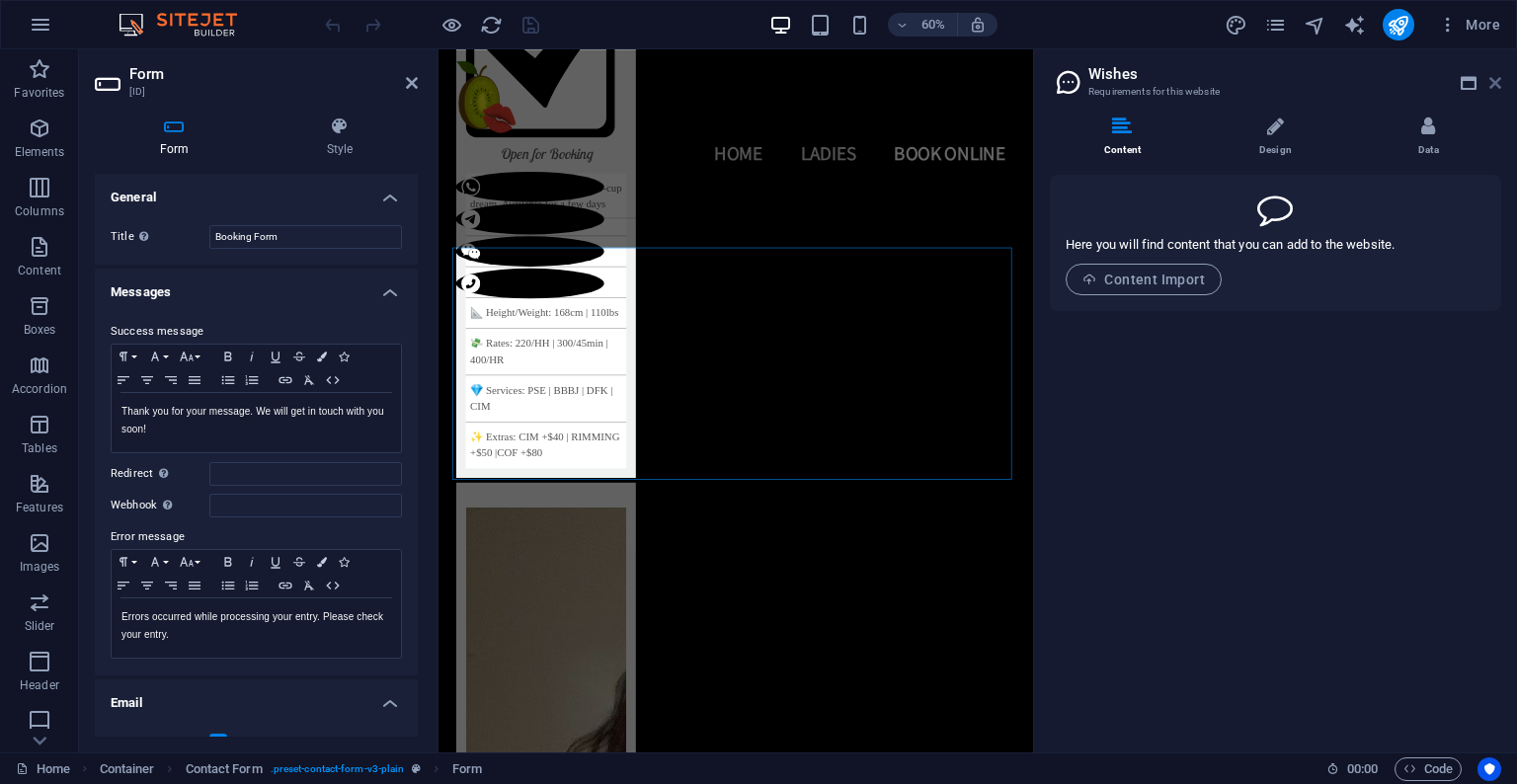 click at bounding box center [1495, 83] 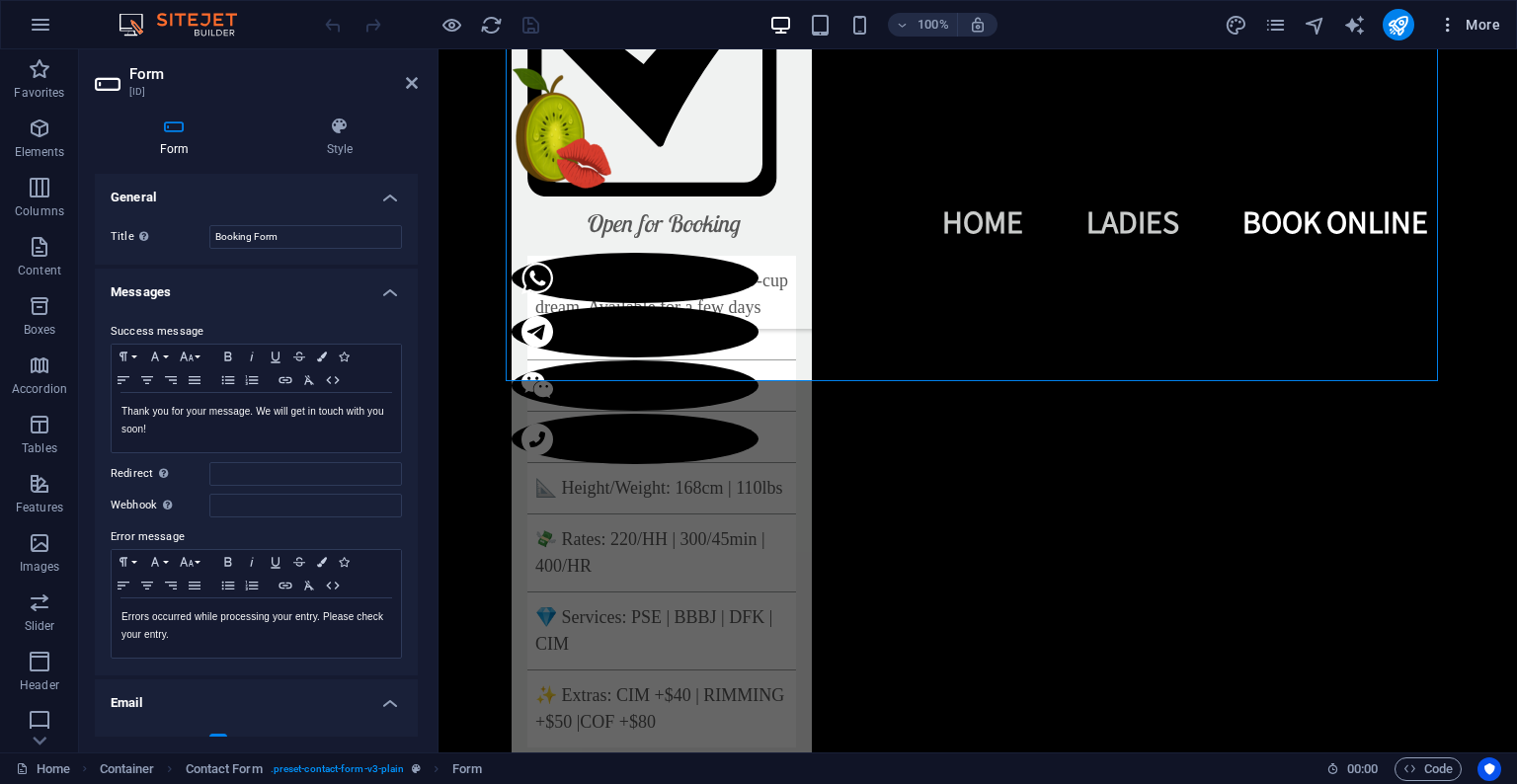 click on "More" at bounding box center [1469, 25] 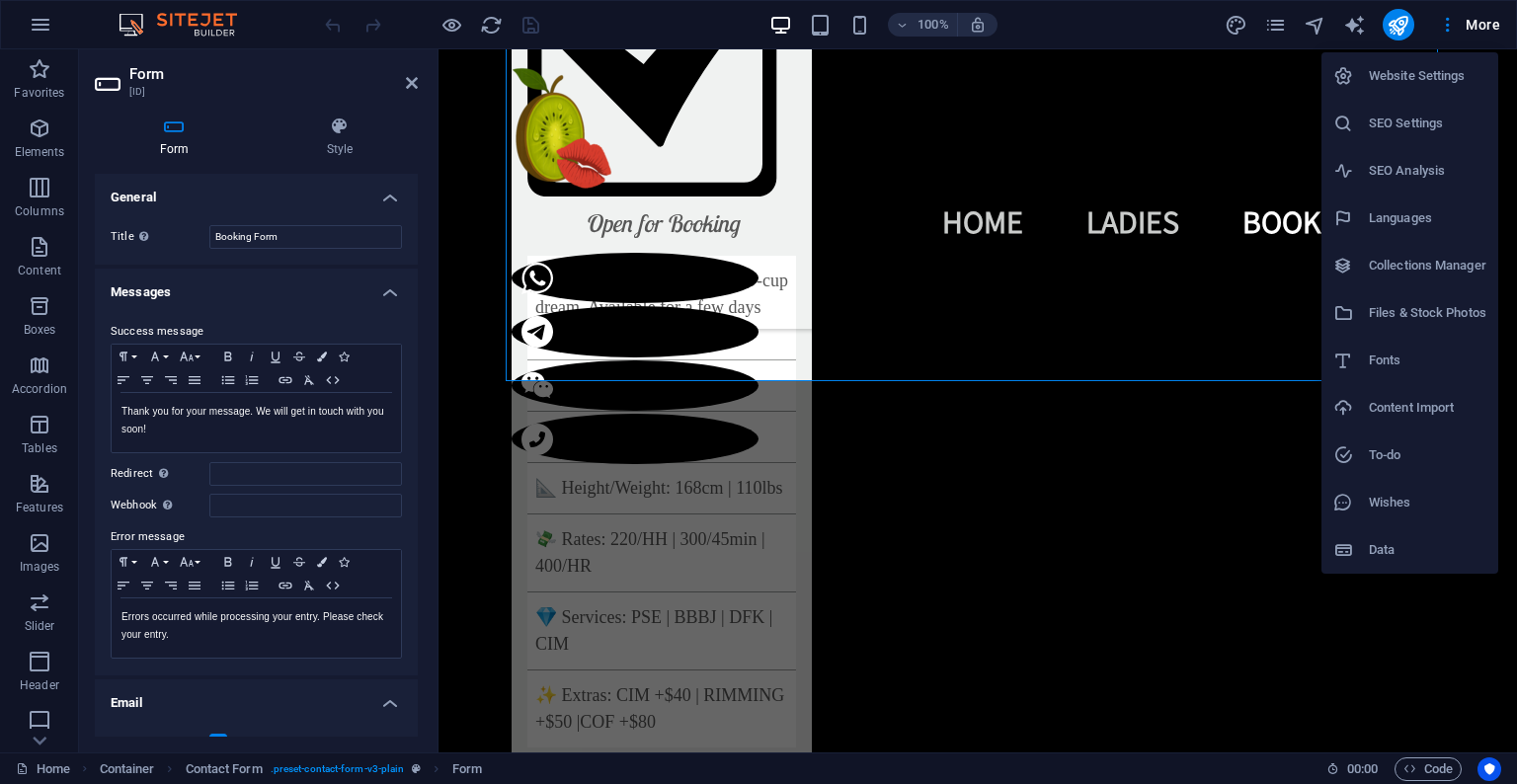 click at bounding box center (758, 392) 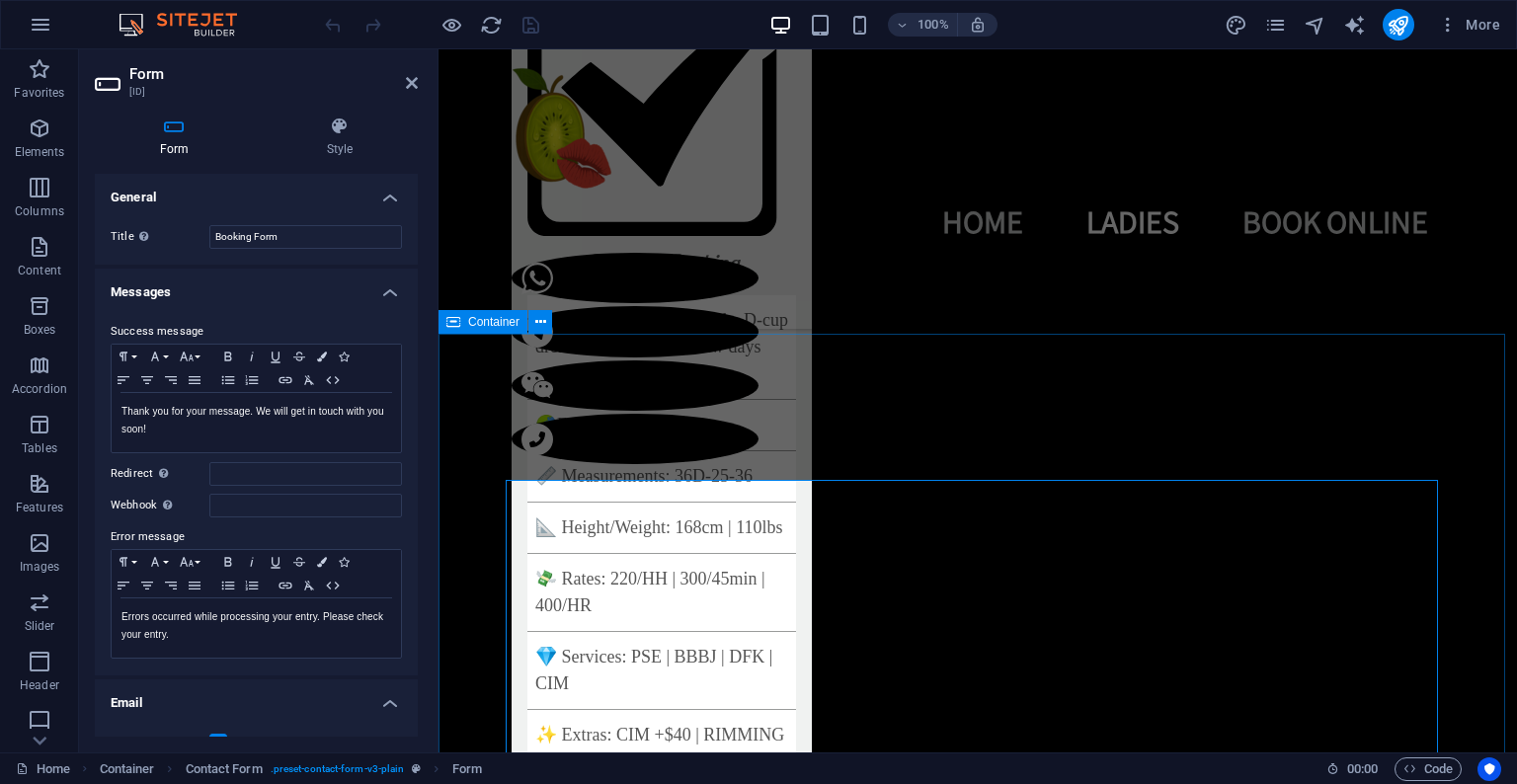 scroll, scrollTop: 6608, scrollLeft: 0, axis: vertical 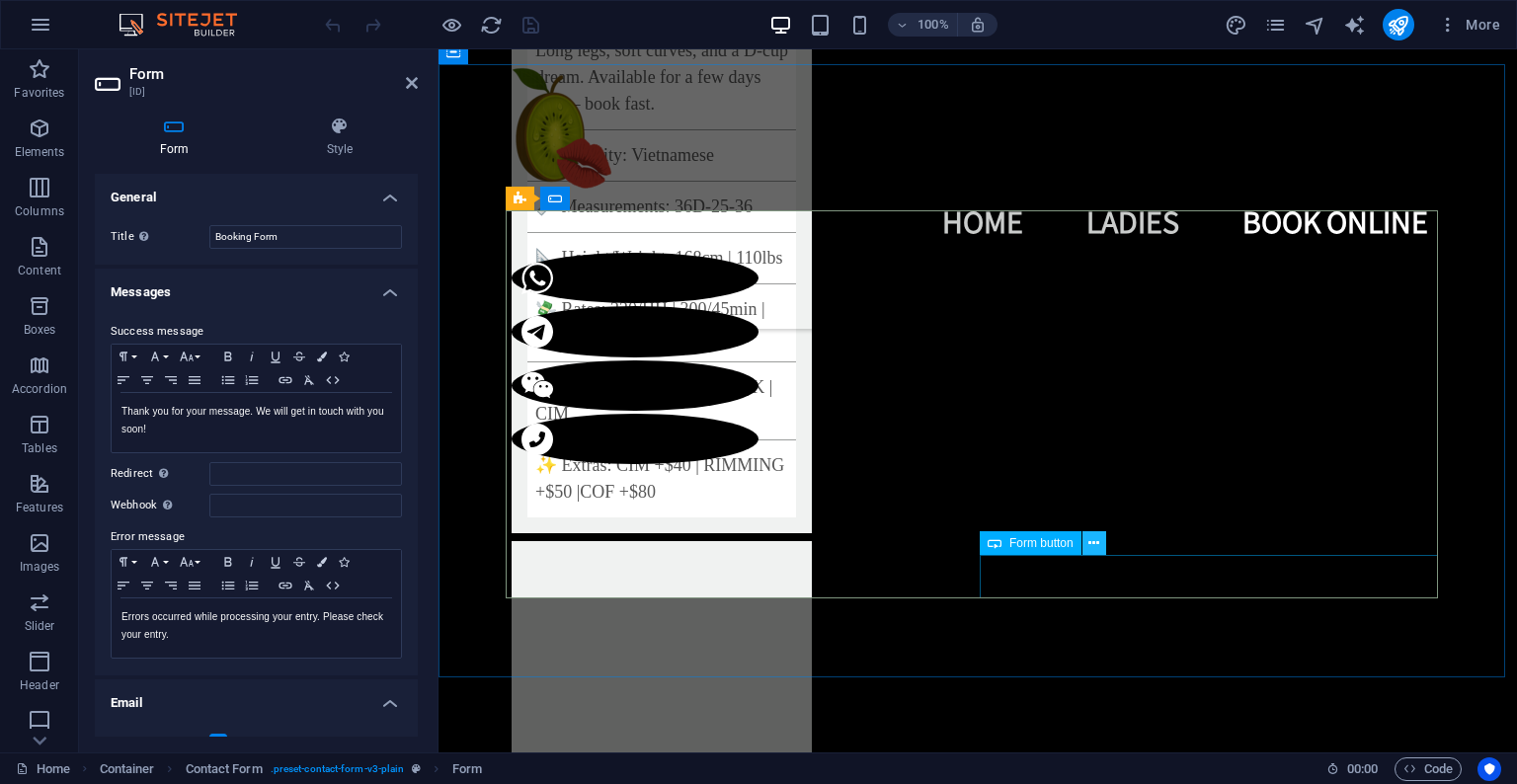 click at bounding box center (1093, 543) 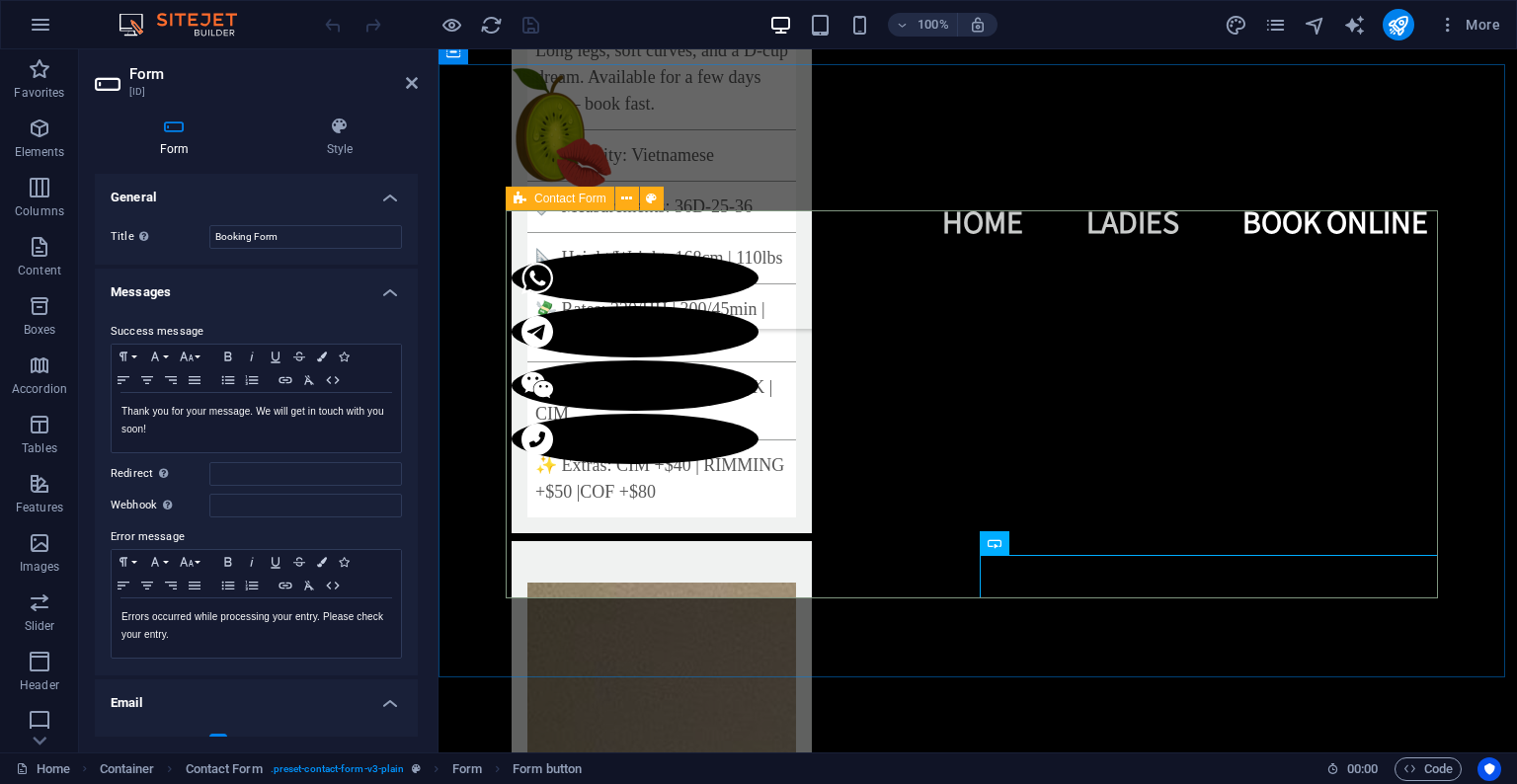 click on "Contact Form" at bounding box center [560, 198] 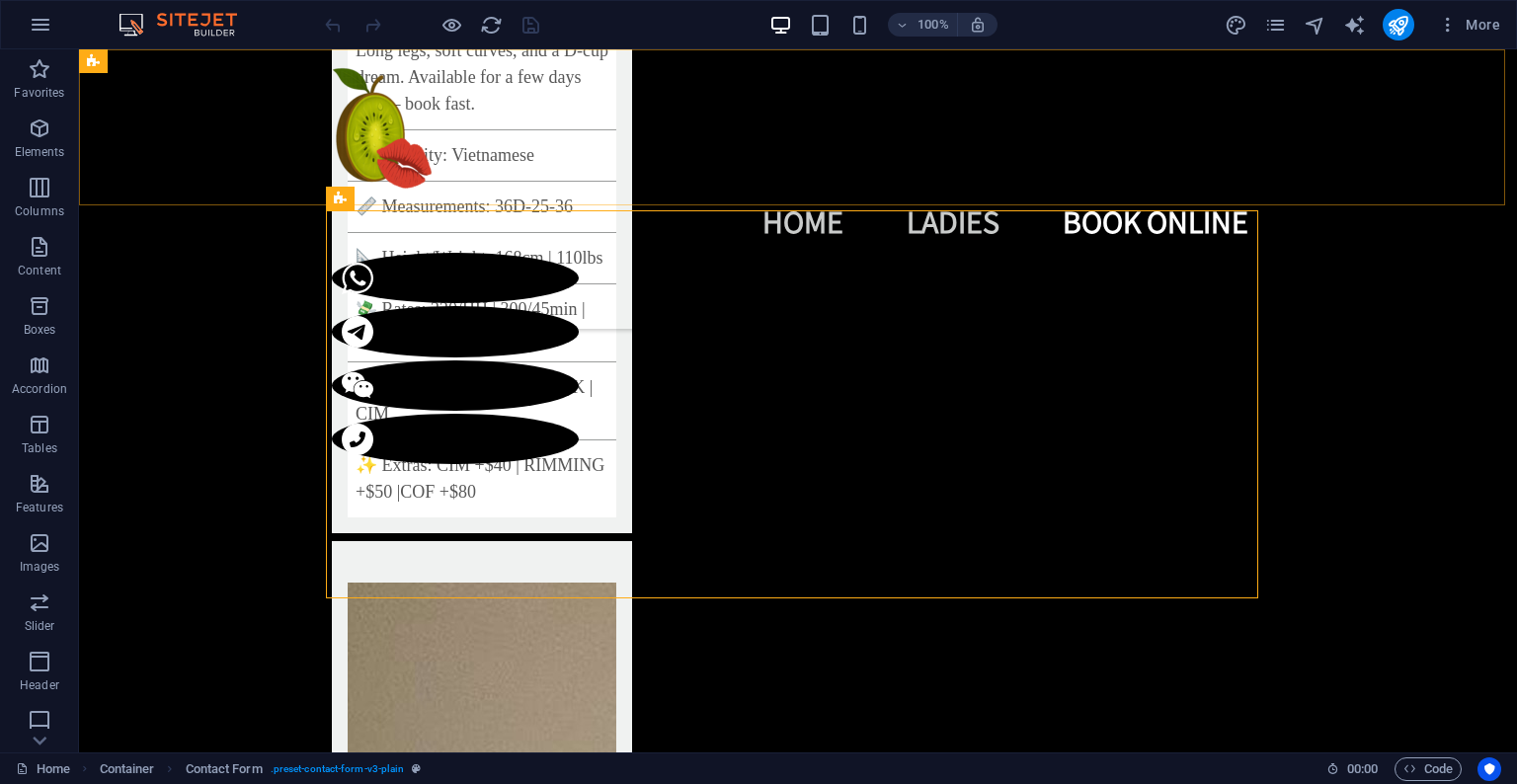 click on "Home Ladies Book Online" at bounding box center [798, 189] 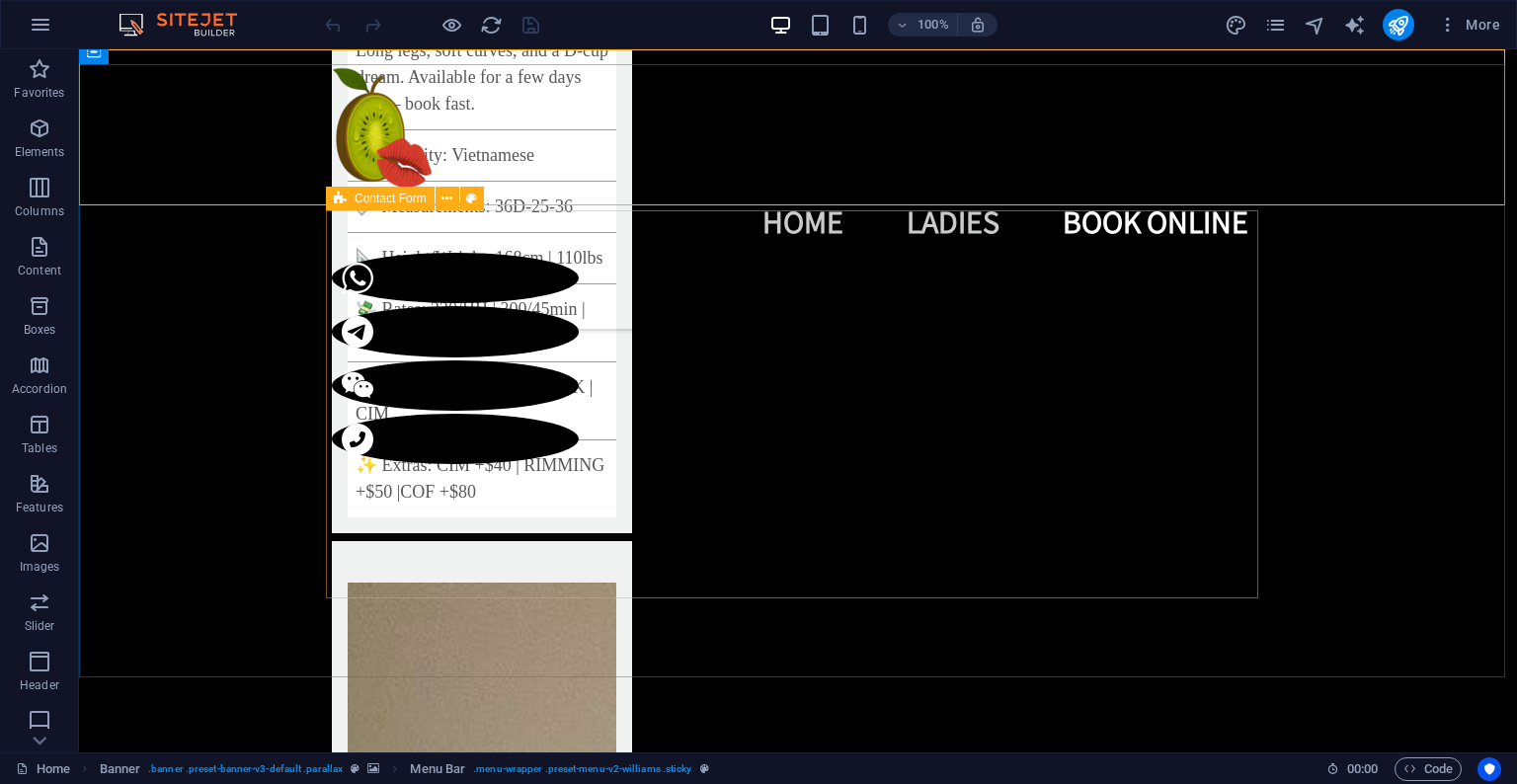 click at bounding box center [340, 198] 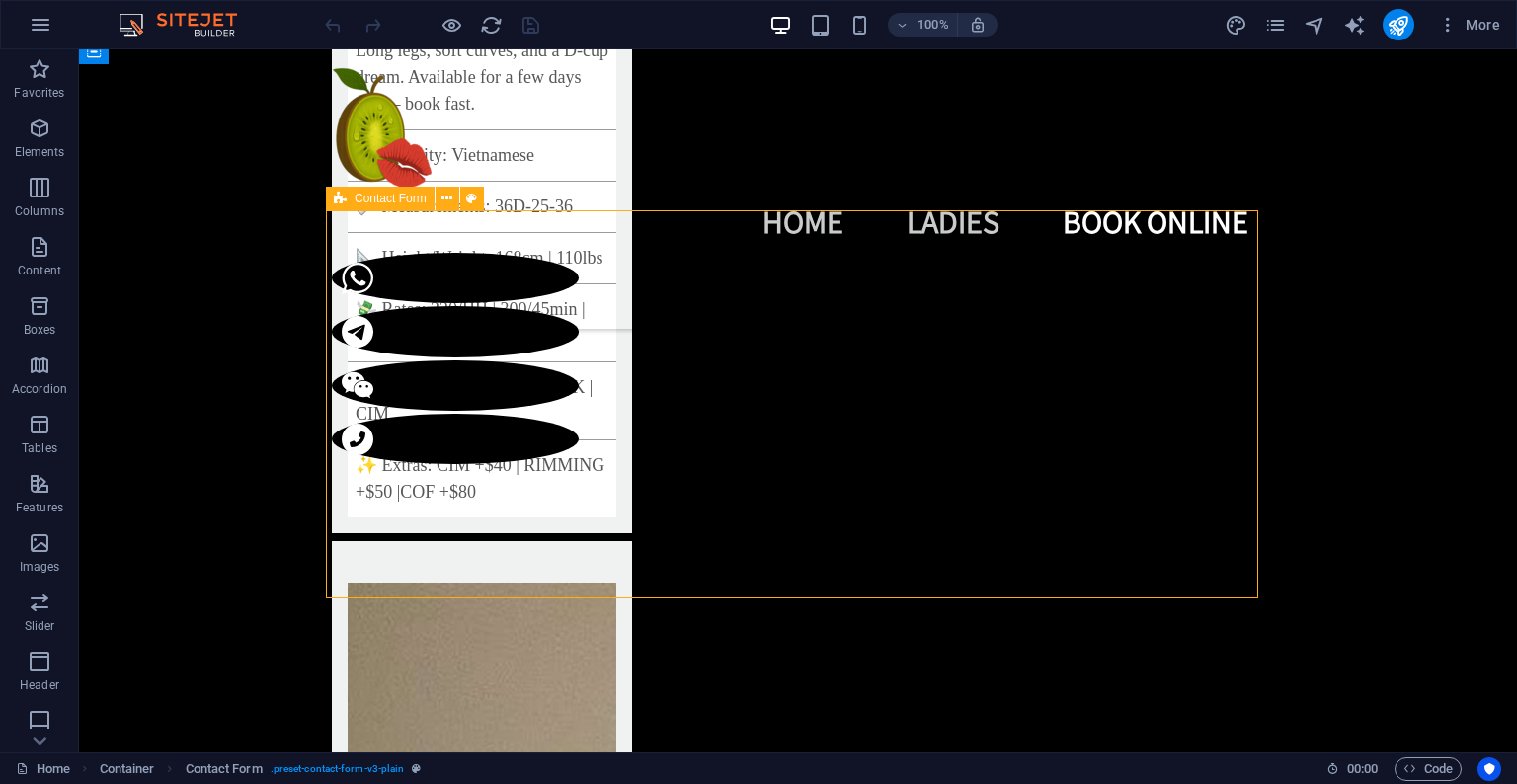 click at bounding box center [340, 198] 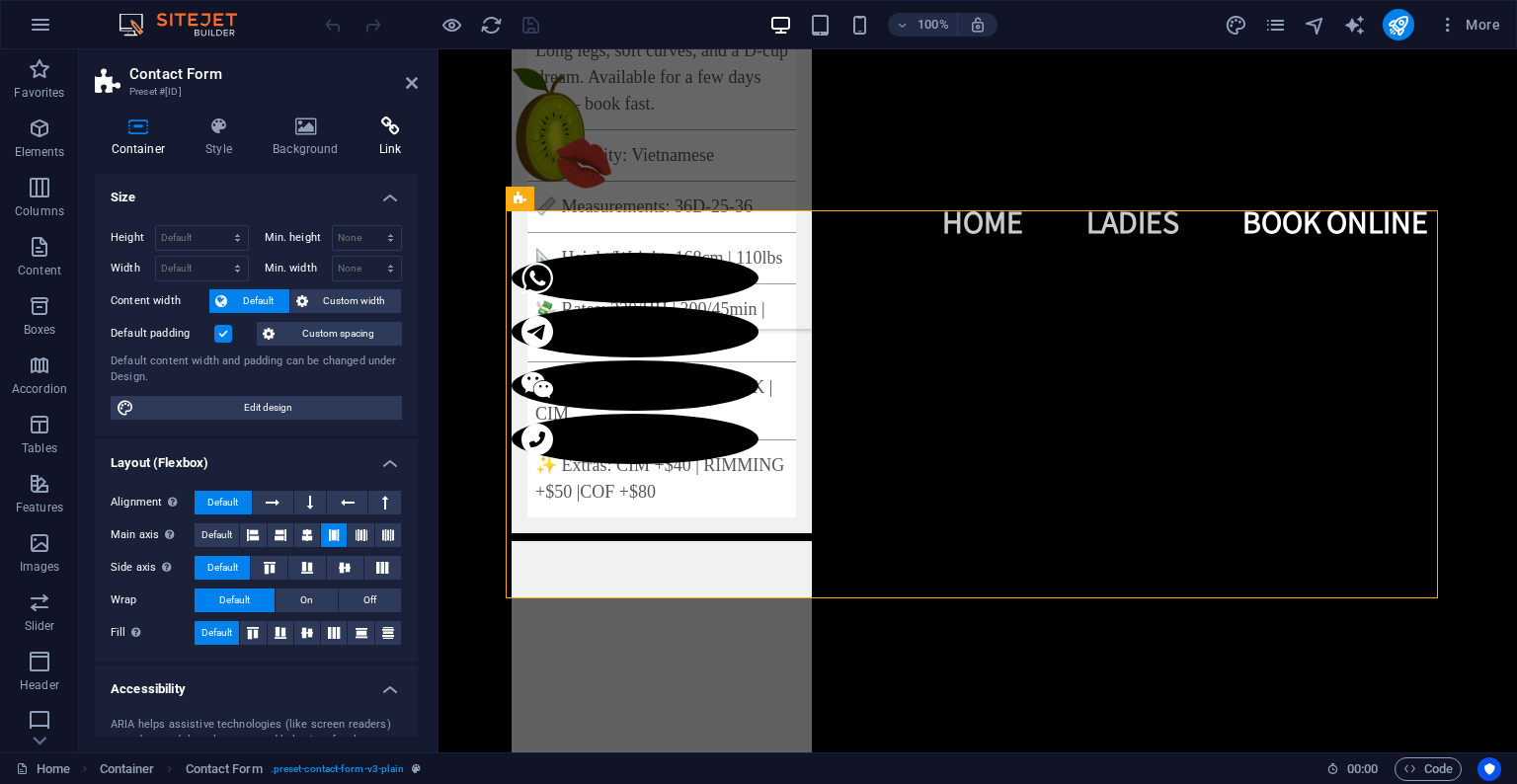 click at bounding box center [390, 126] 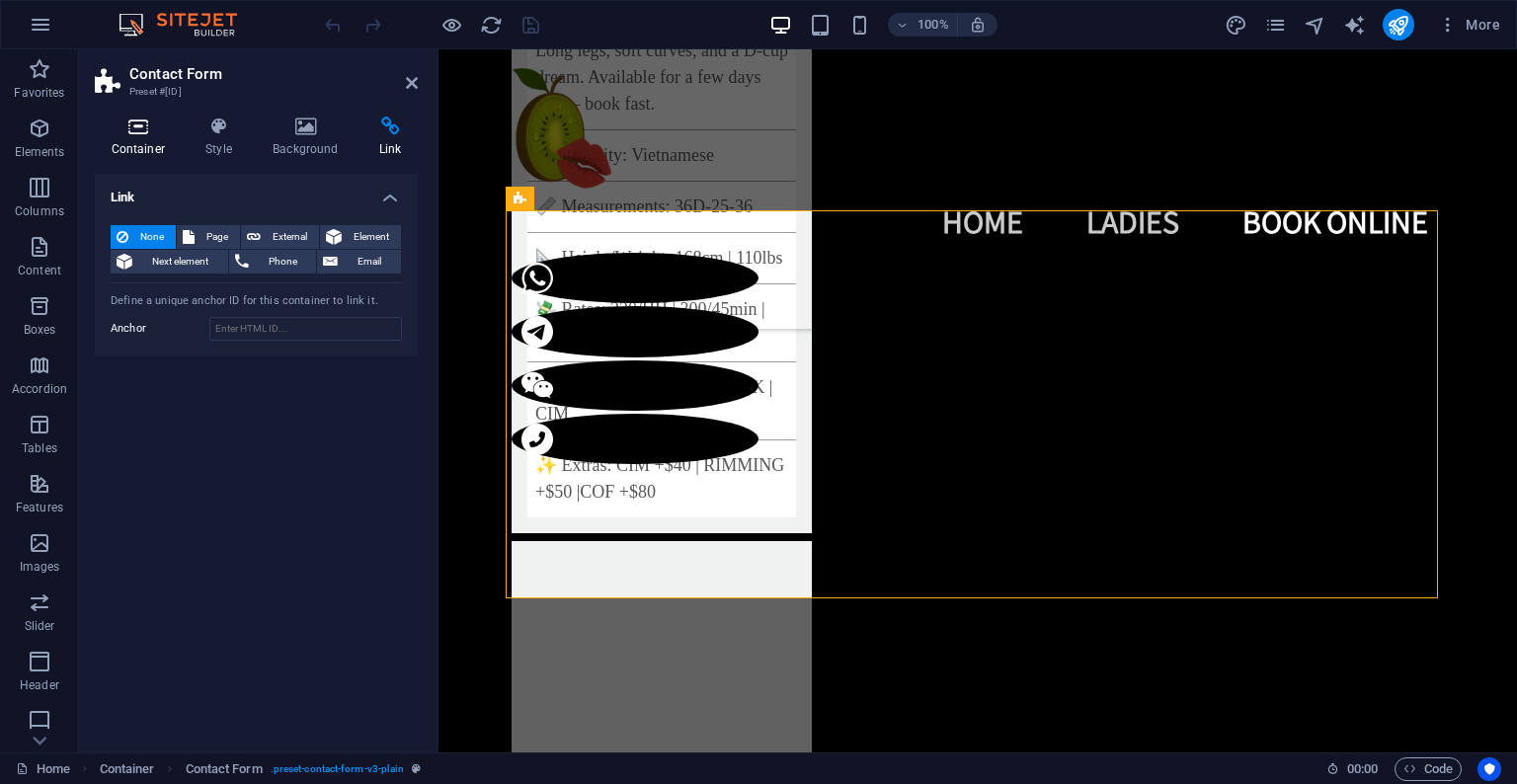 click on "Container" at bounding box center (142, 137) 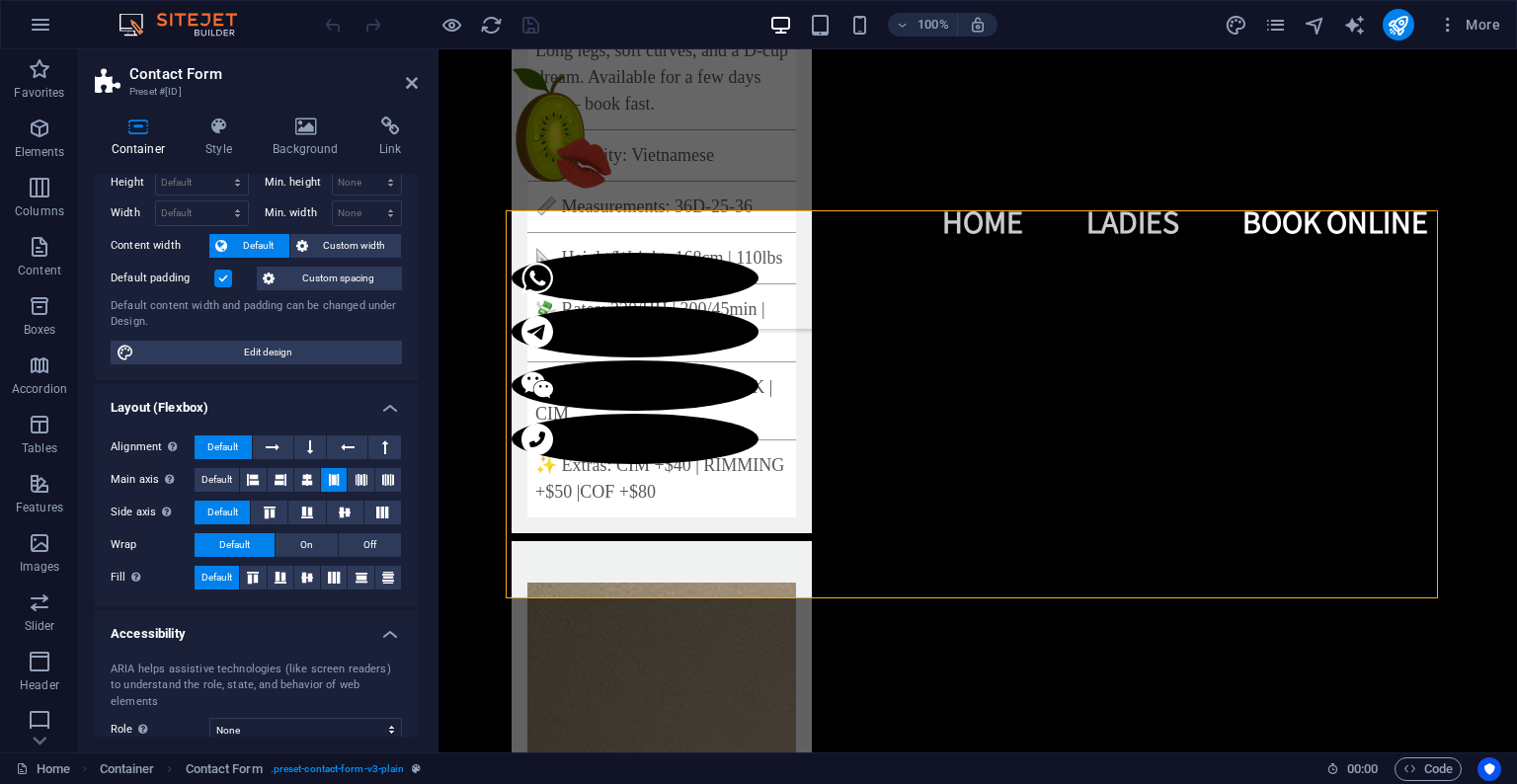 scroll, scrollTop: 186, scrollLeft: 0, axis: vertical 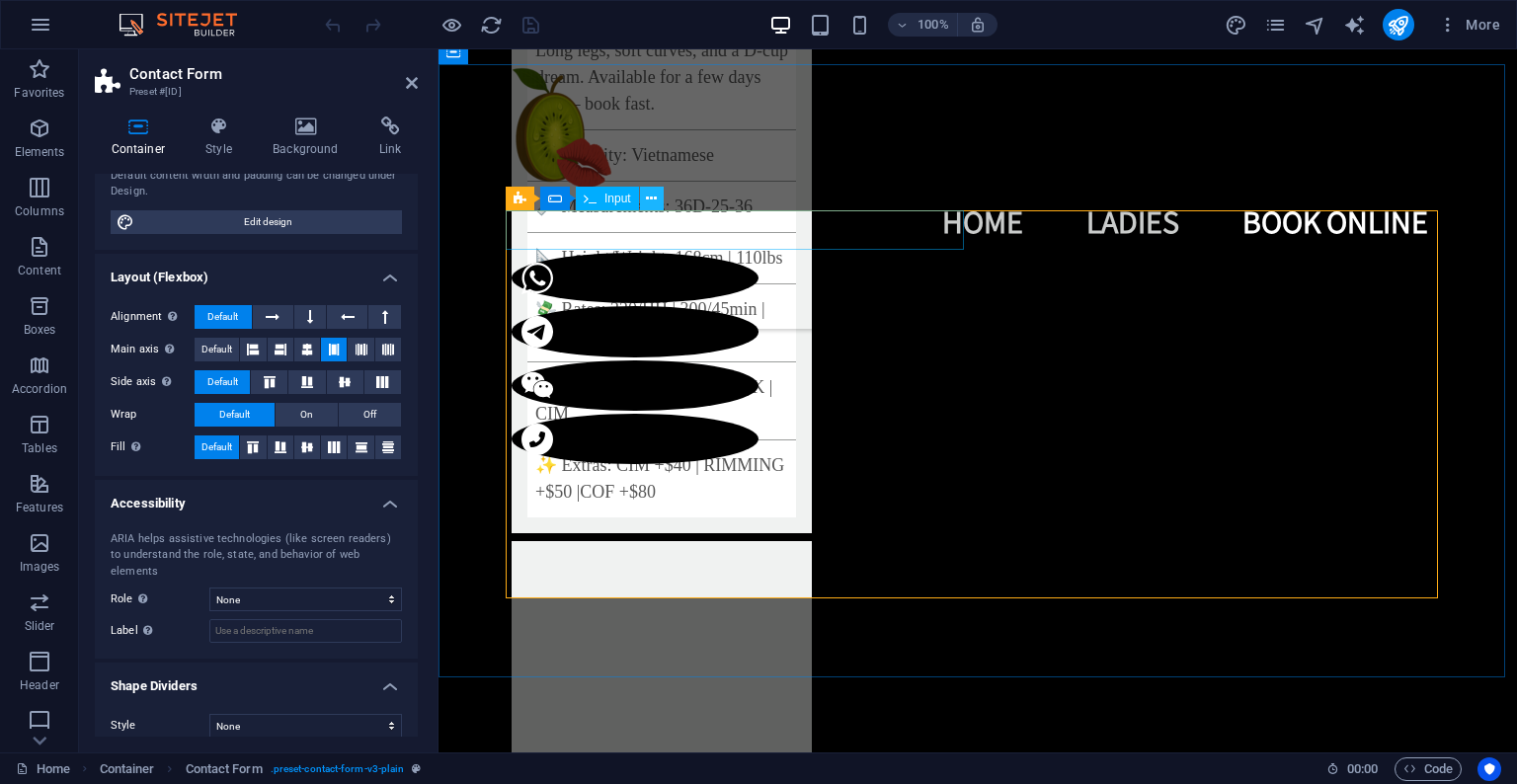 click at bounding box center (651, 198) 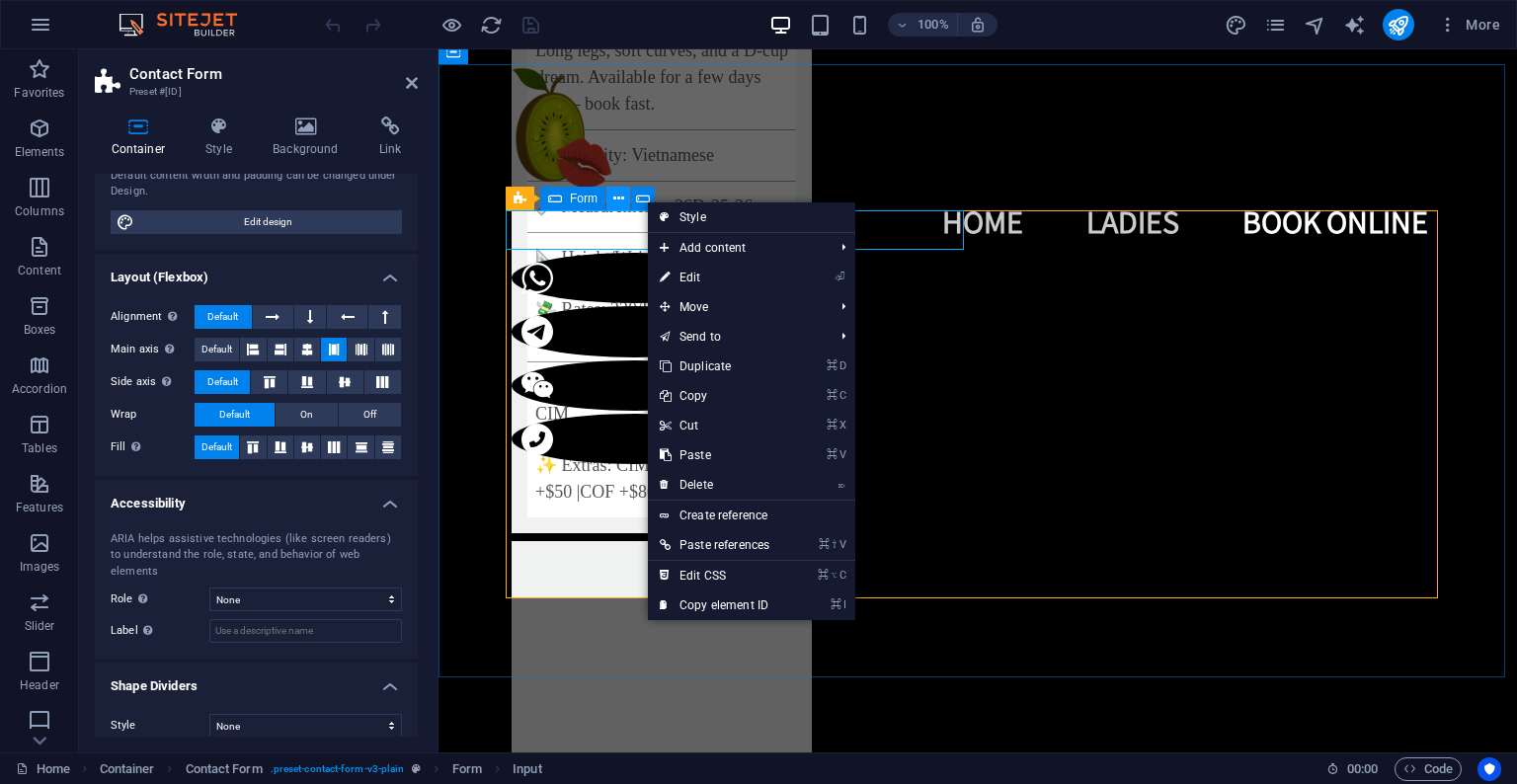 click at bounding box center (618, 198) 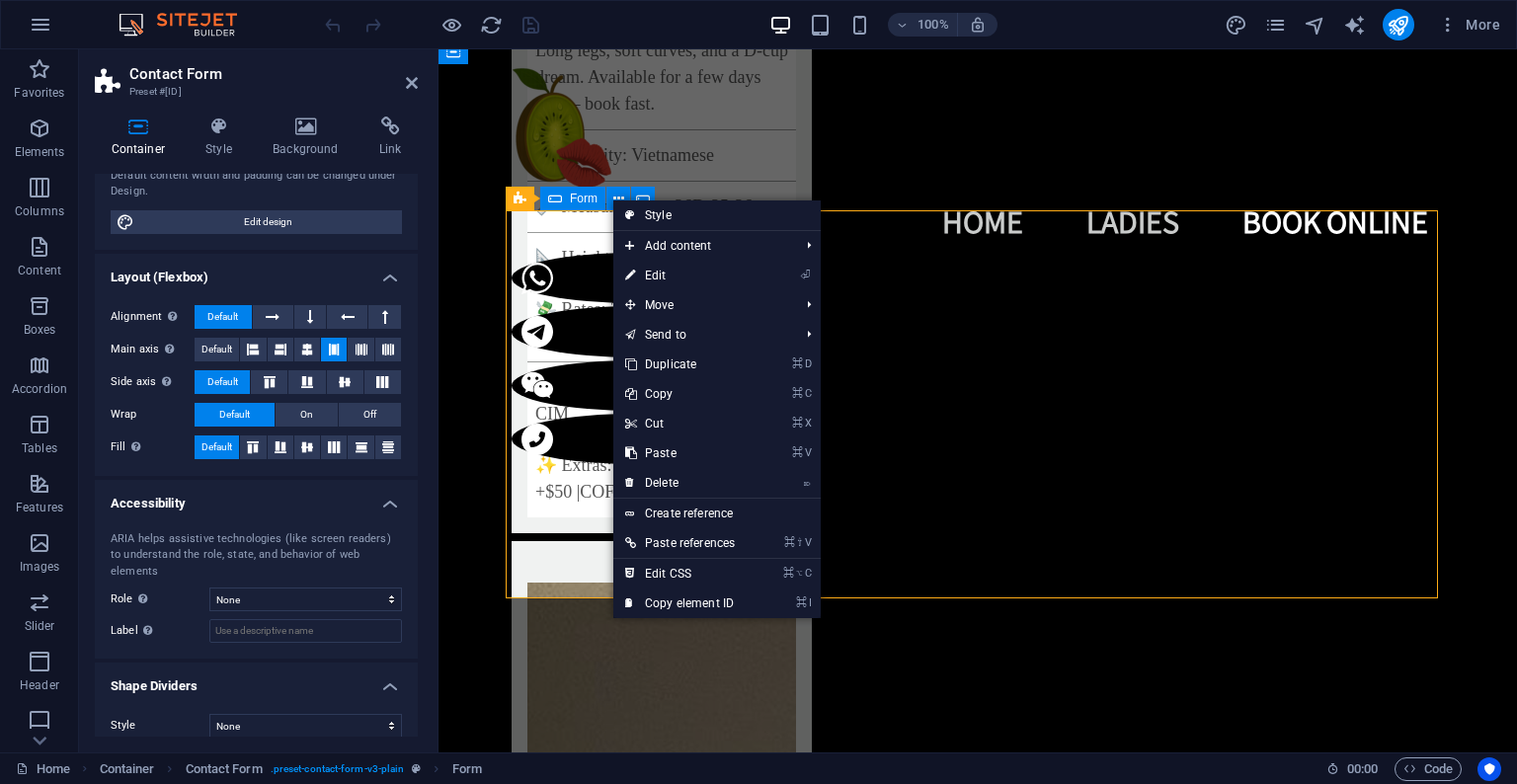 click on "Form" at bounding box center (584, 198) 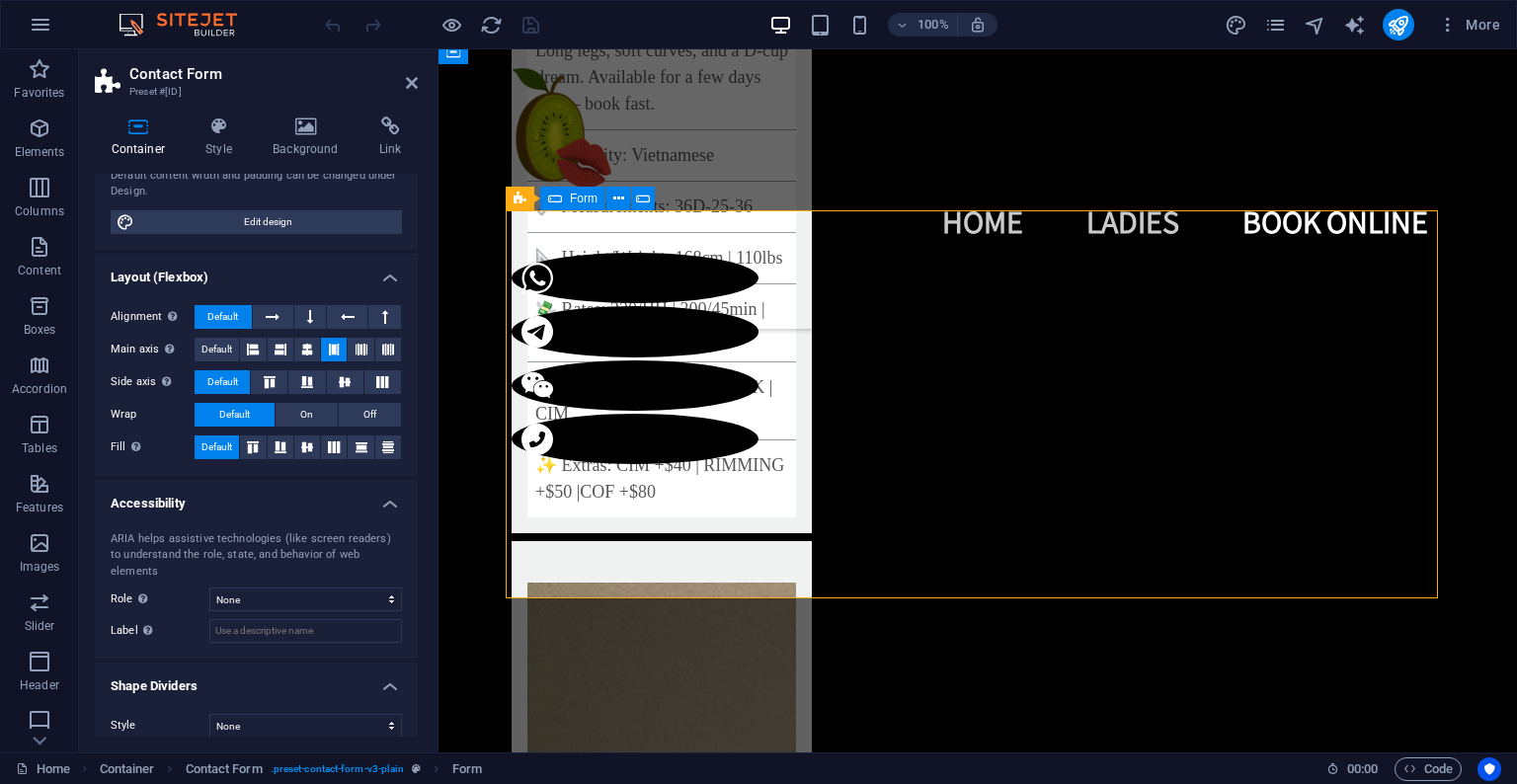 click on "Form" at bounding box center (584, 198) 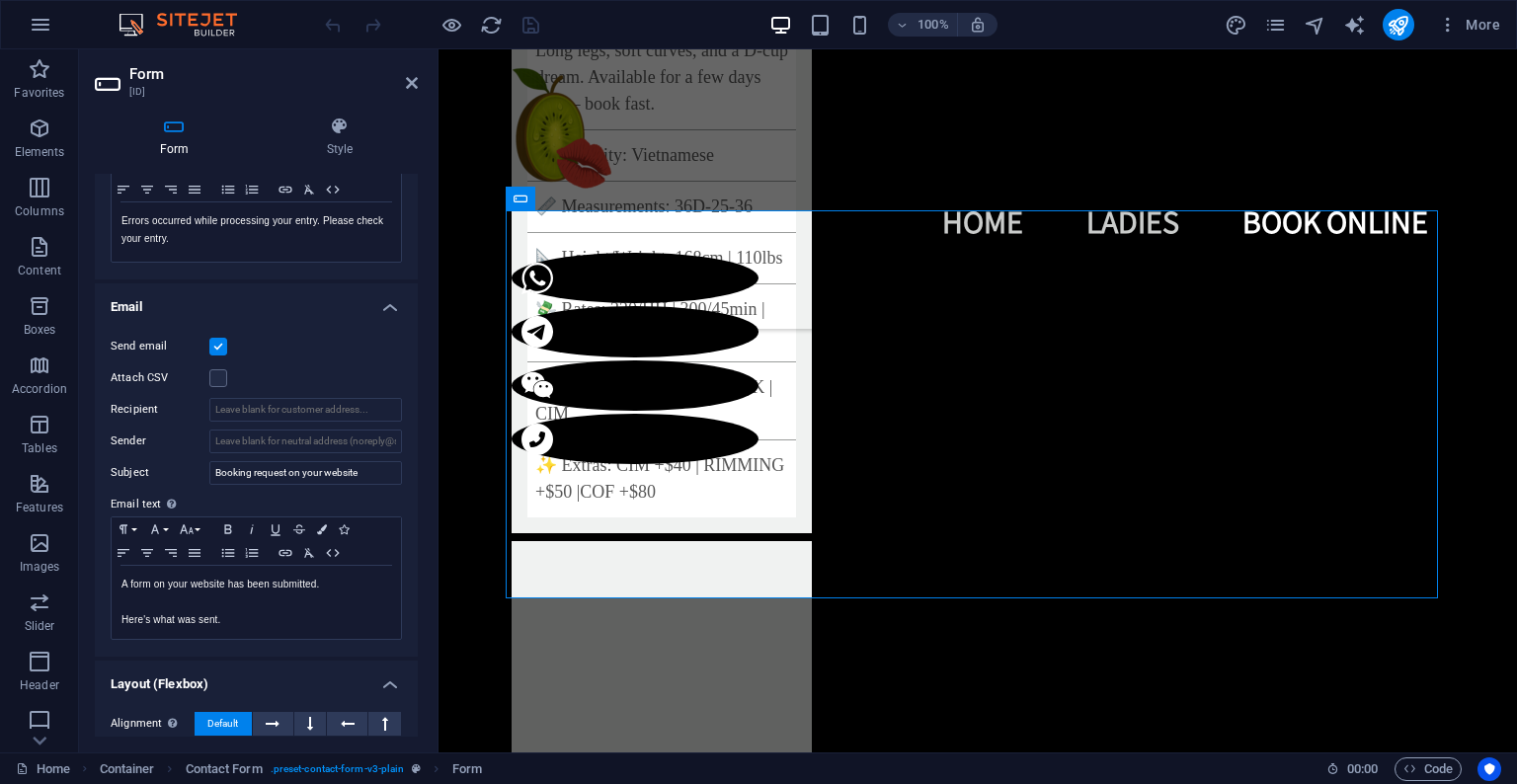 scroll, scrollTop: 395, scrollLeft: 0, axis: vertical 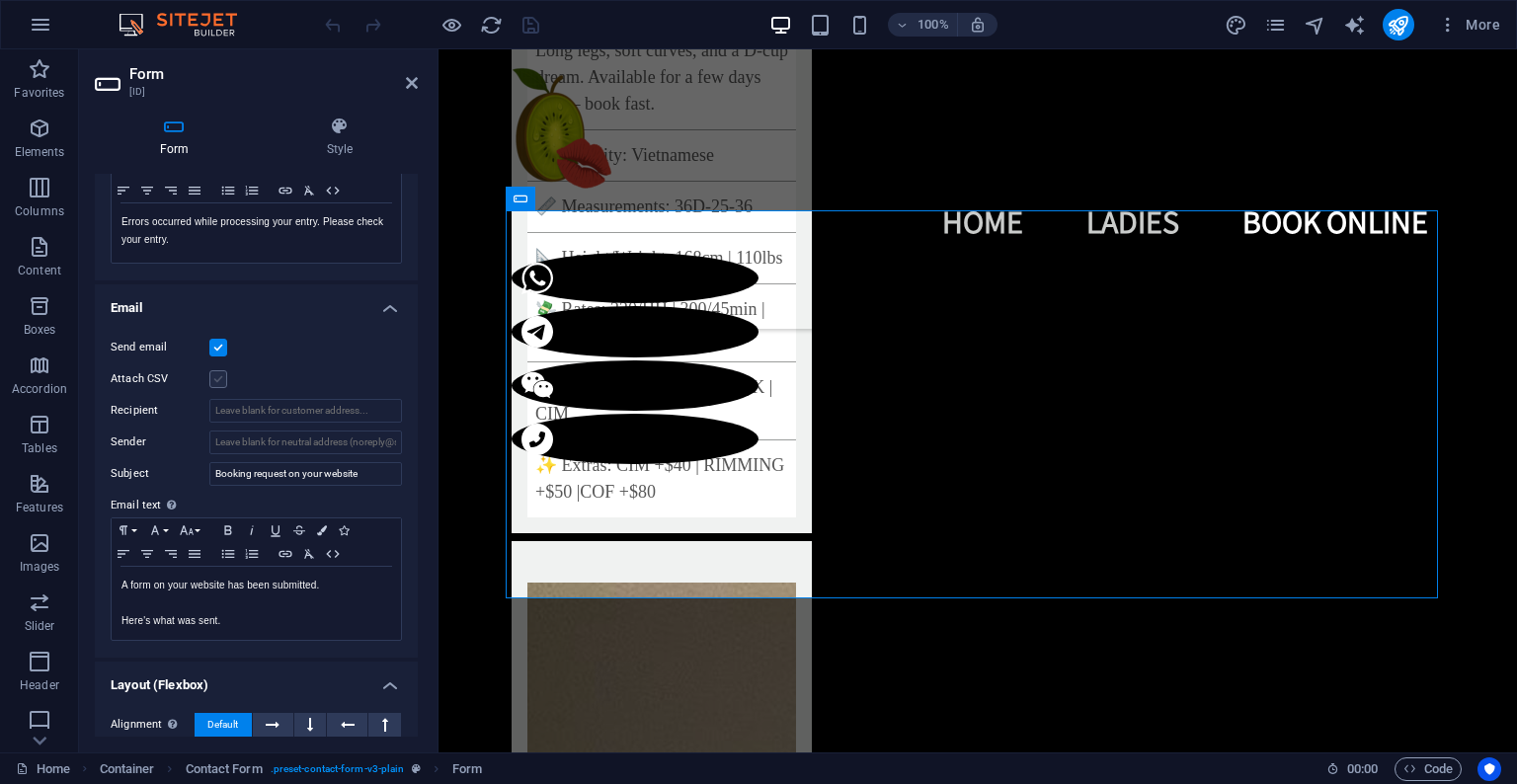 click at bounding box center [218, 379] 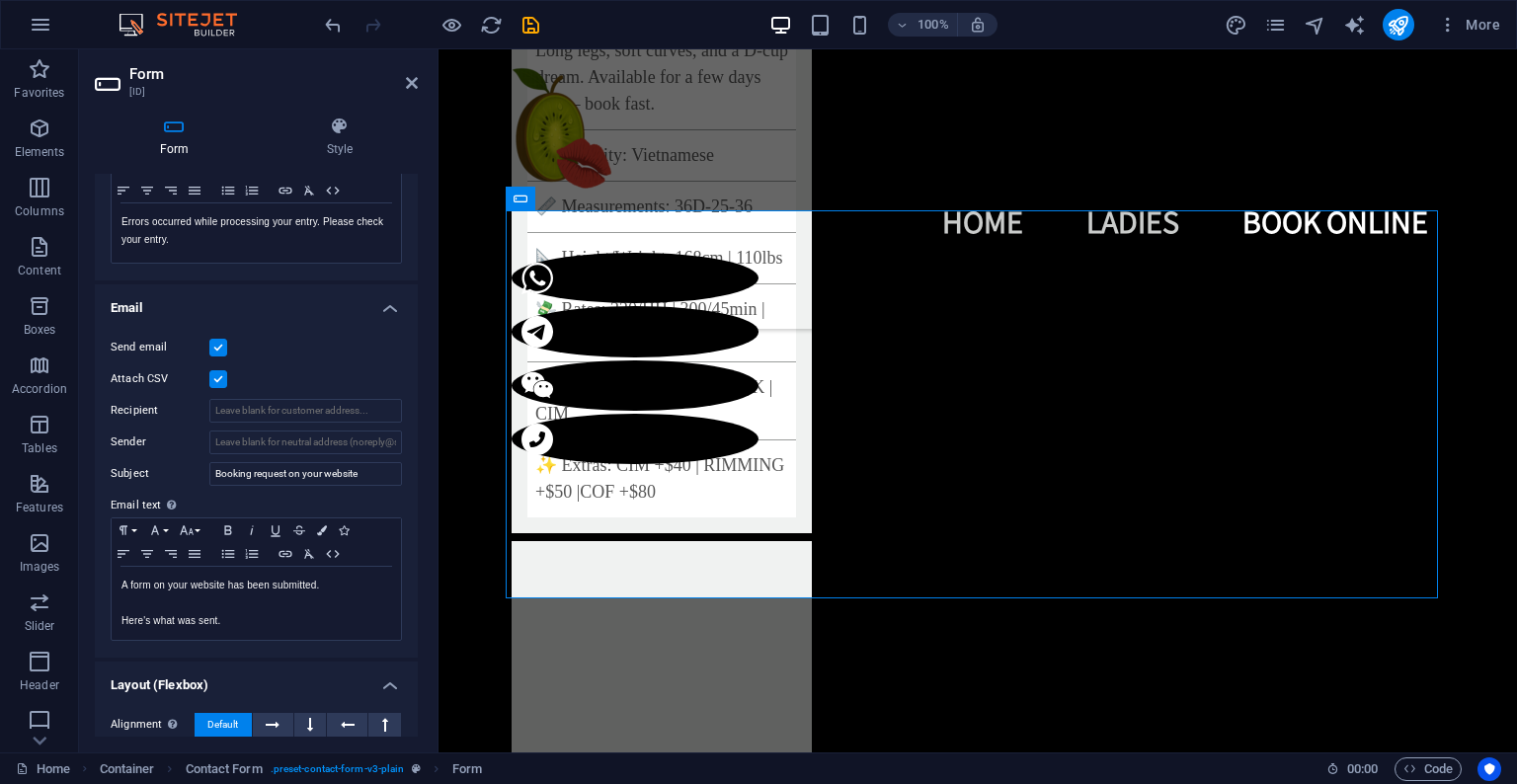 click at bounding box center [218, 379] 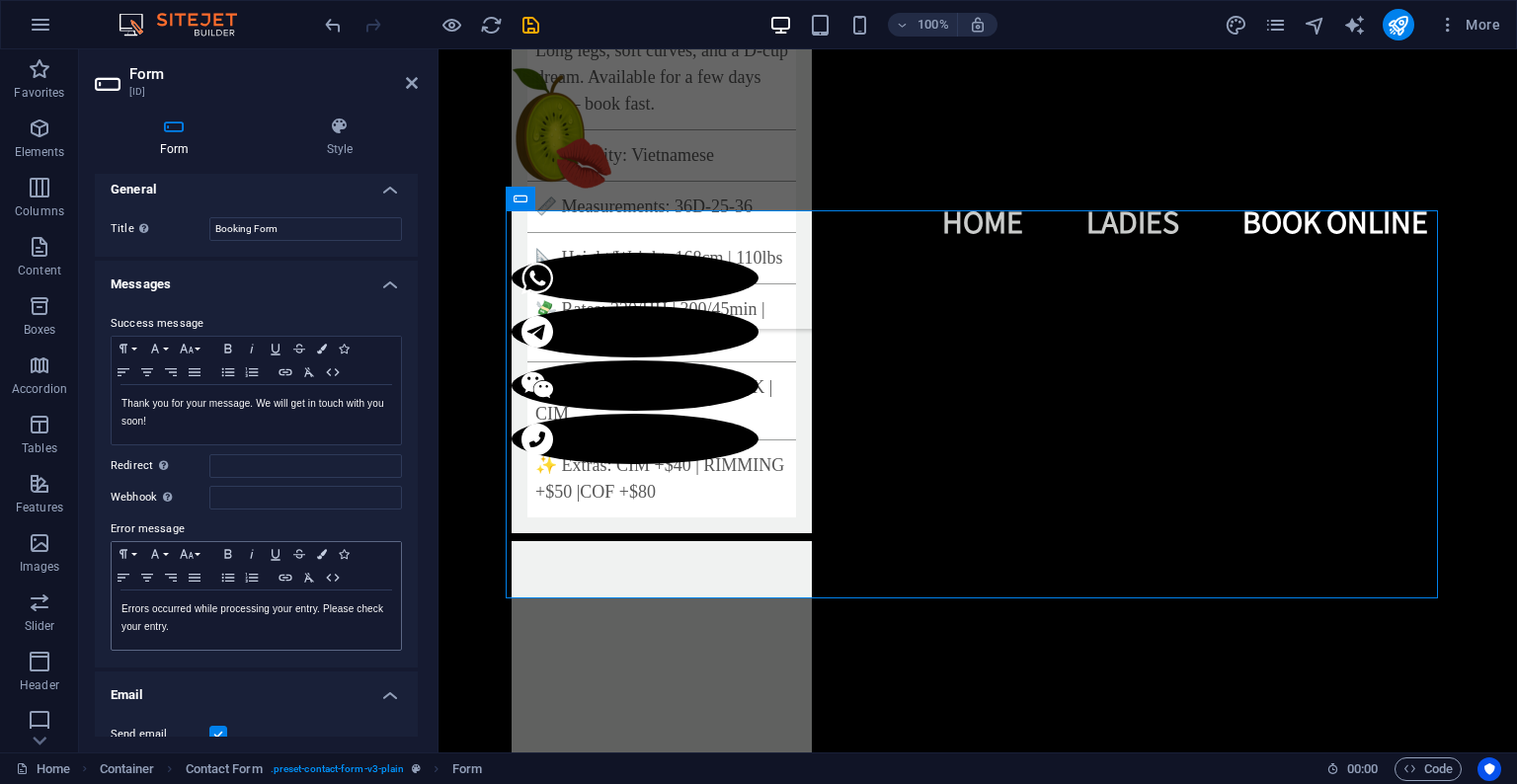 scroll, scrollTop: 0, scrollLeft: 0, axis: both 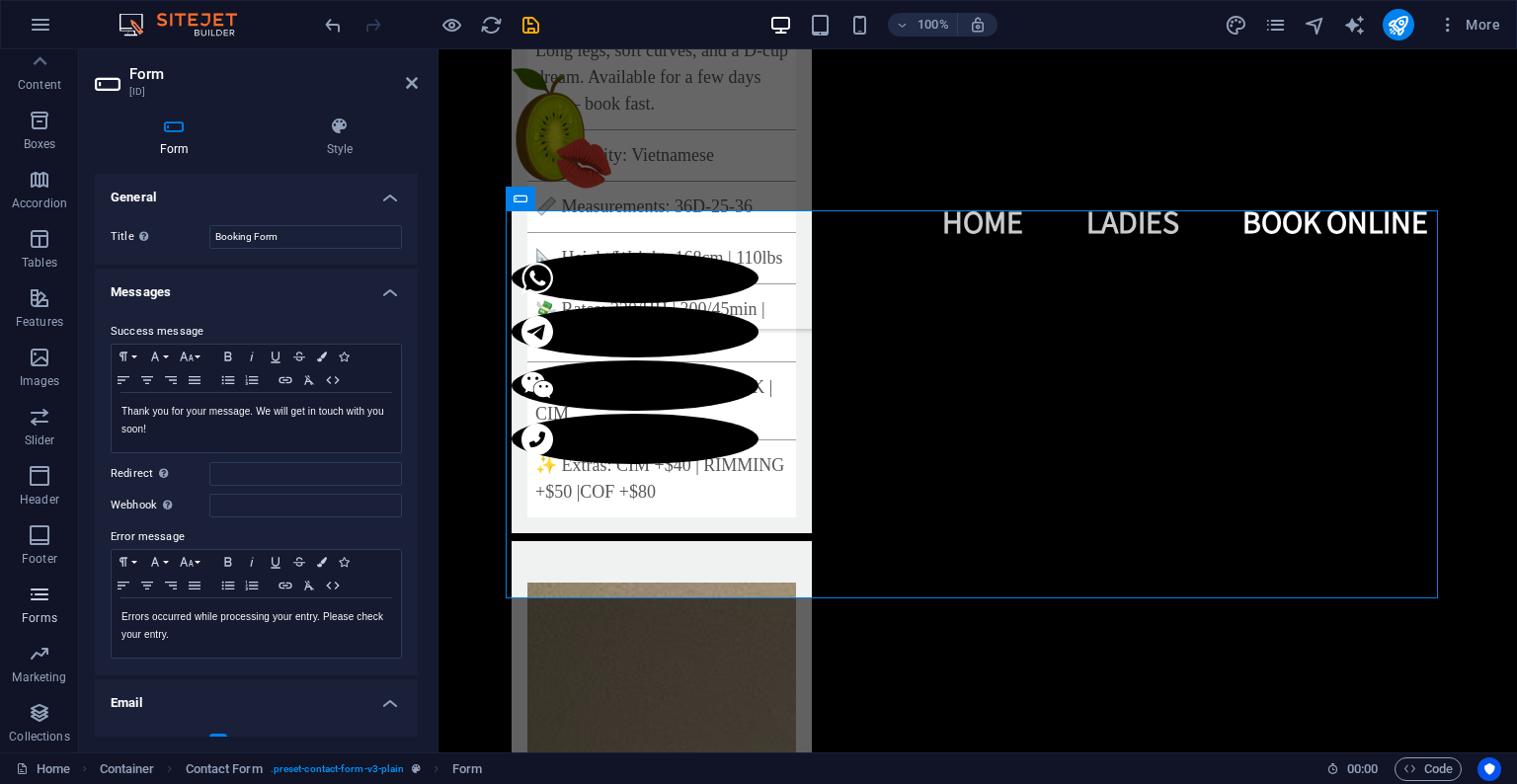 click at bounding box center (40, 594) 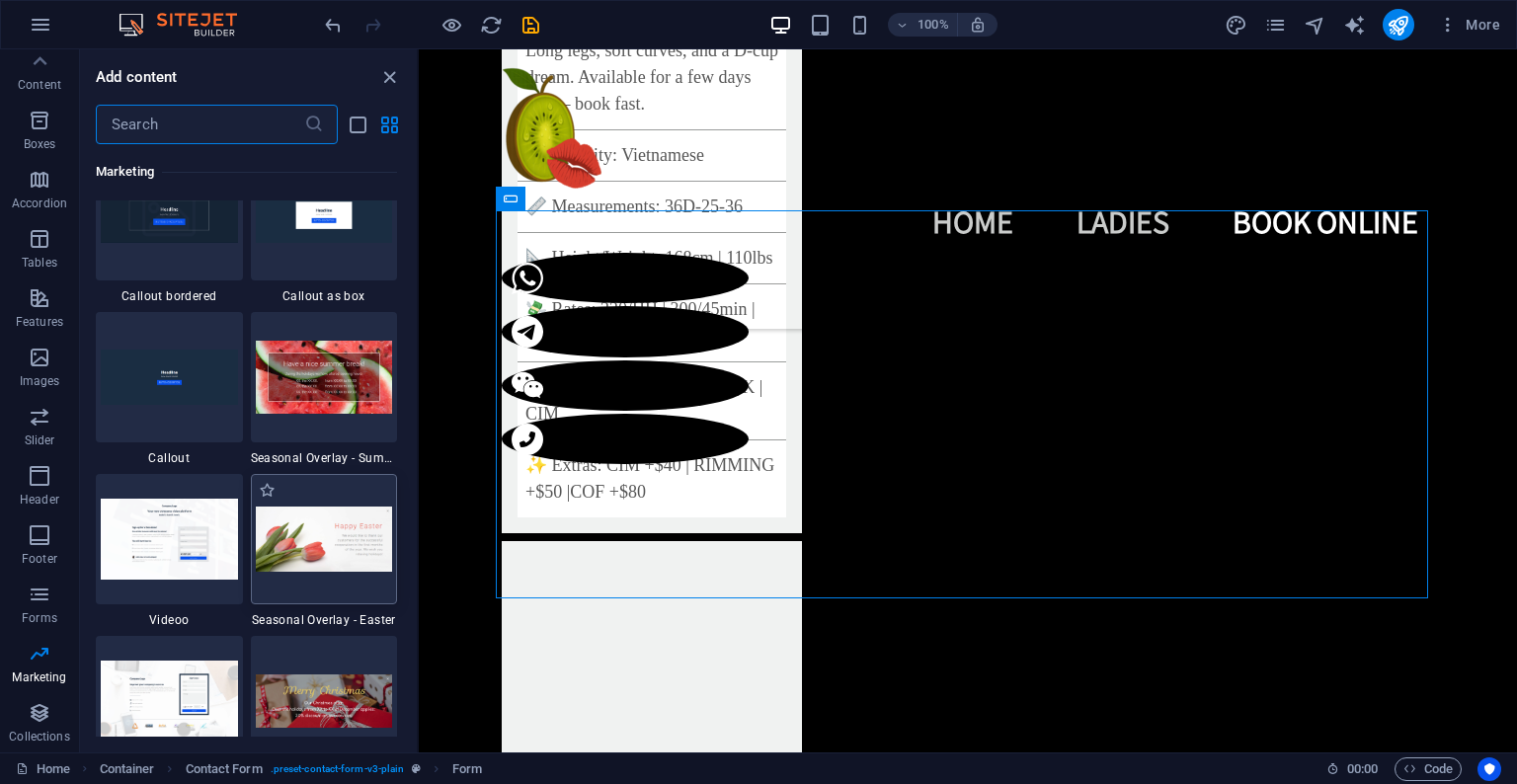 scroll, scrollTop: 16134, scrollLeft: 0, axis: vertical 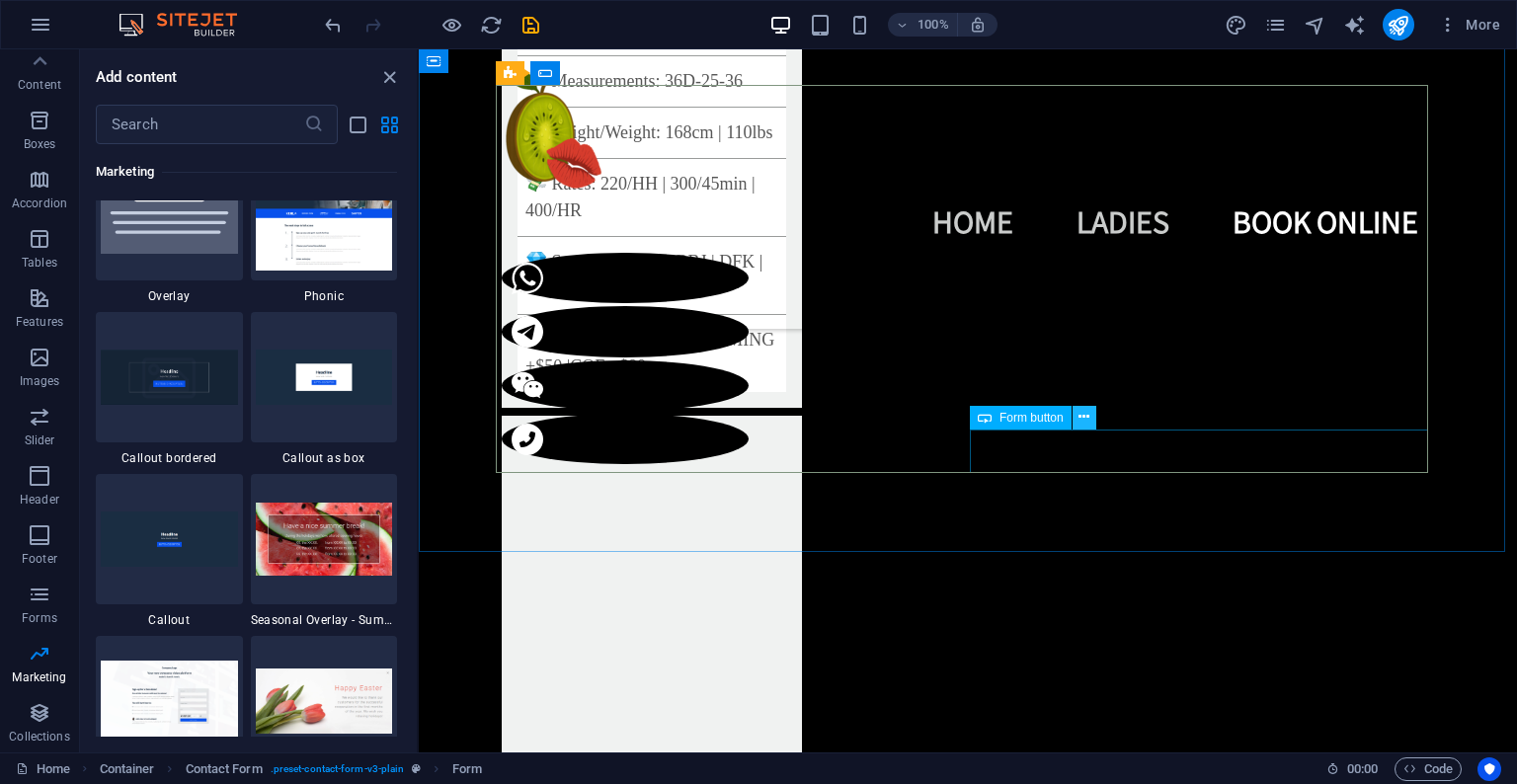 click at bounding box center [1083, 417] 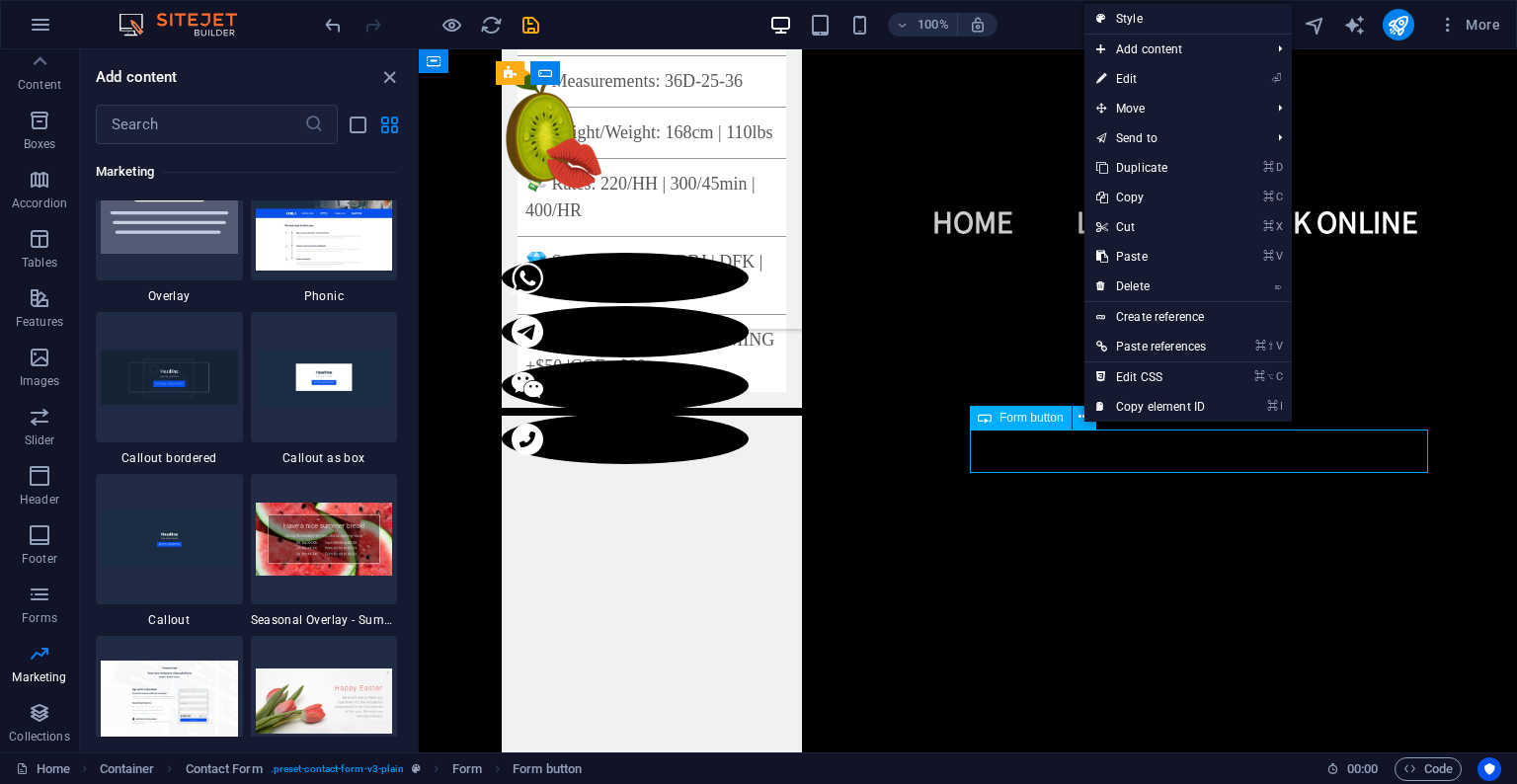 click on "Form button" at bounding box center [1031, 418] 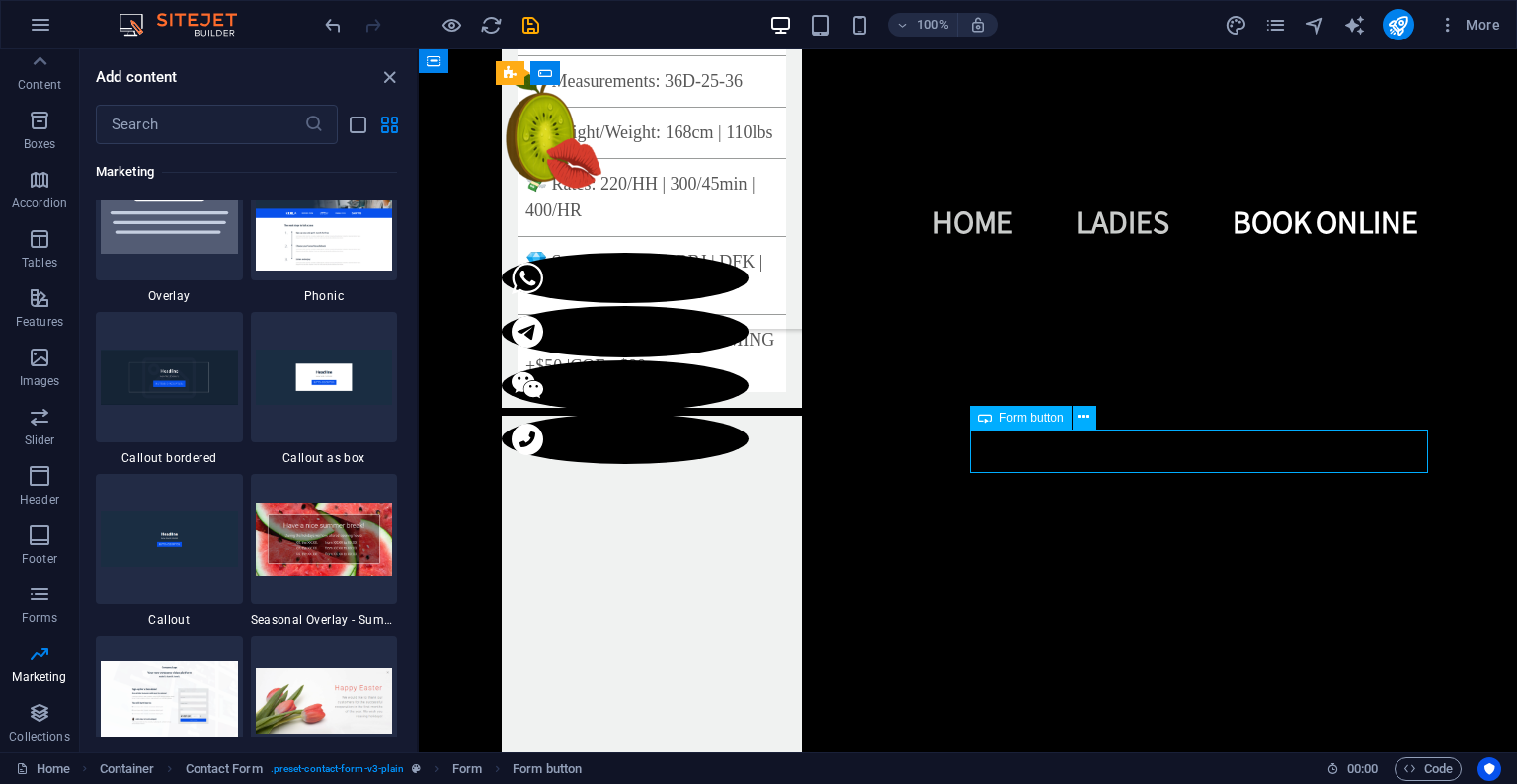 click on "Form button" at bounding box center (1031, 418) 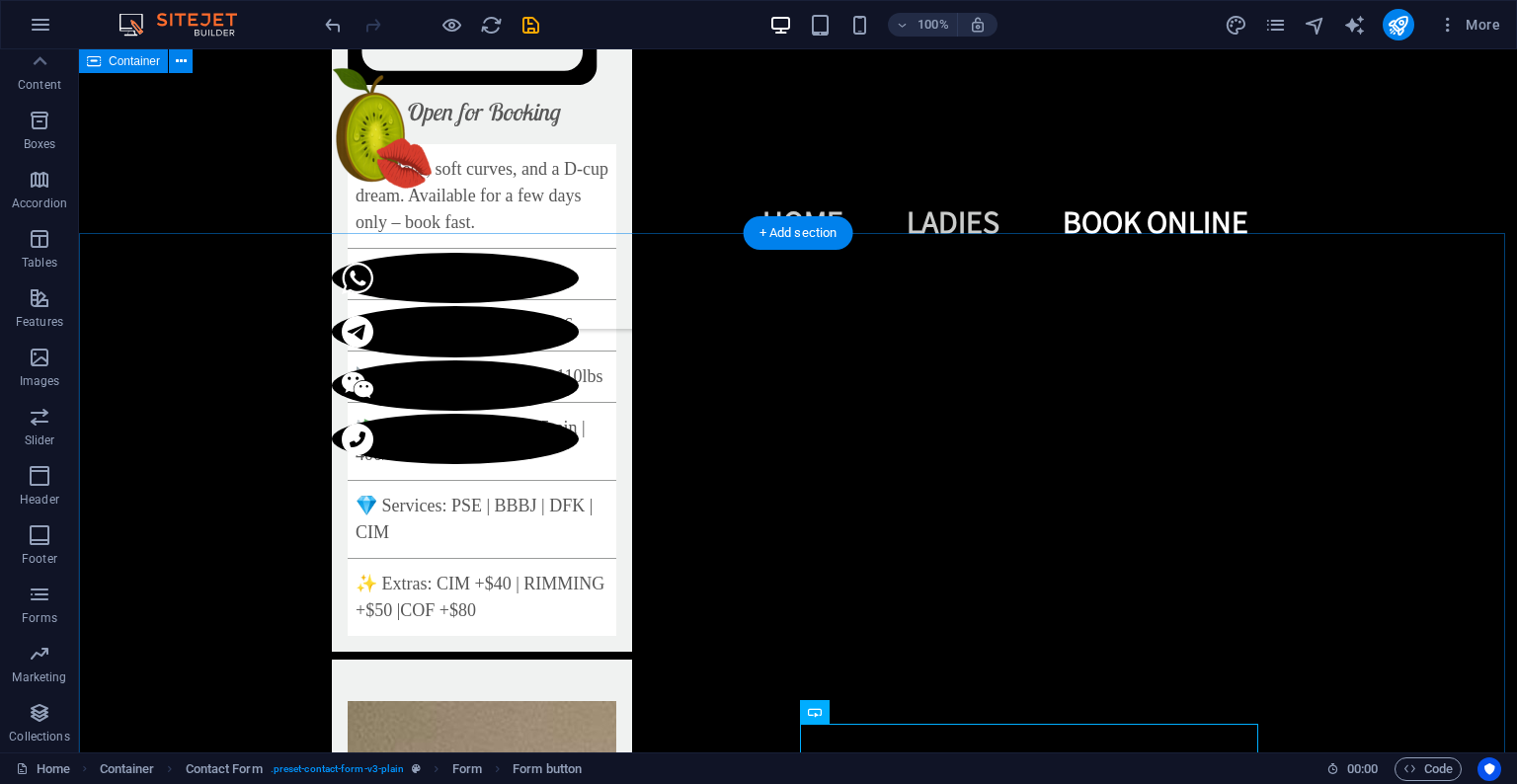 scroll, scrollTop: 6438, scrollLeft: 0, axis: vertical 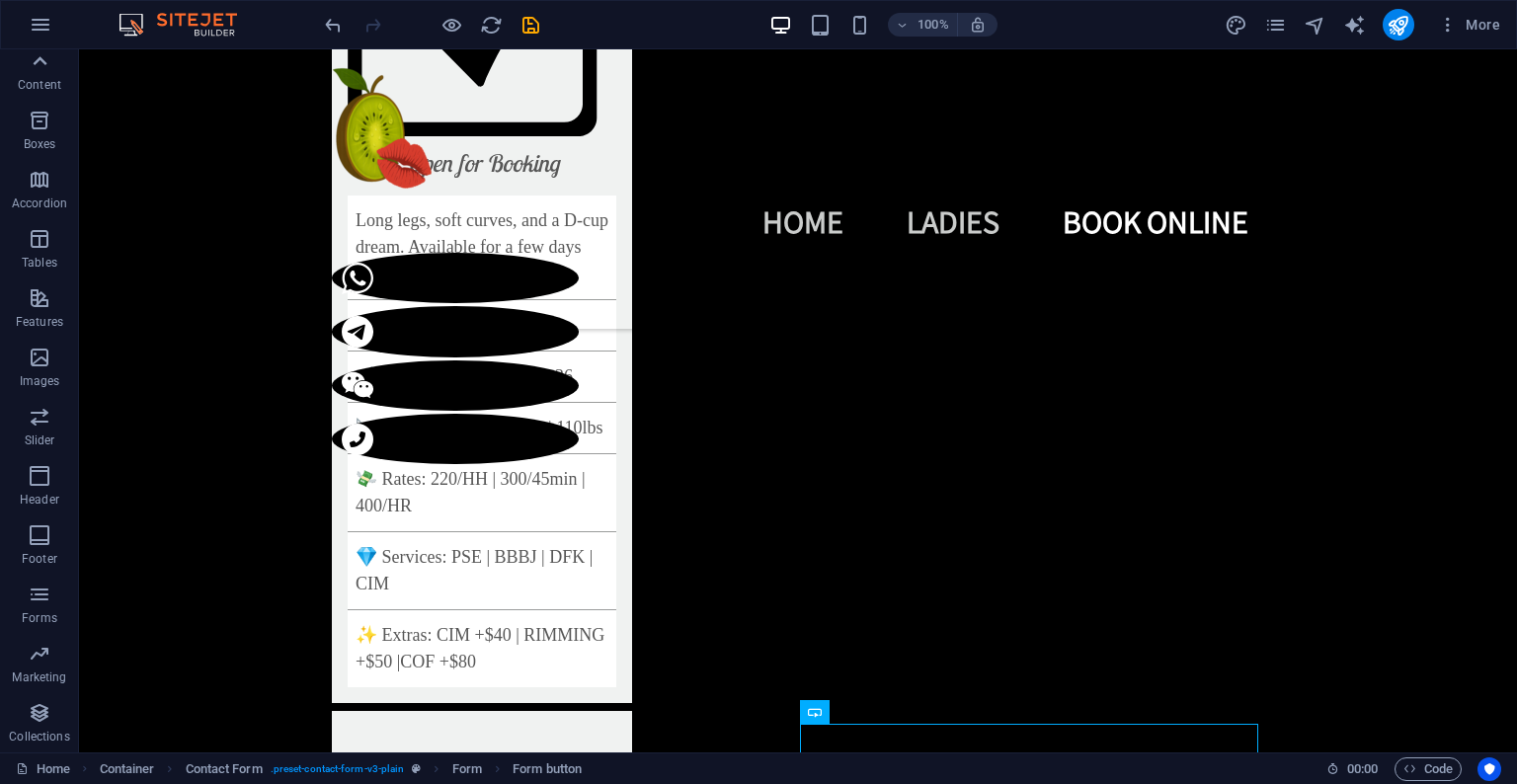 click 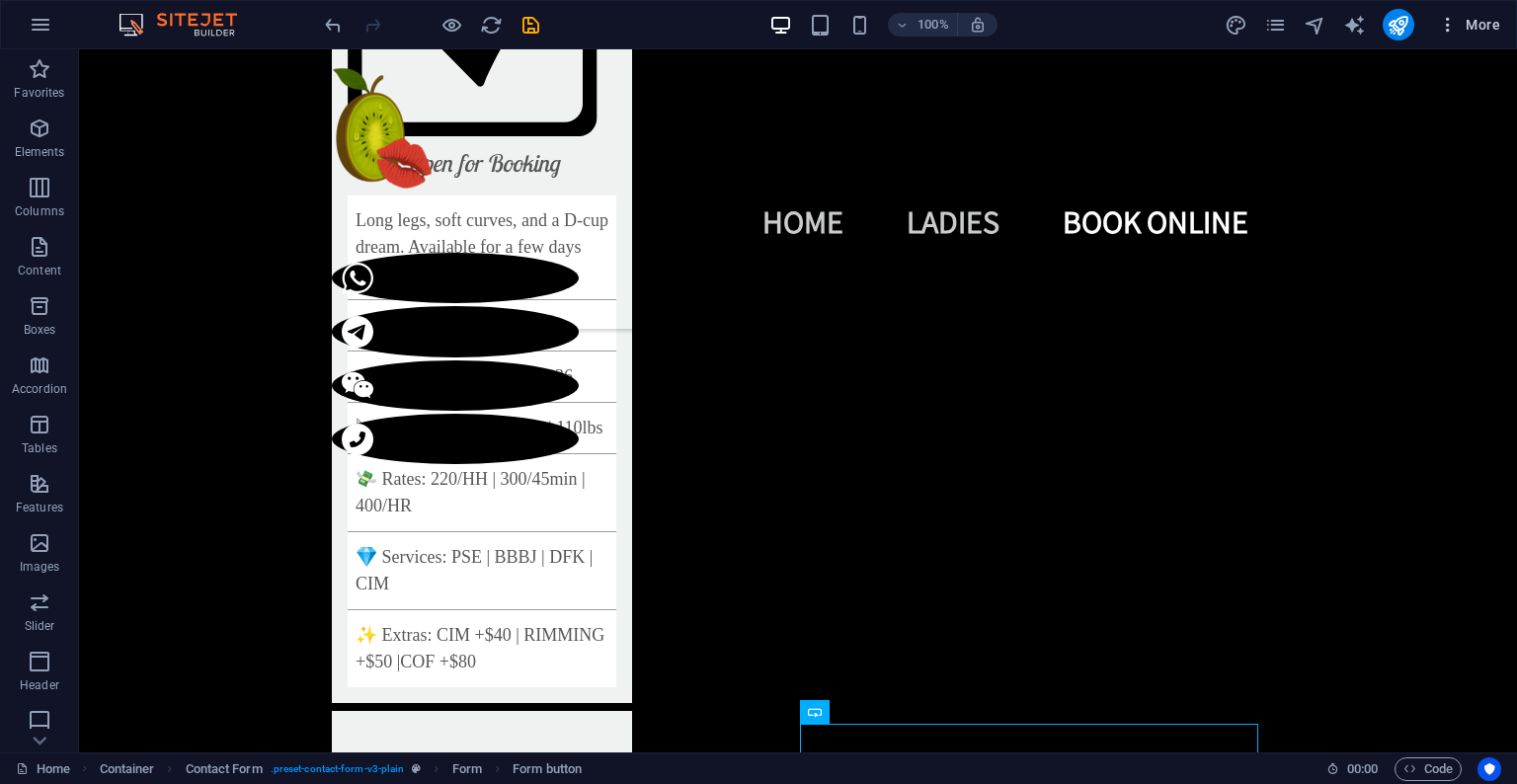 click at bounding box center [1448, 25] 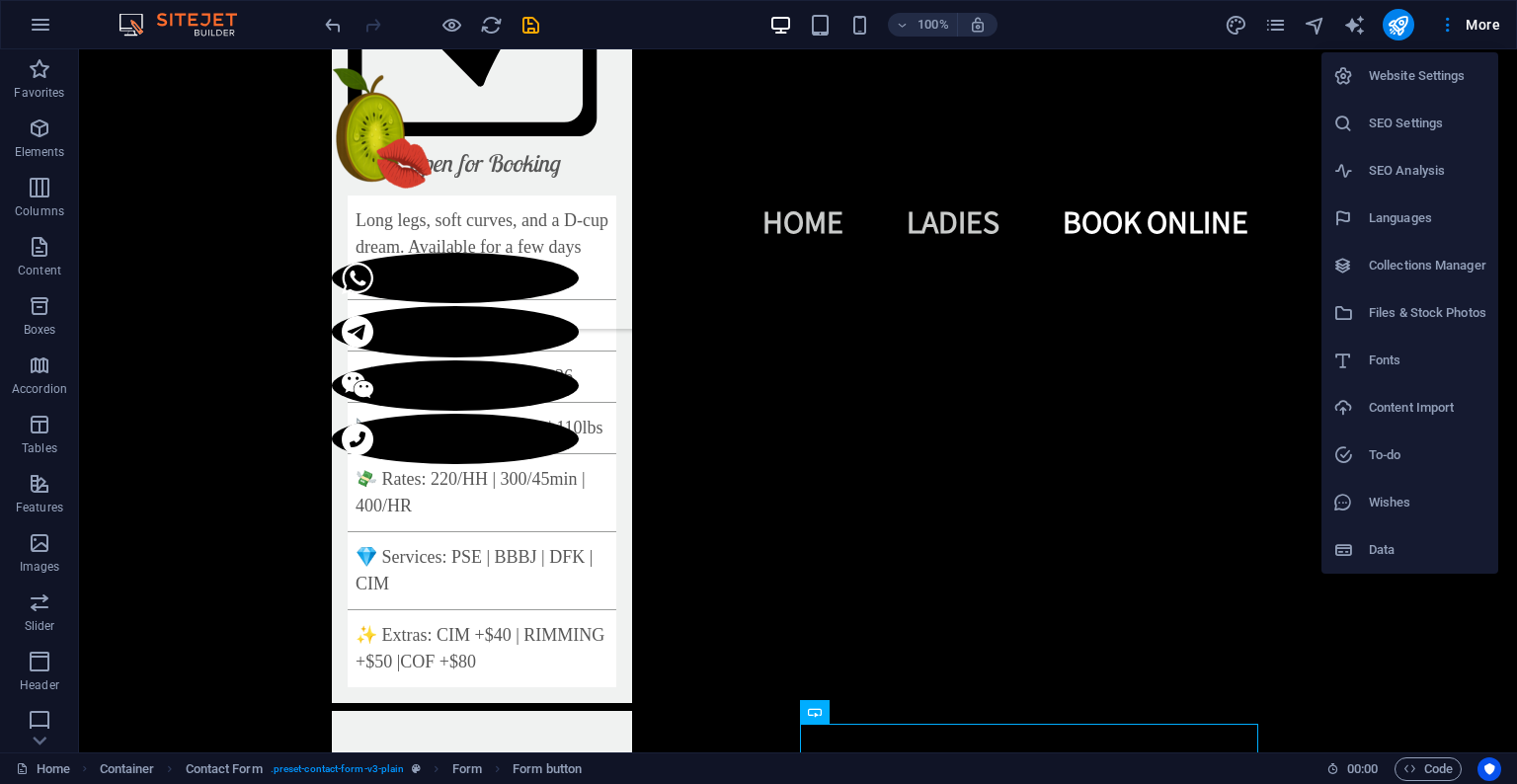 click on "Website Settings" at bounding box center (1427, 76) 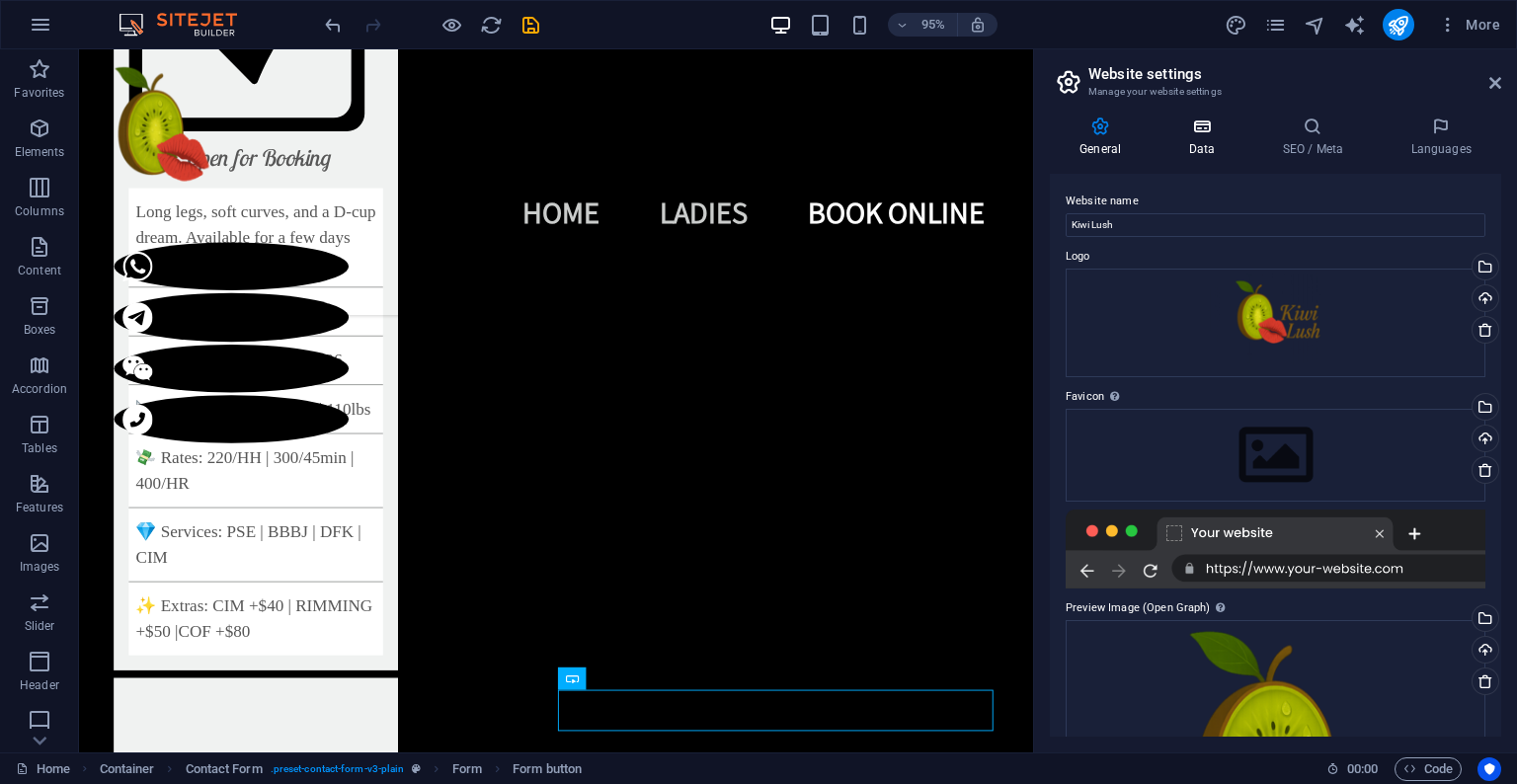 click at bounding box center (1201, 126) 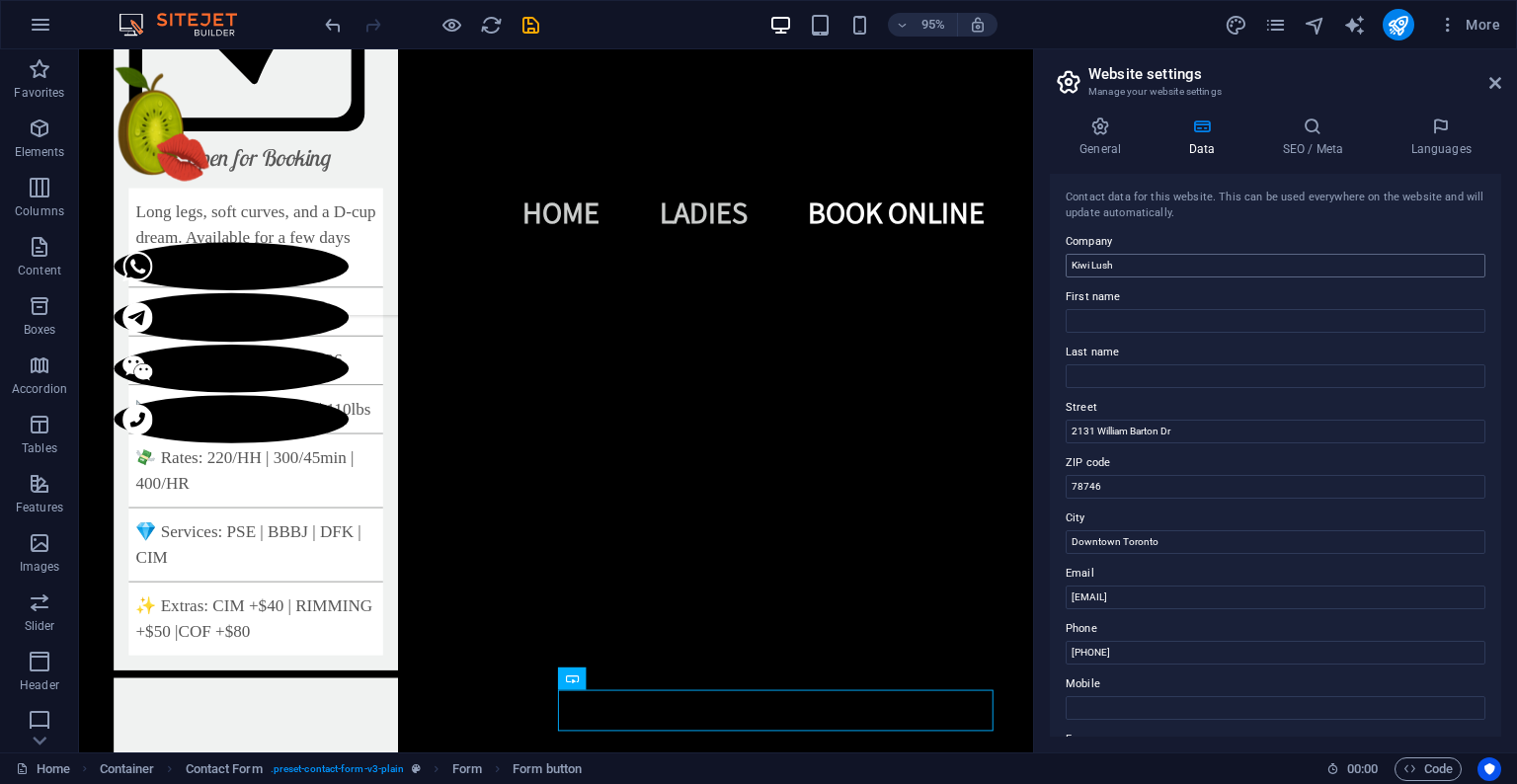 scroll, scrollTop: 385, scrollLeft: 0, axis: vertical 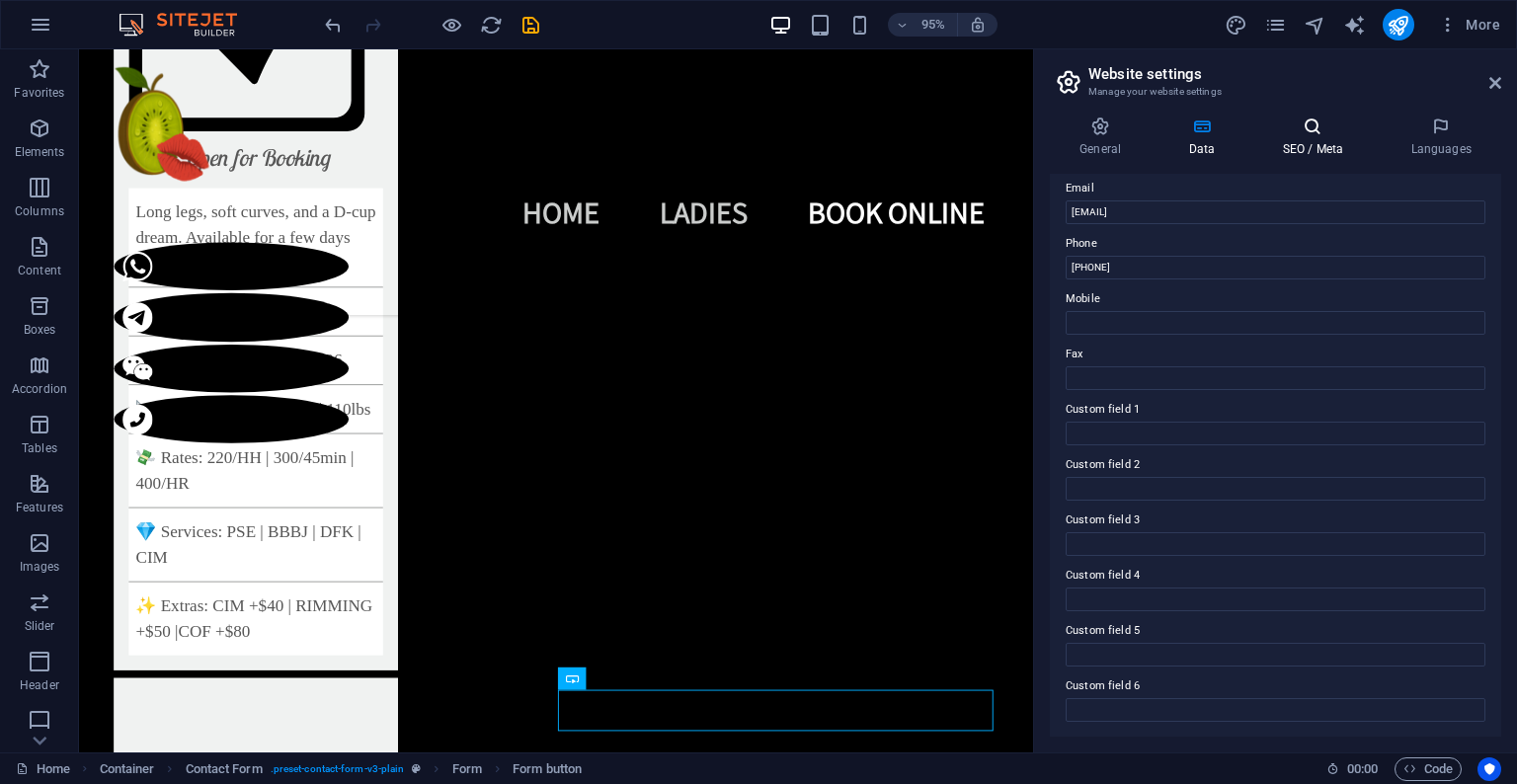 click at bounding box center [1313, 126] 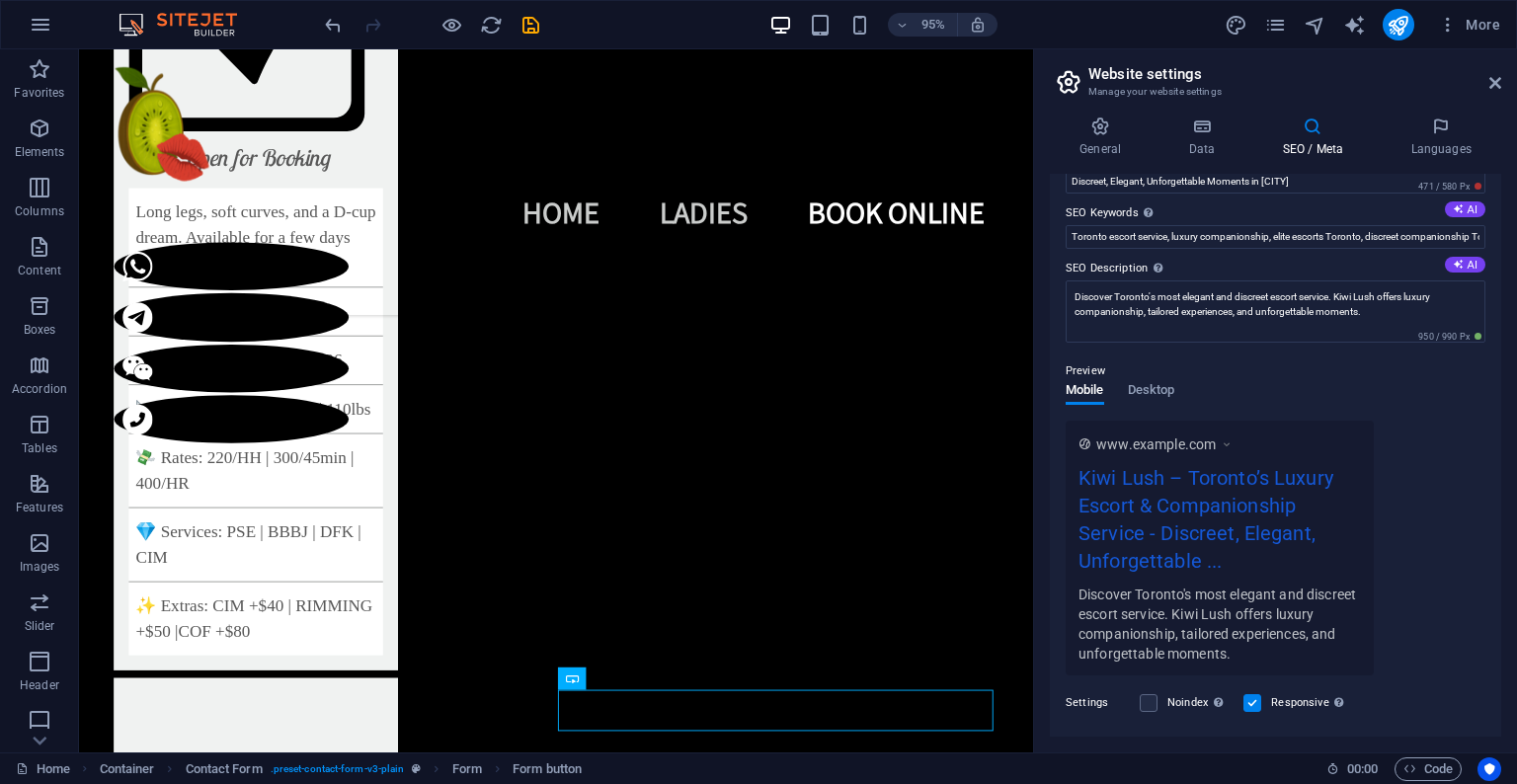 scroll, scrollTop: 0, scrollLeft: 0, axis: both 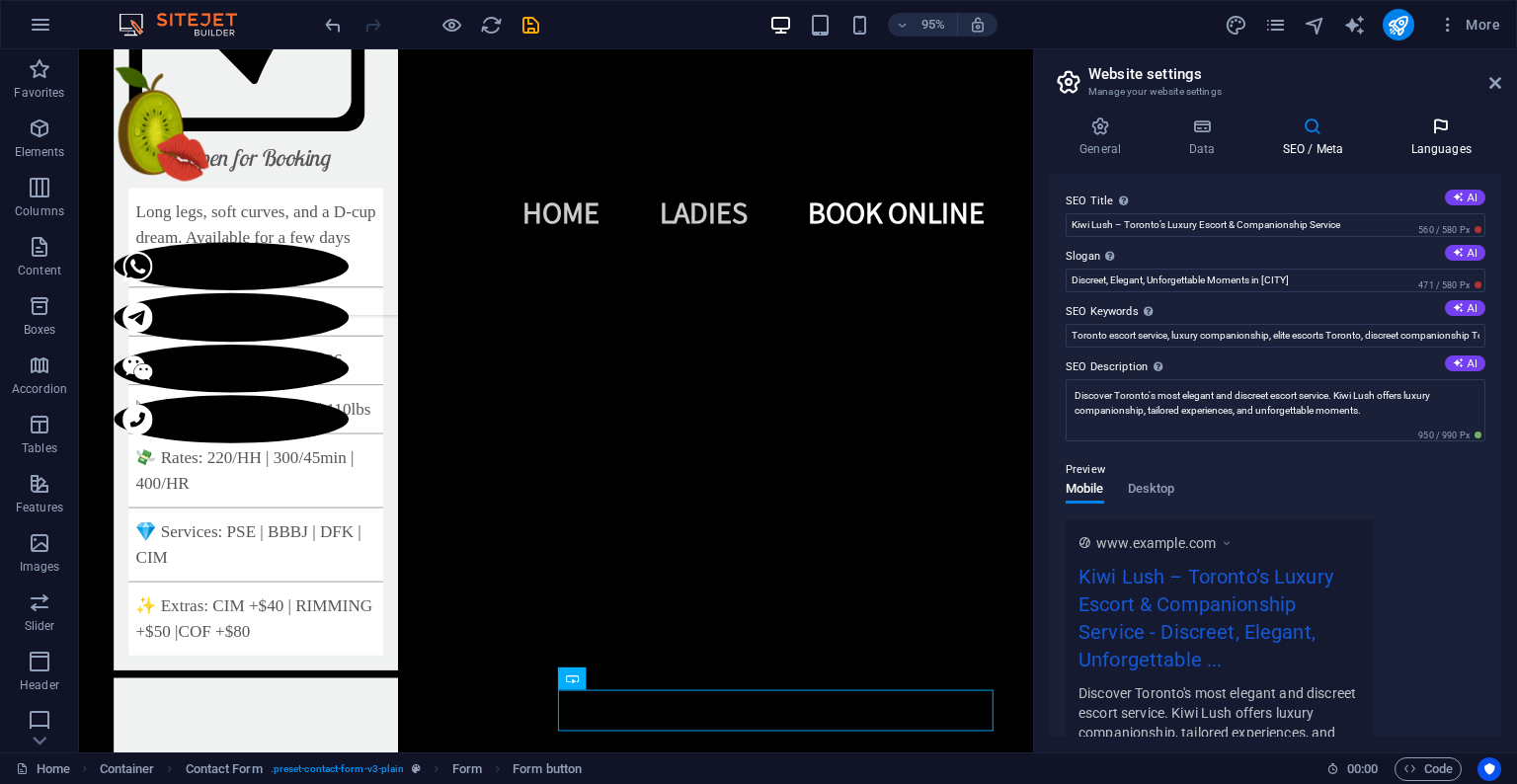 click at bounding box center [1441, 126] 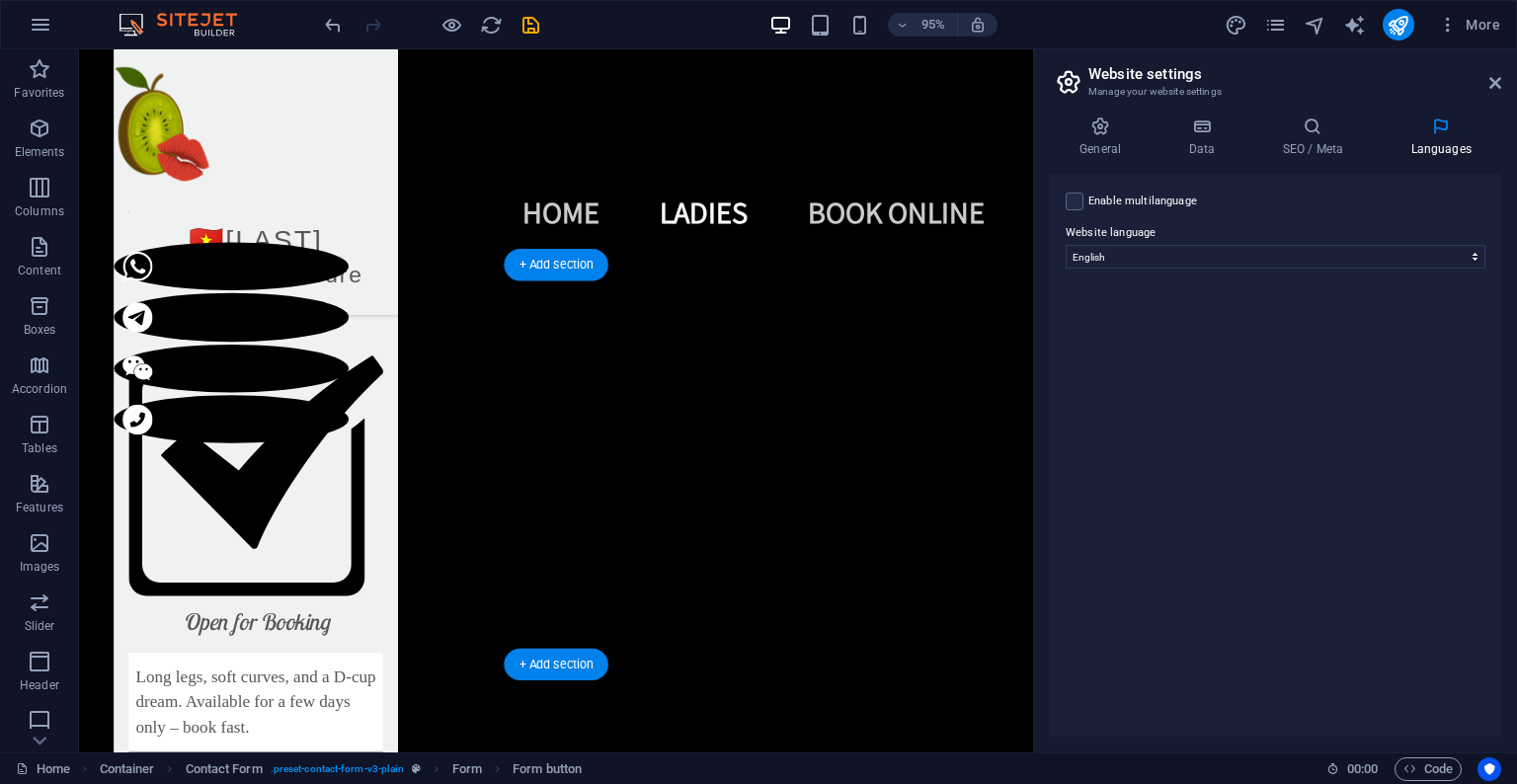 scroll, scrollTop: 4939, scrollLeft: 0, axis: vertical 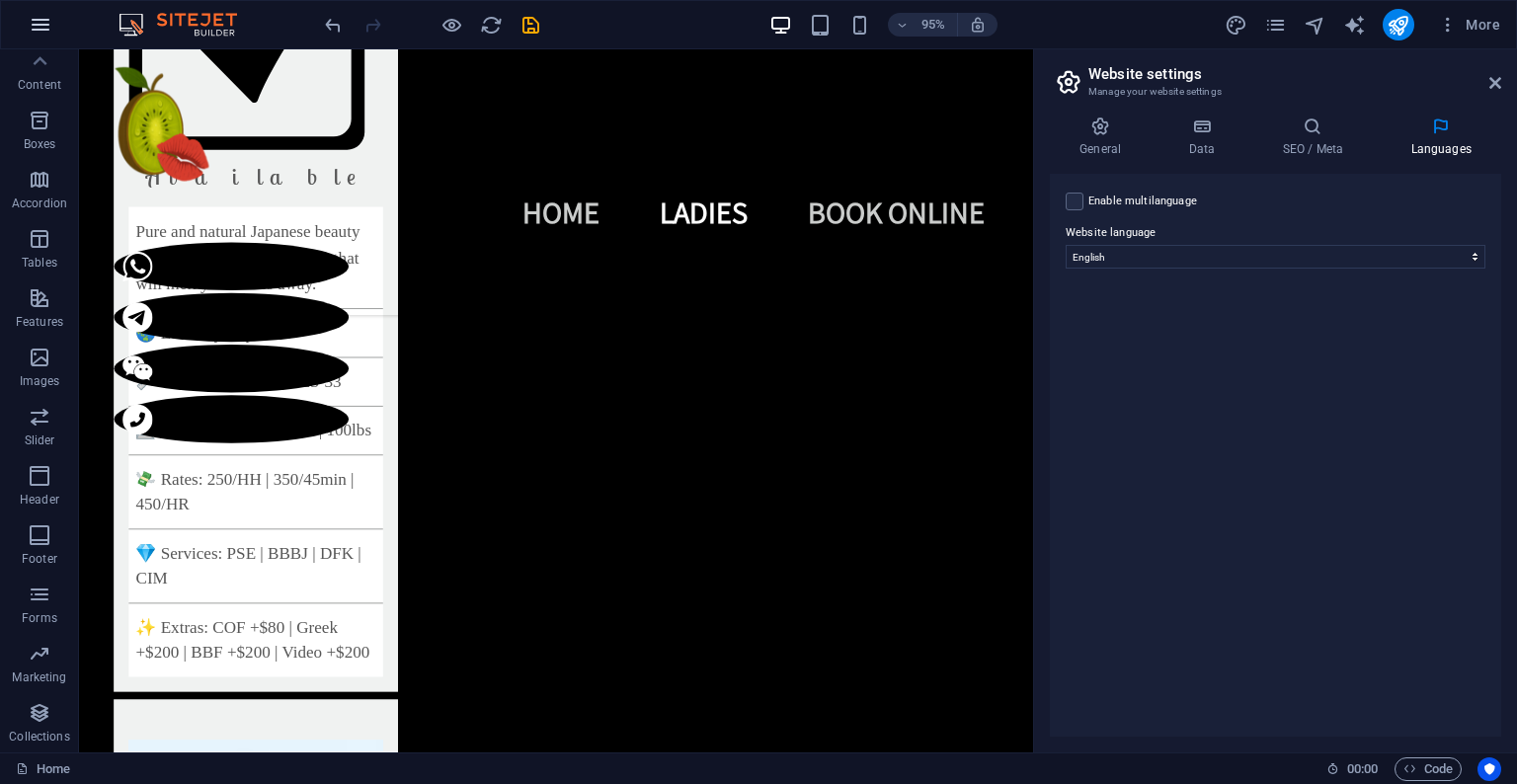 click at bounding box center (40, 25) 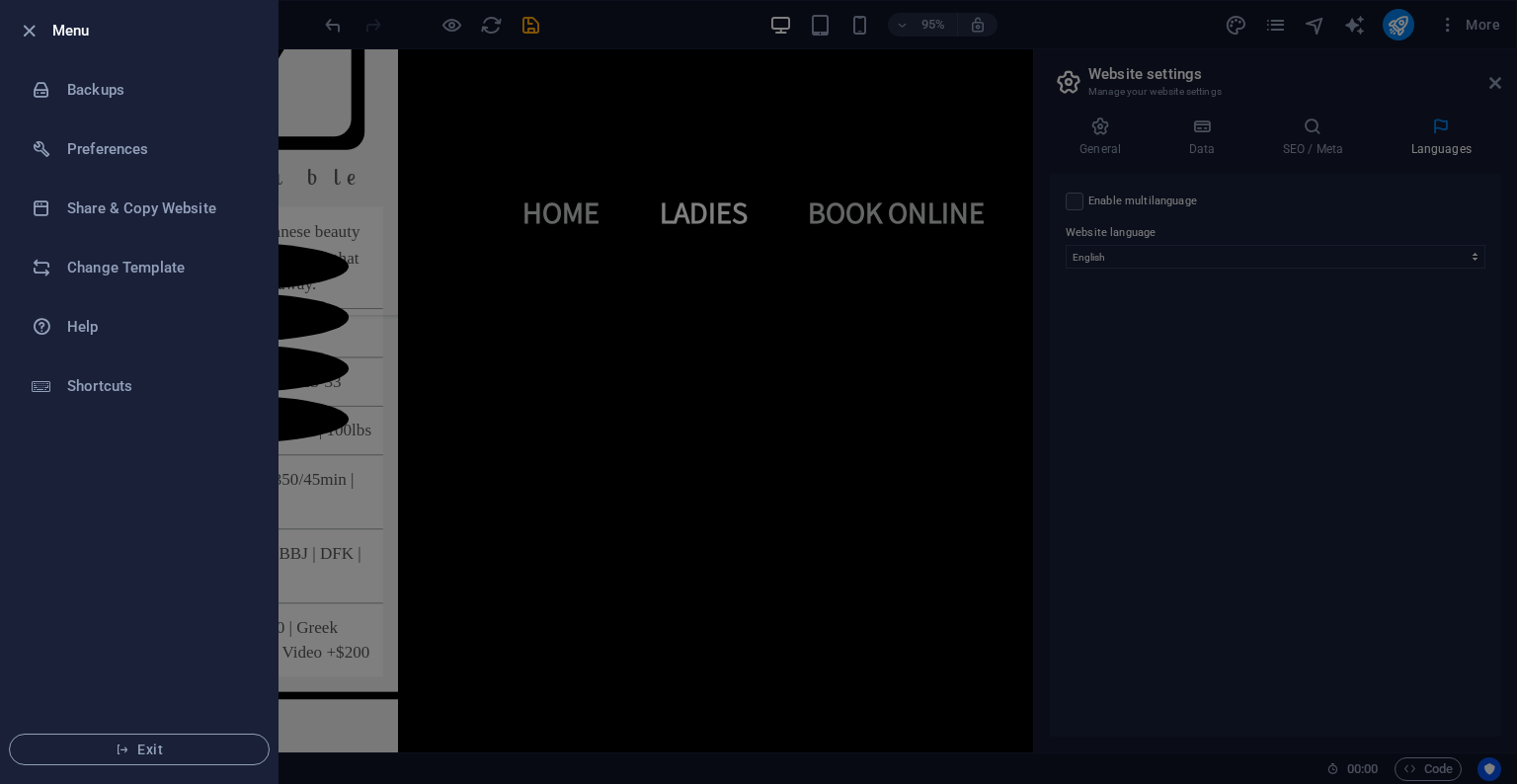 click at bounding box center [758, 392] 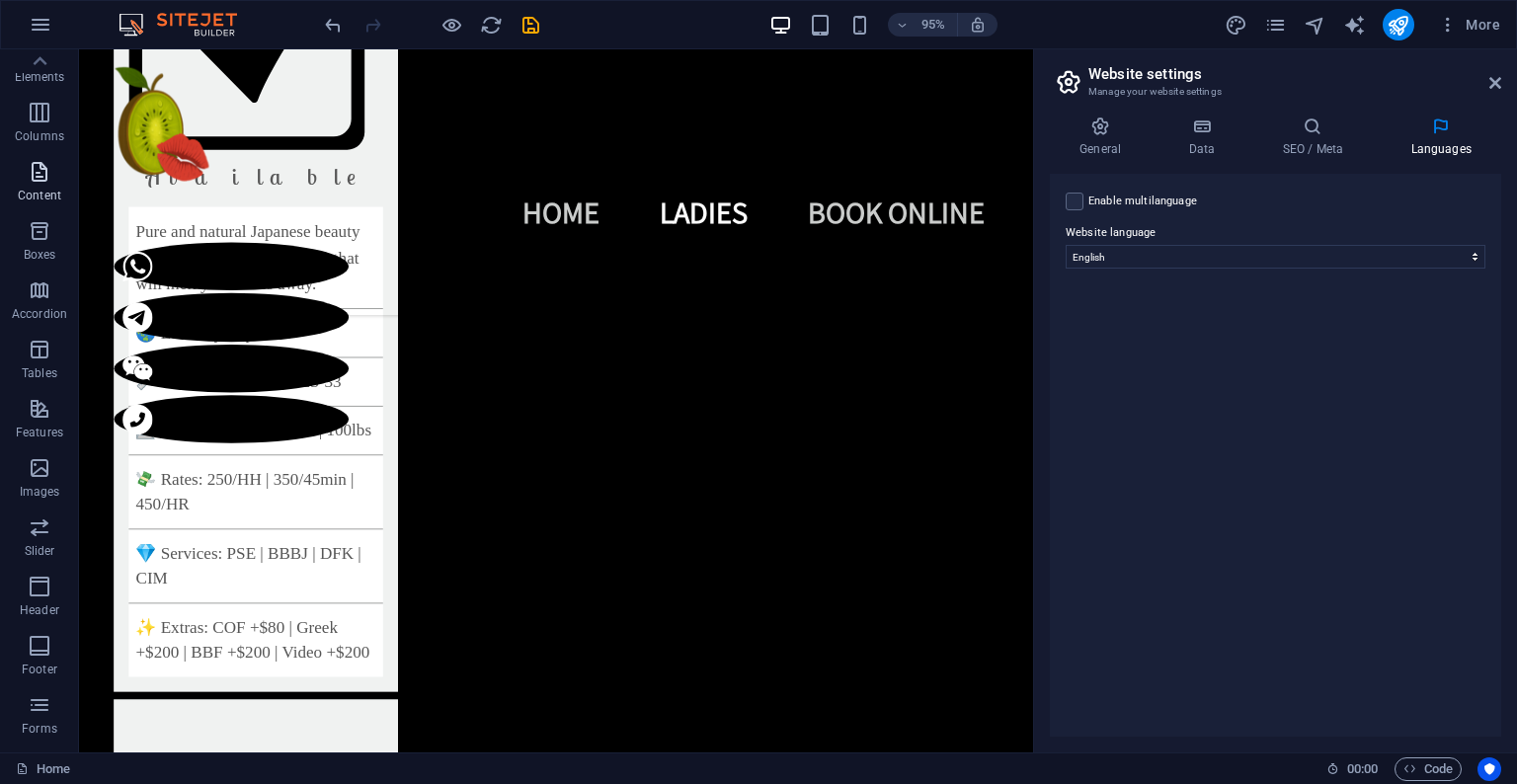 scroll, scrollTop: 0, scrollLeft: 0, axis: both 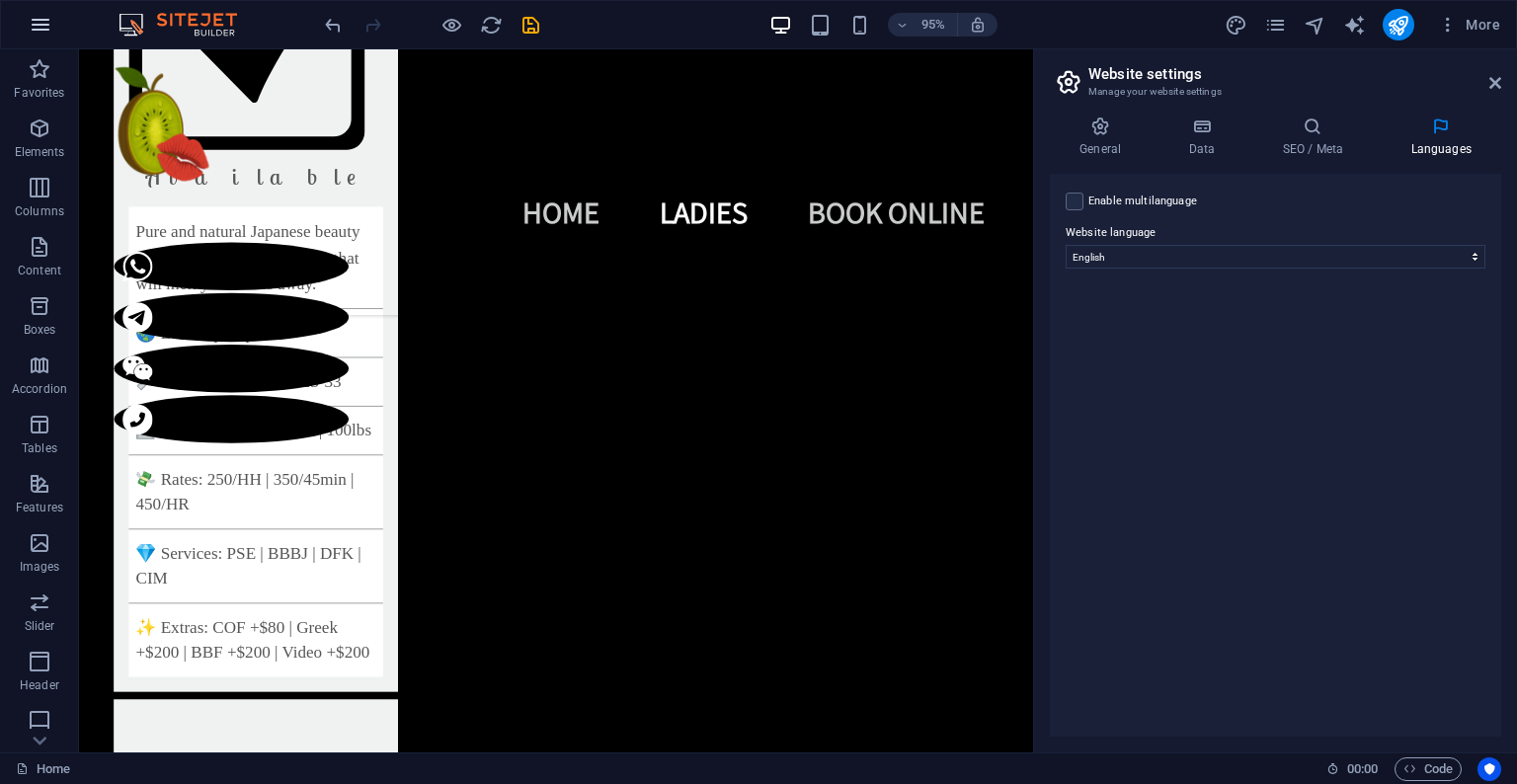 click at bounding box center (40, 25) 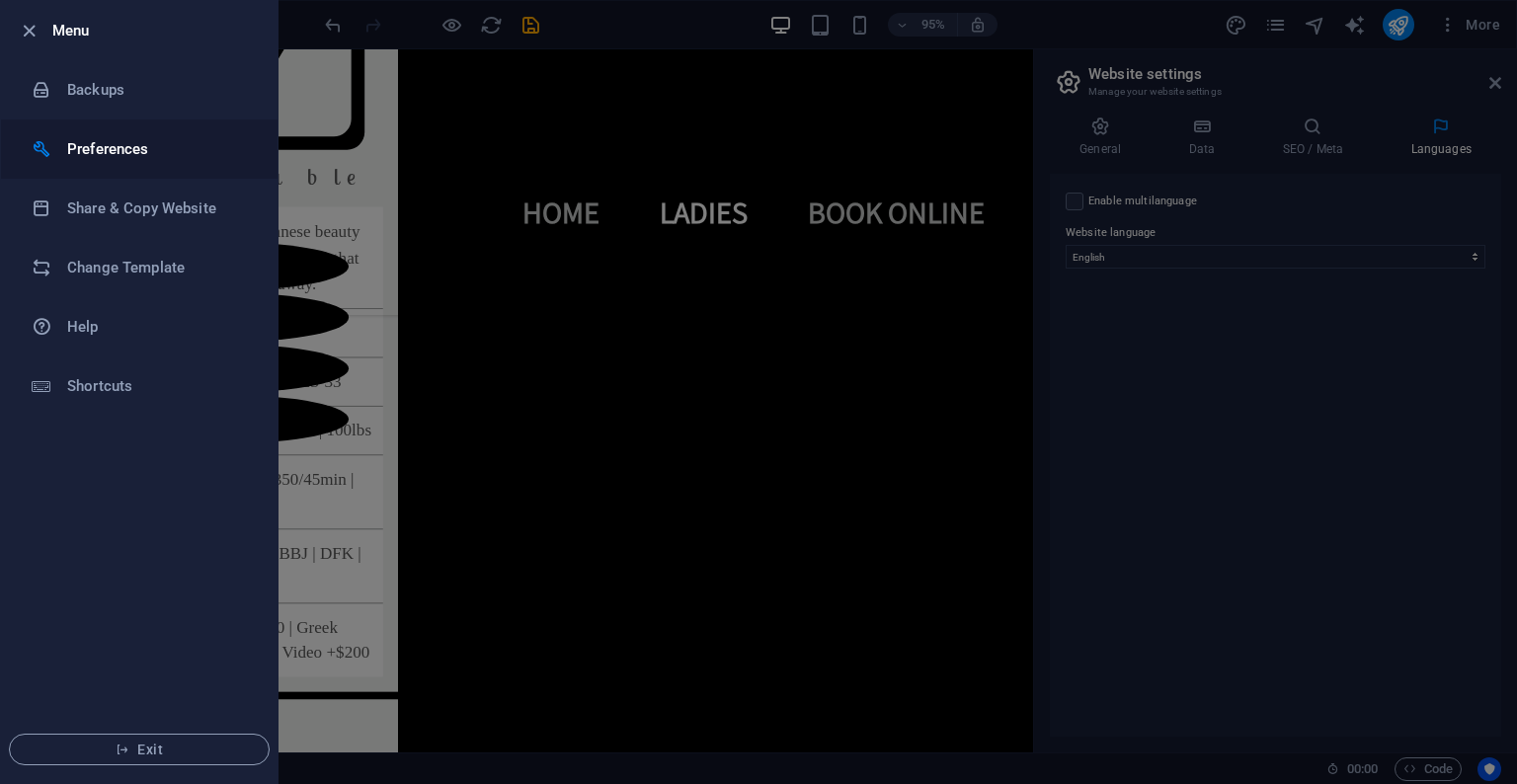 click on "Preferences" at bounding box center [158, 149] 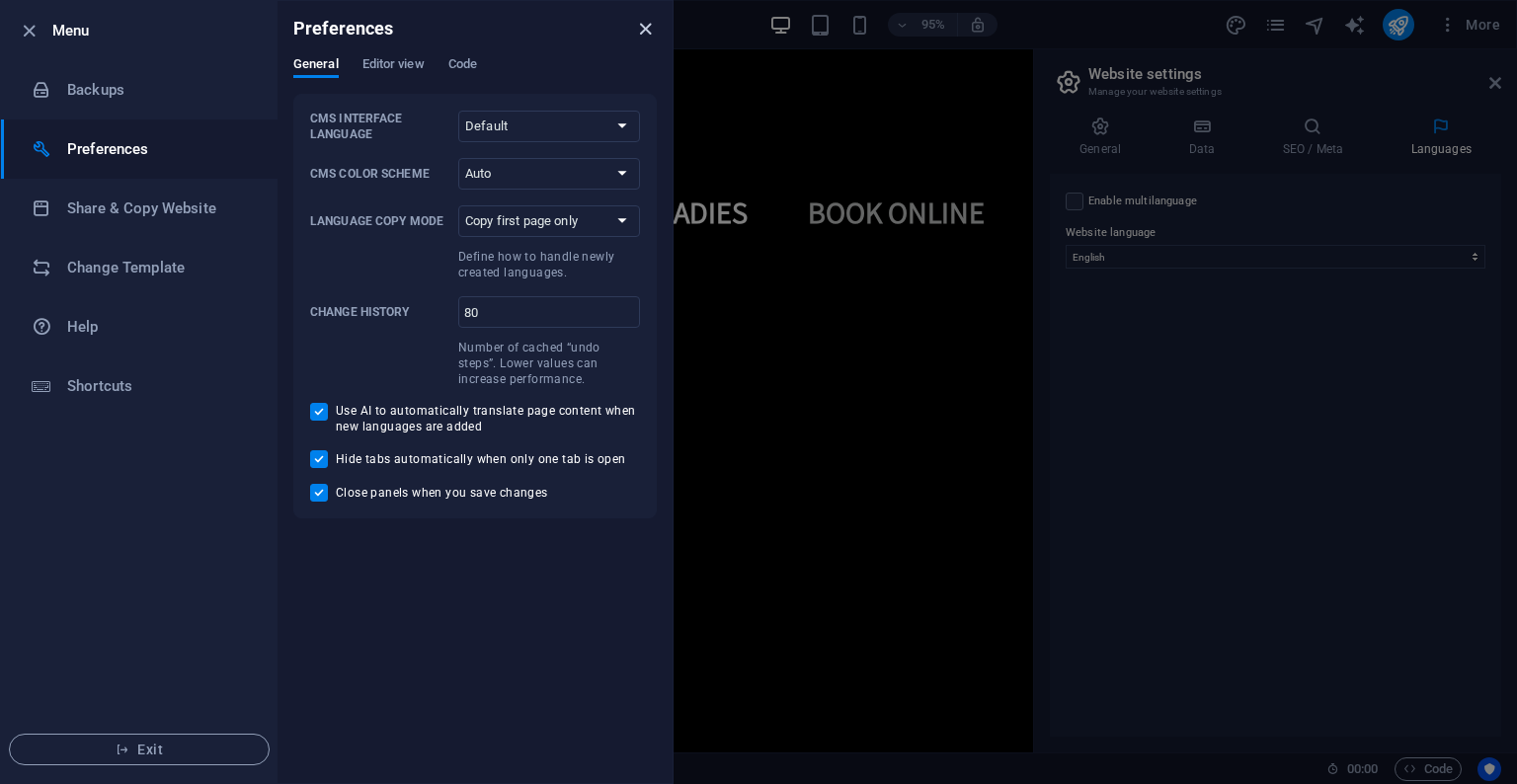 click at bounding box center (645, 29) 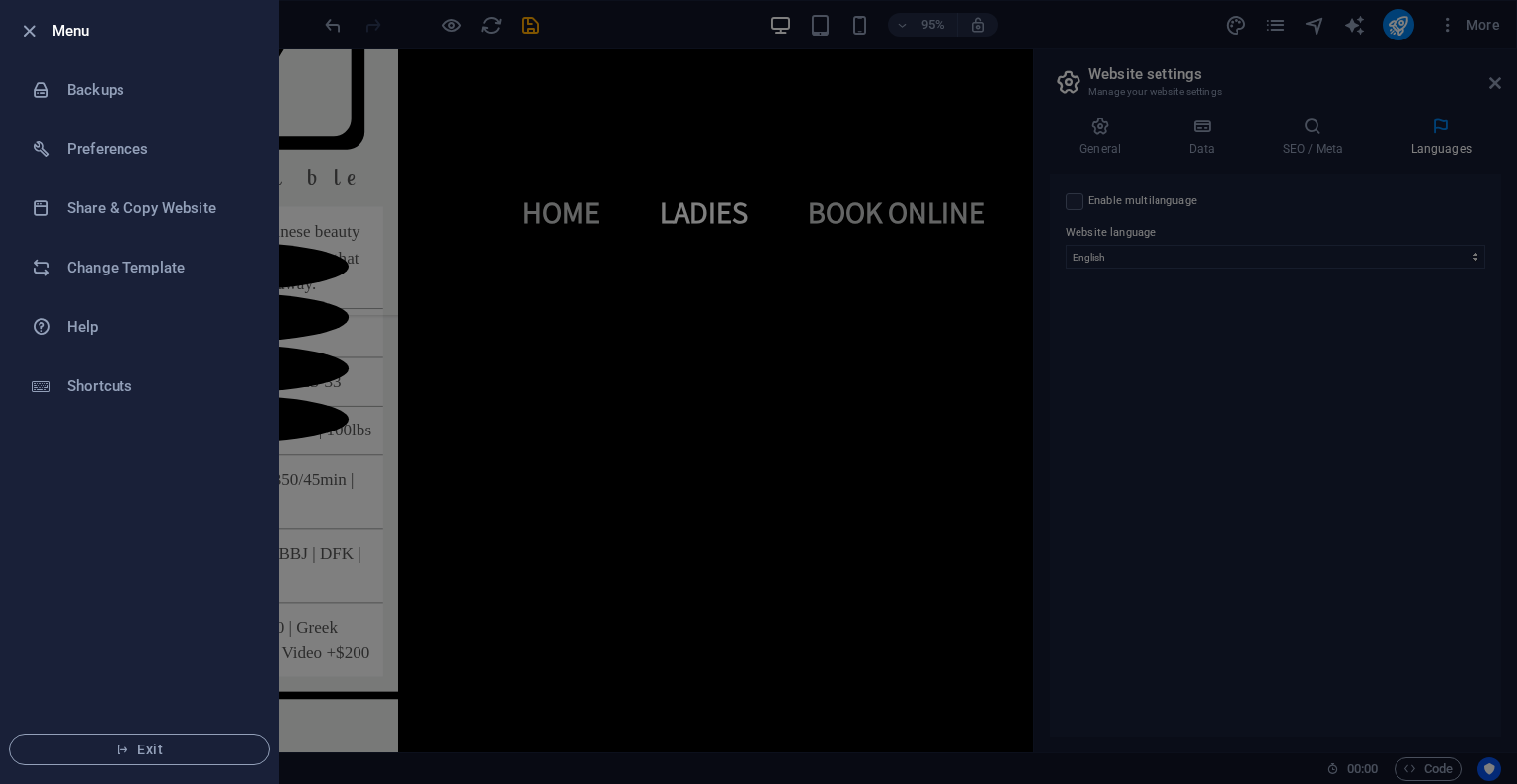 click at bounding box center [758, 392] 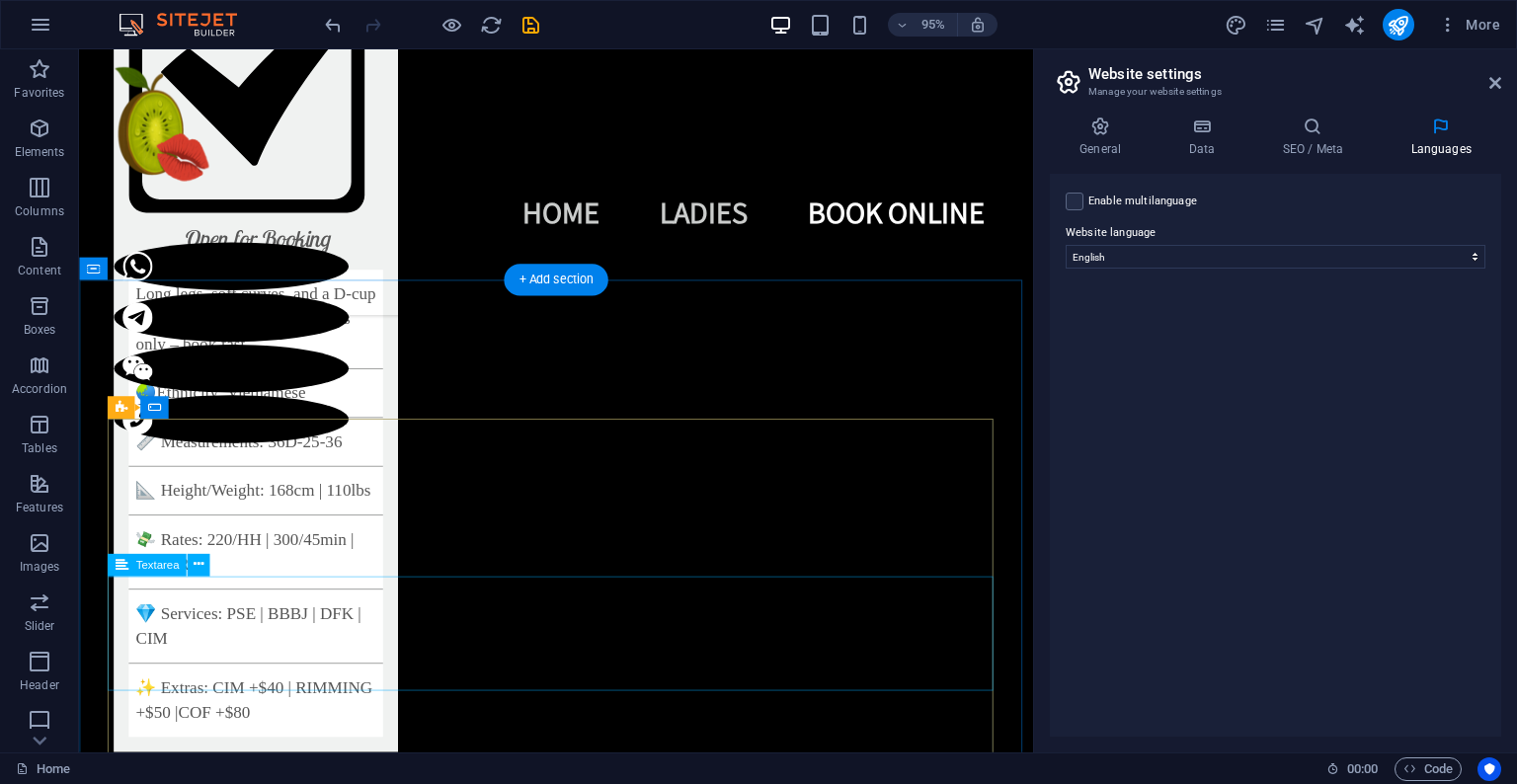 scroll, scrollTop: 6497, scrollLeft: 0, axis: vertical 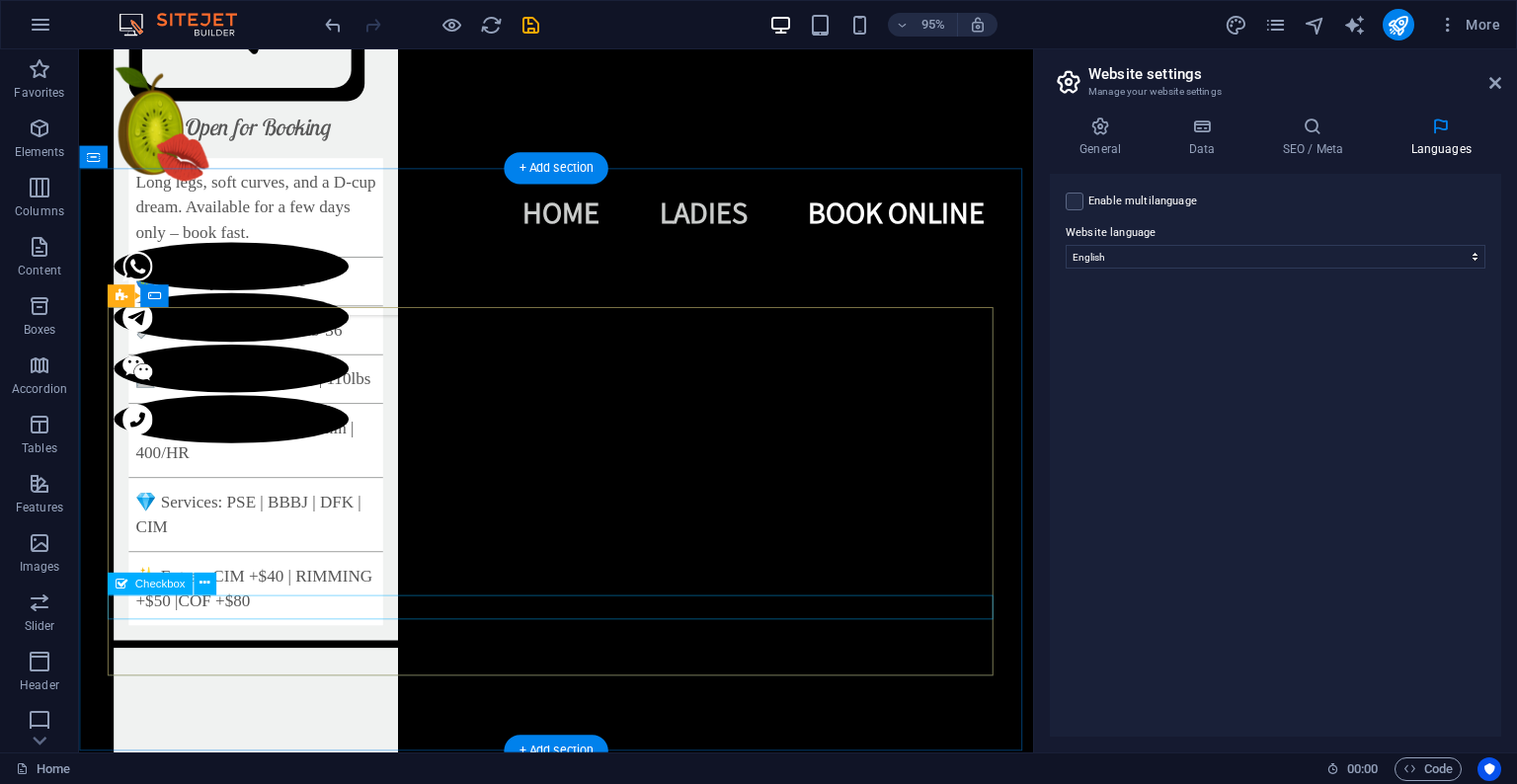 click on "I have read and understand the privacy policy." at bounding box center (582, 14349) 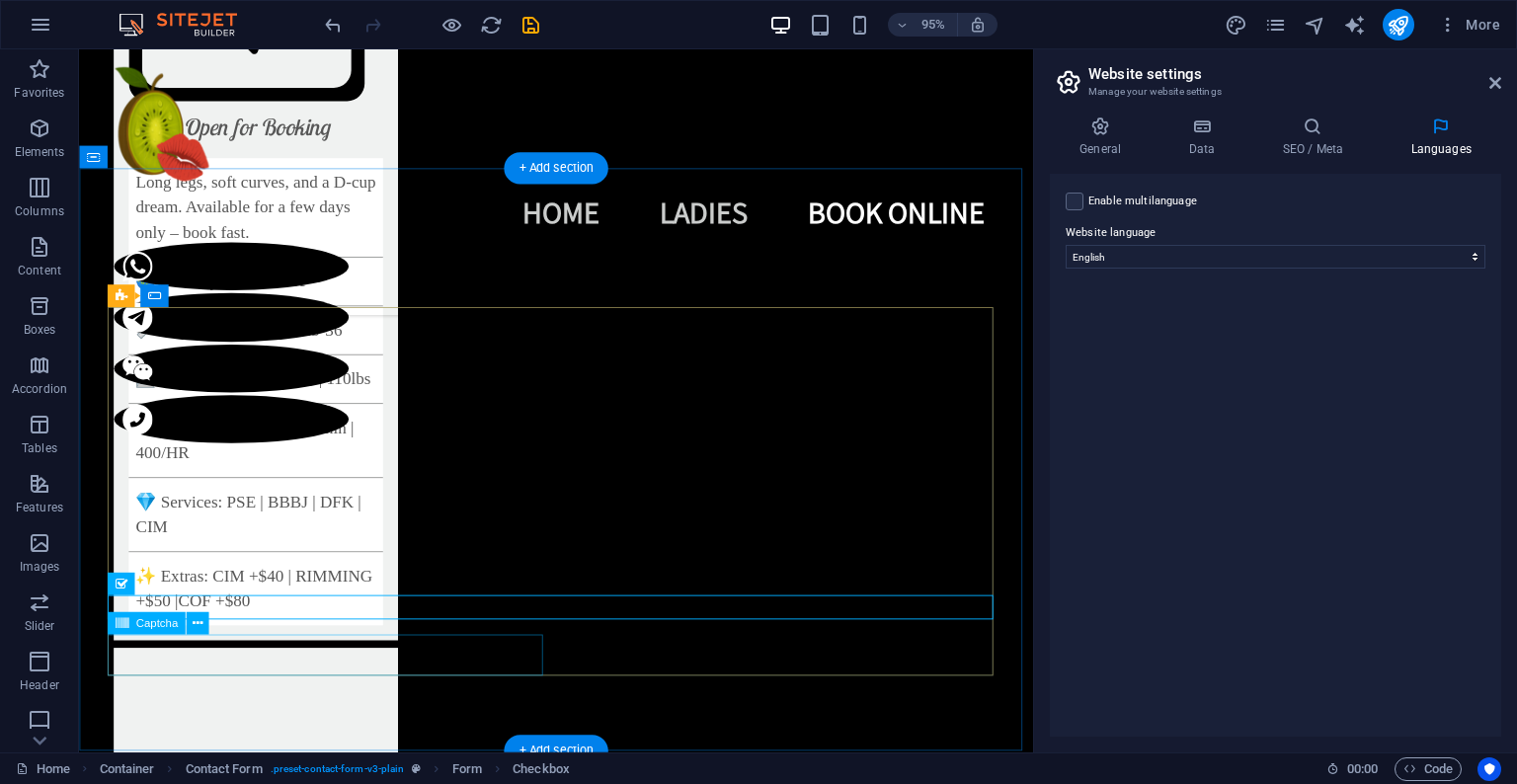 click on "Unreadable? Load new" at bounding box center [345, 14399] 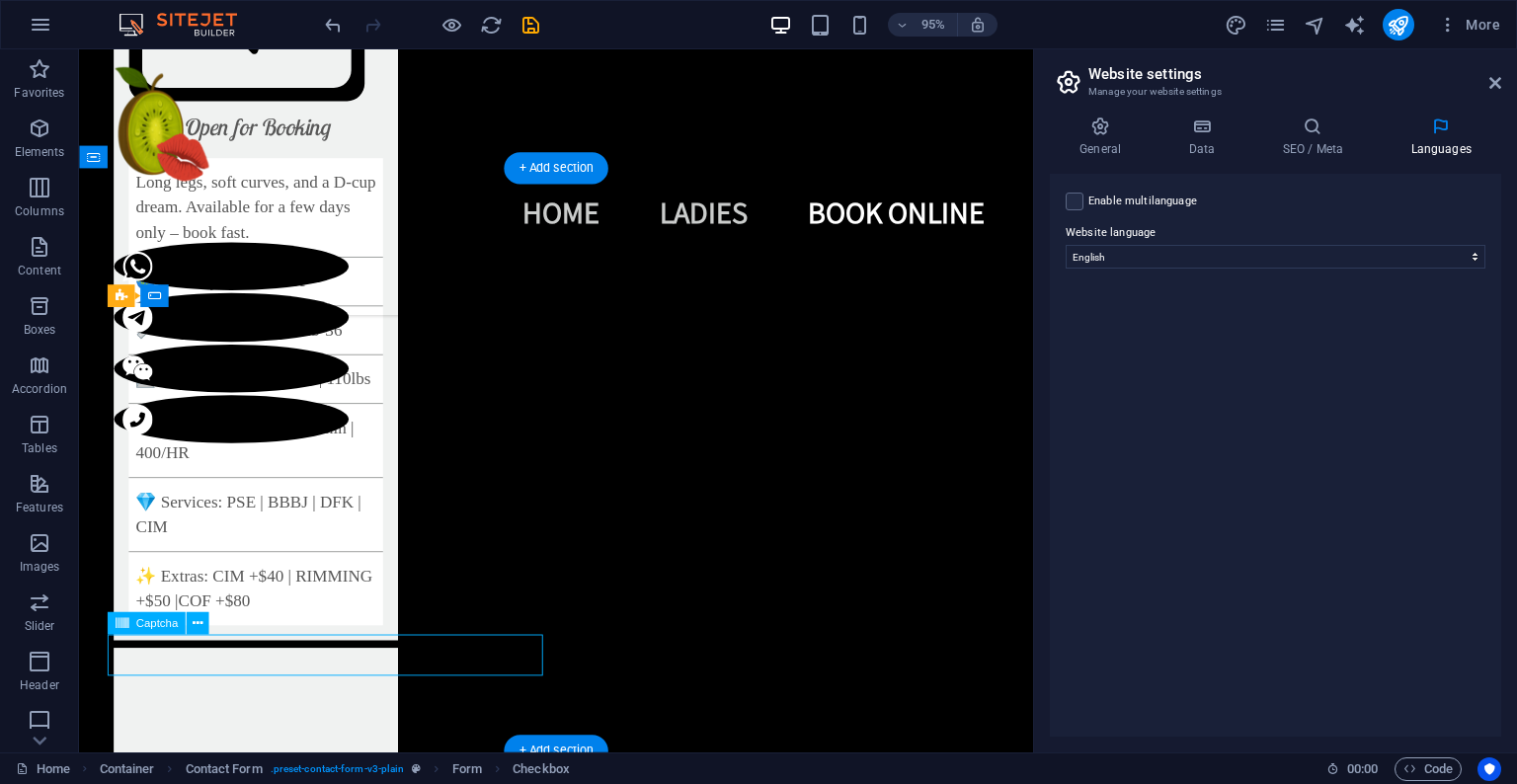 drag, startPoint x: 502, startPoint y: 679, endPoint x: 560, endPoint y: 697, distance: 60.72891 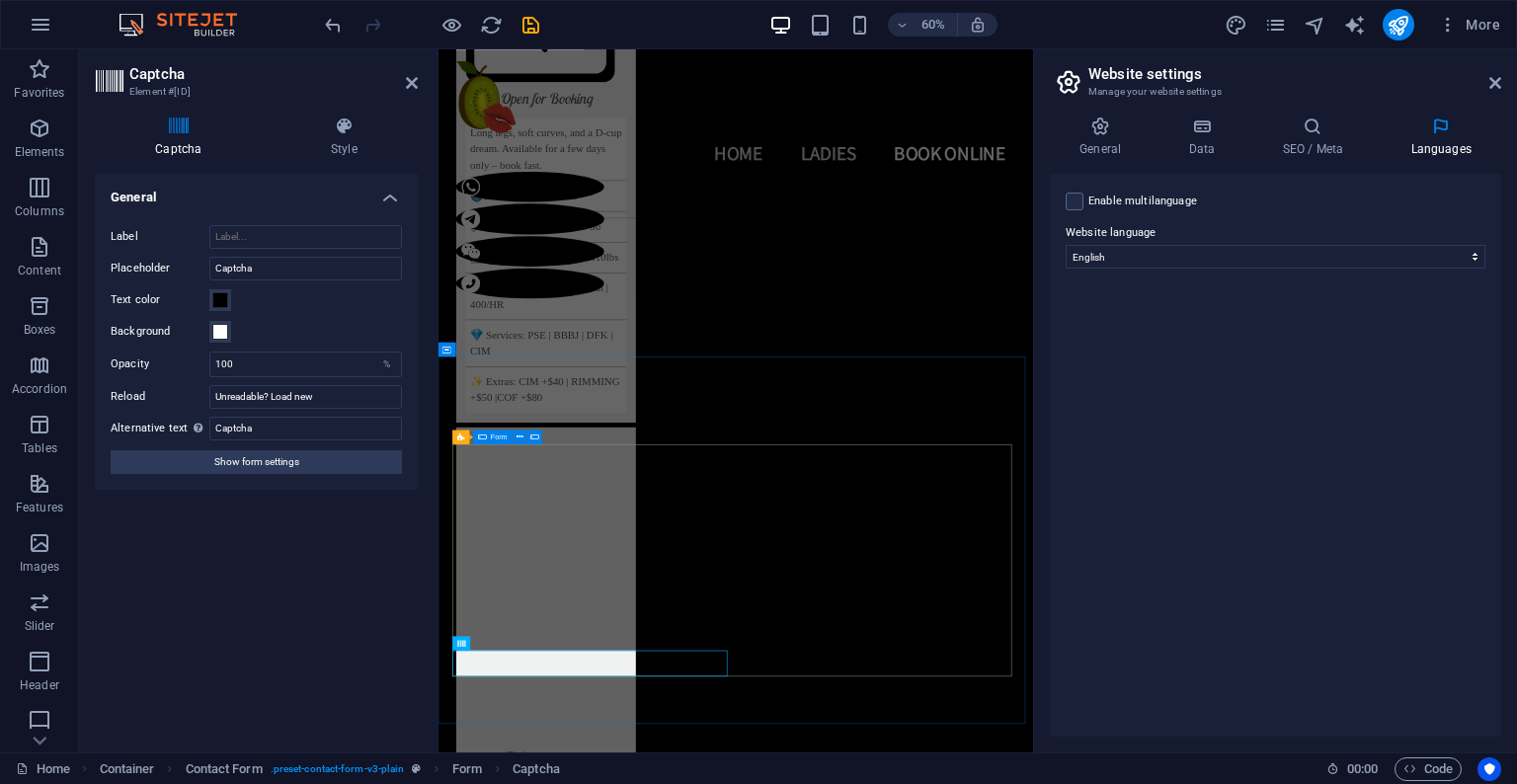 click on "I have read and understand the privacy policy. Unreadable? Load new Send" at bounding box center (934, 14219) 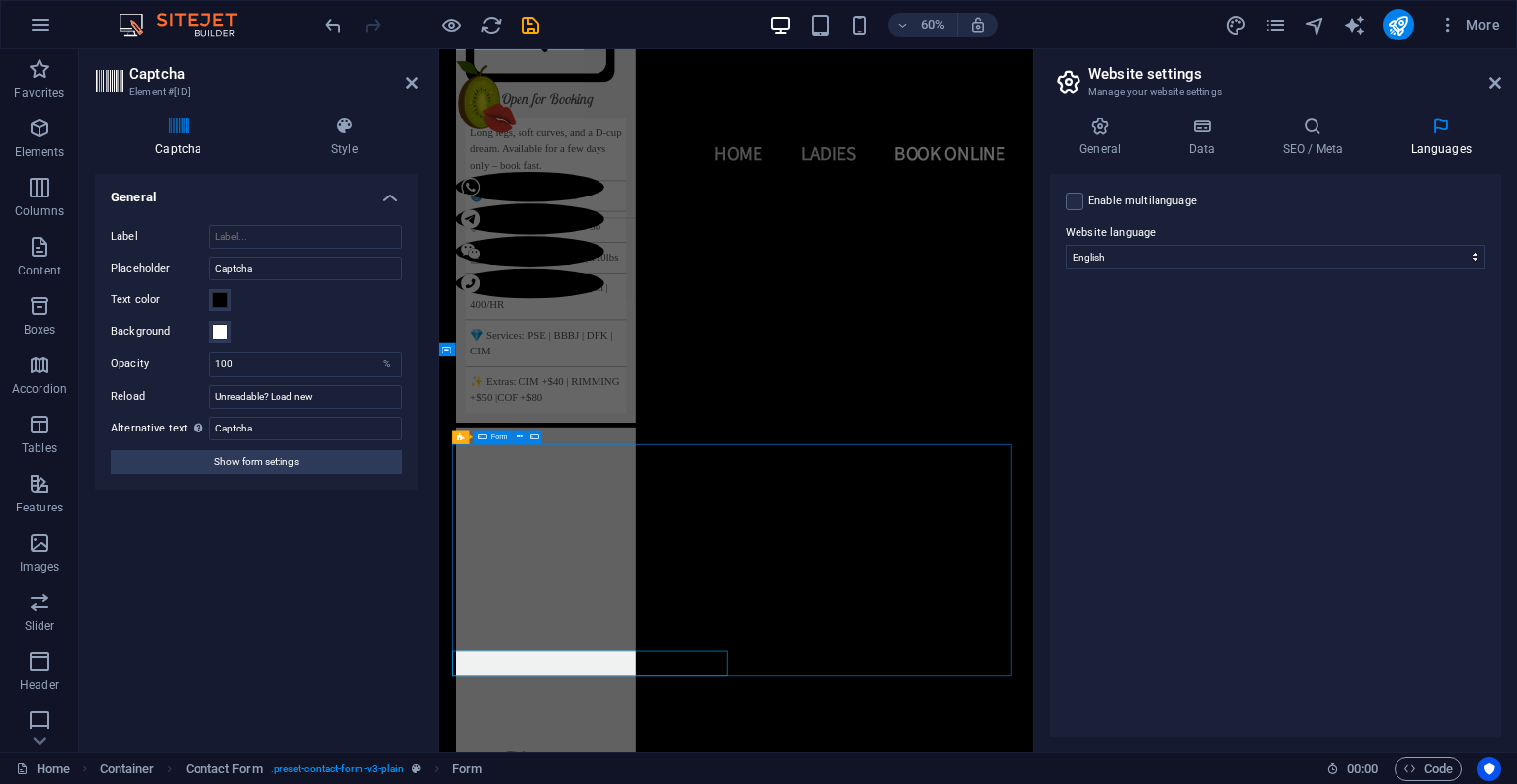click on "I have read and understand the privacy policy. Unreadable? Load new Send" at bounding box center [934, 14219] 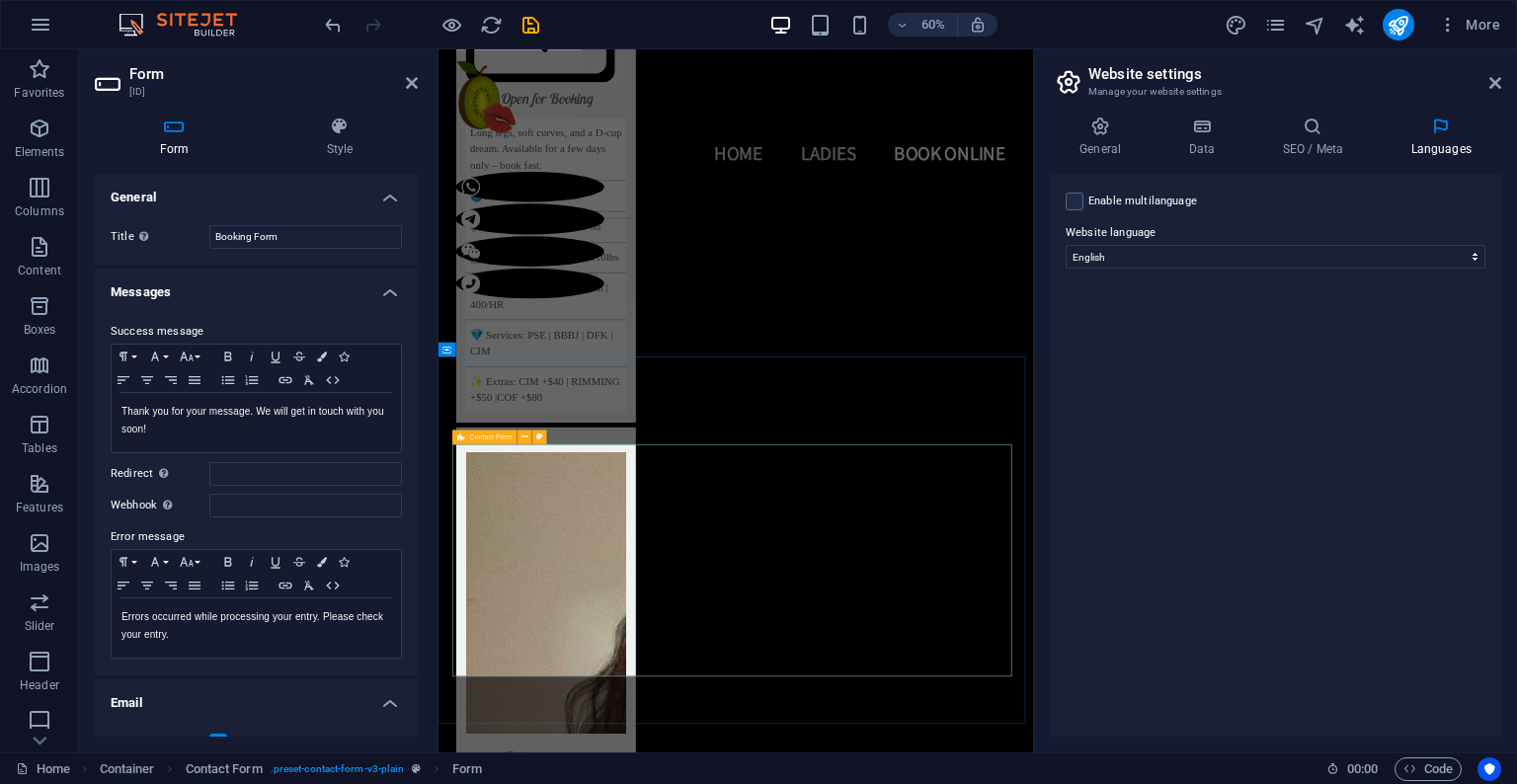 click on "Contact Form" at bounding box center (492, 436) 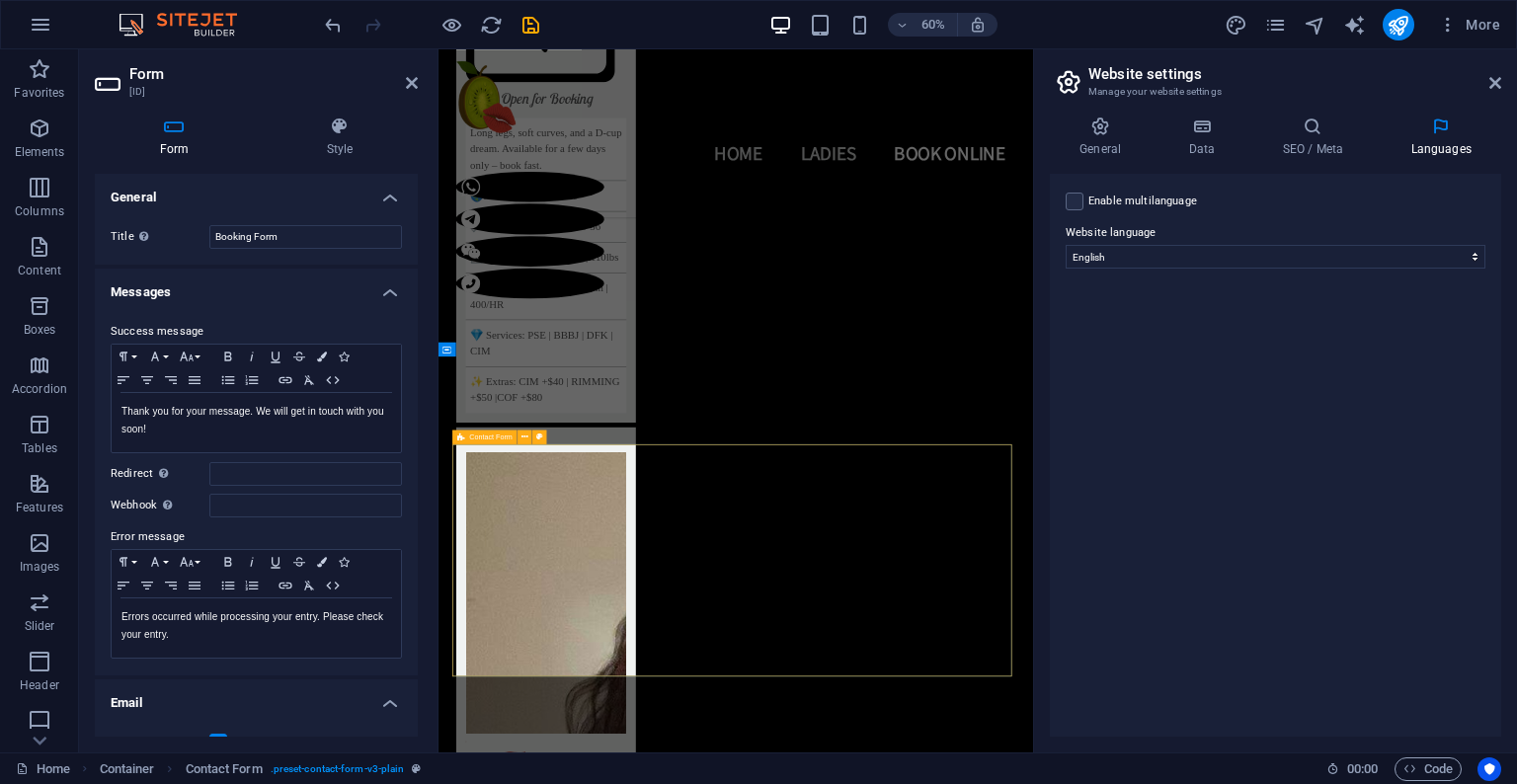 scroll, scrollTop: 6111, scrollLeft: 0, axis: vertical 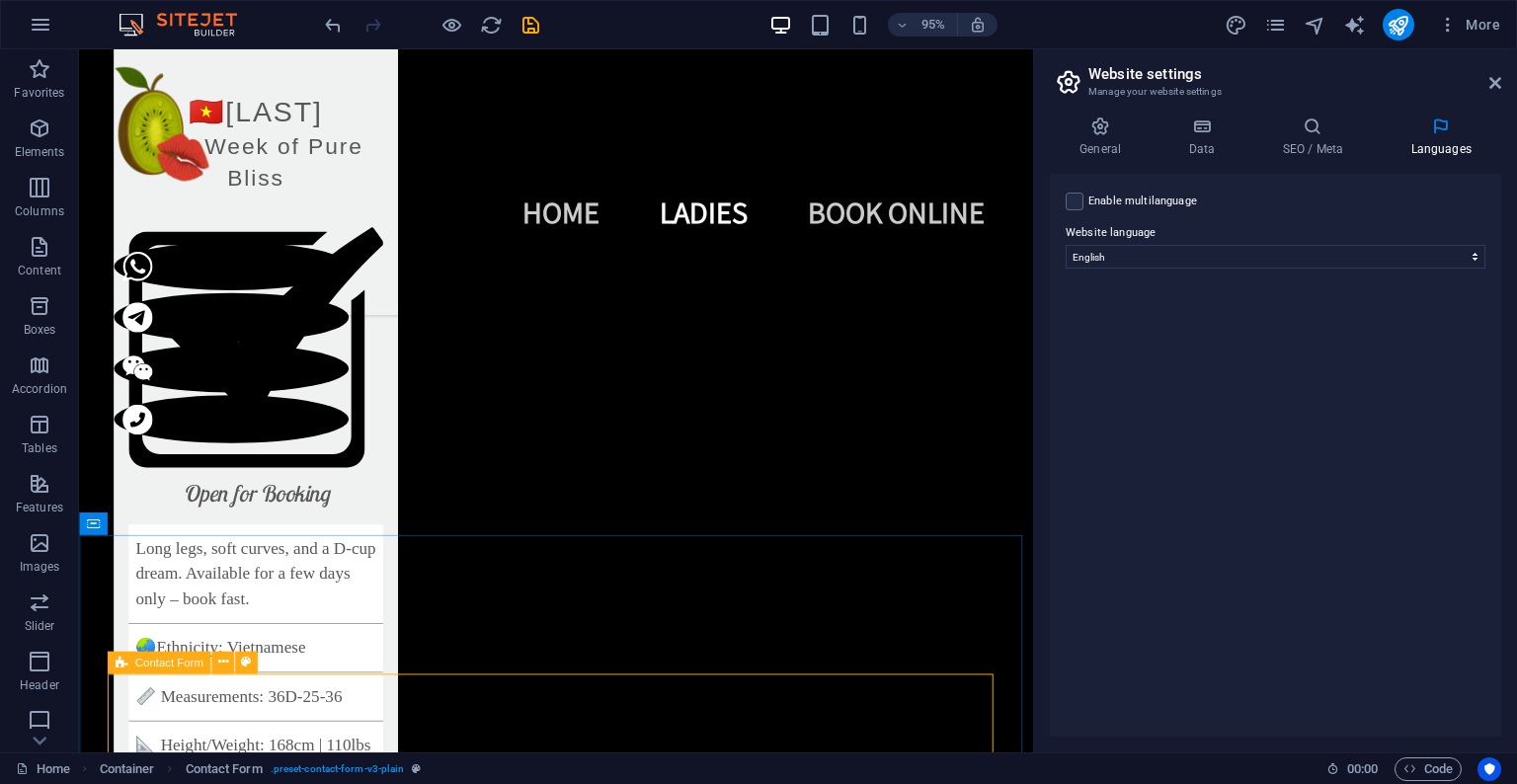 click on "Contact Form" at bounding box center (168, 662) 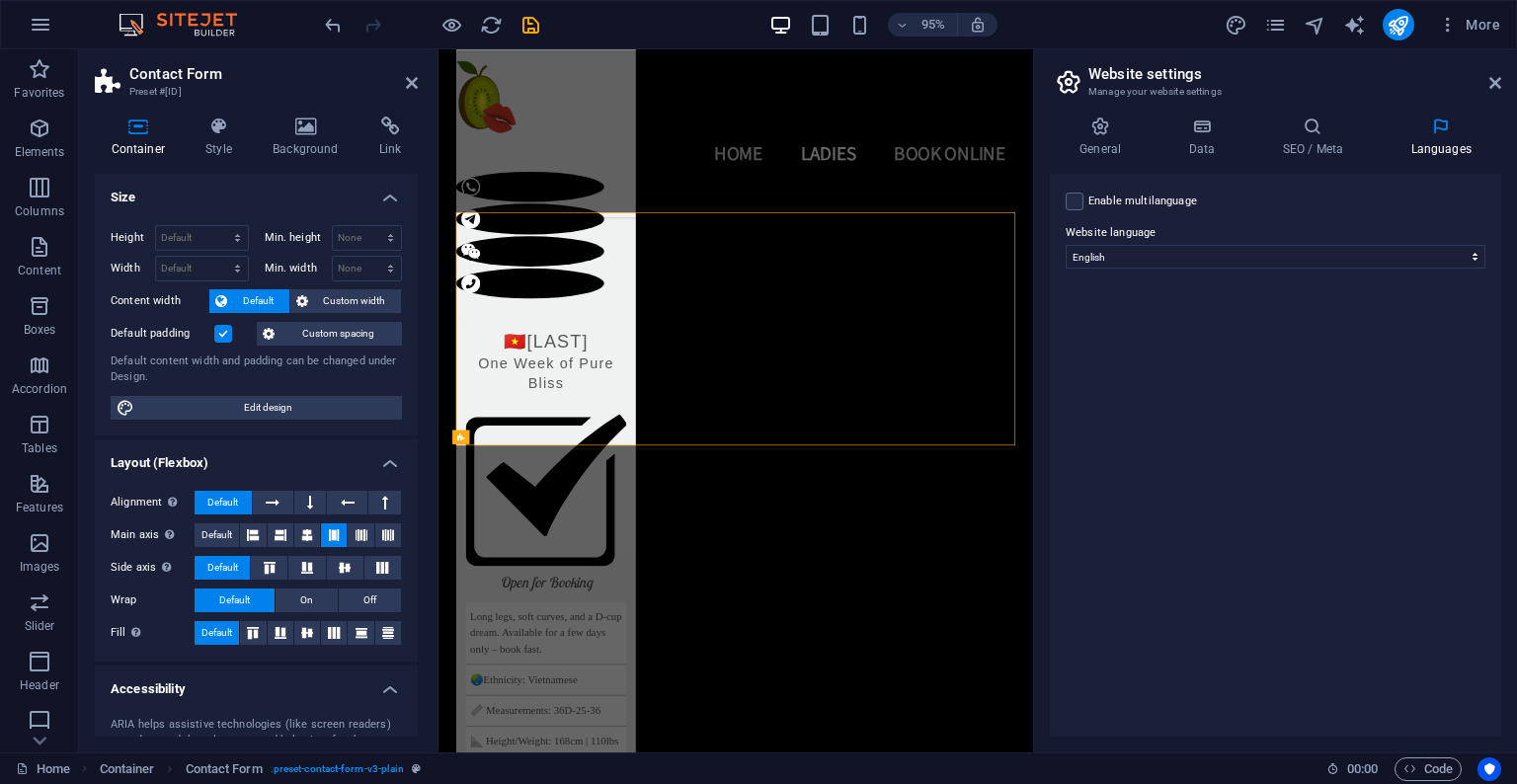 scroll, scrollTop: 6497, scrollLeft: 0, axis: vertical 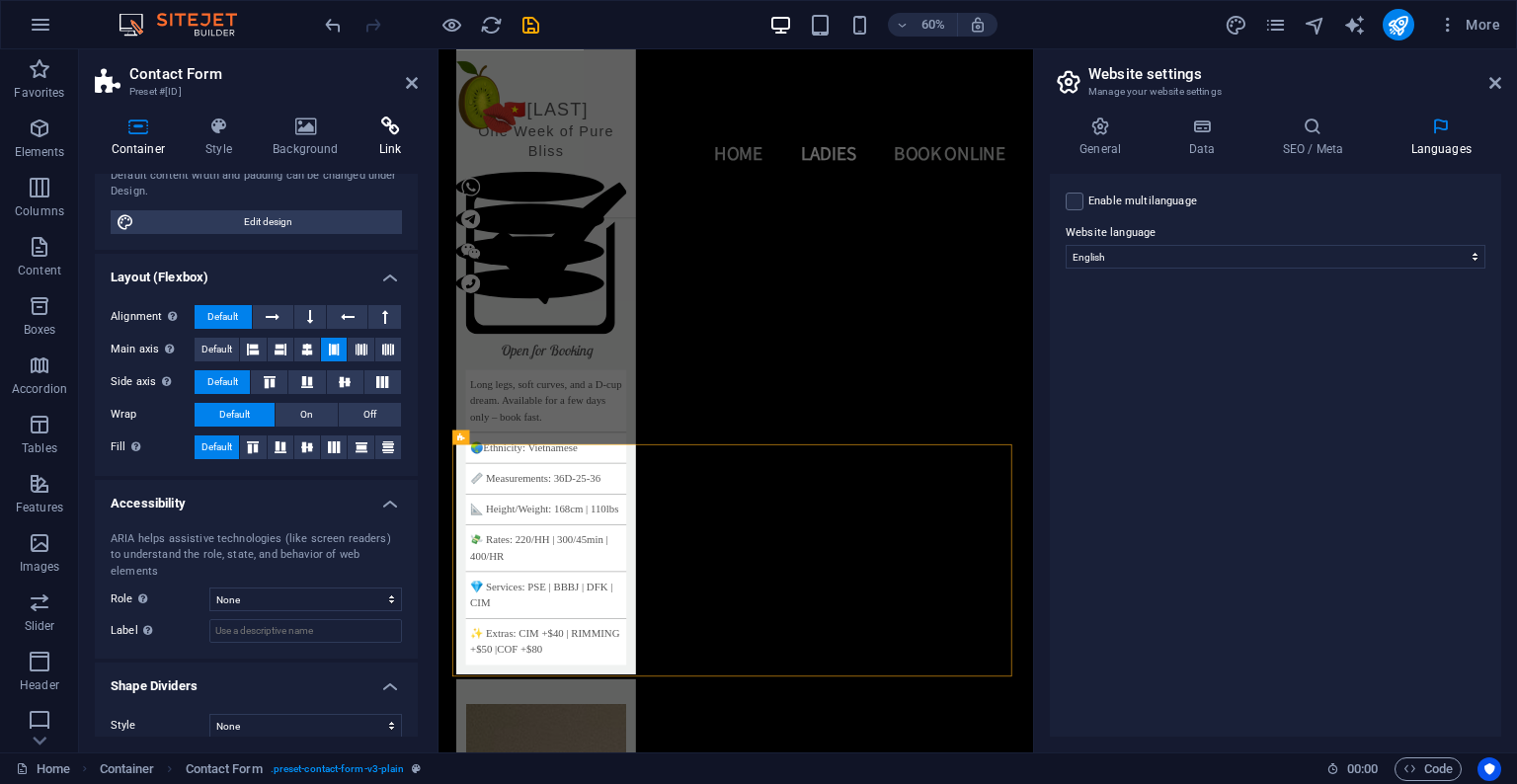 click on "Link" at bounding box center [390, 137] 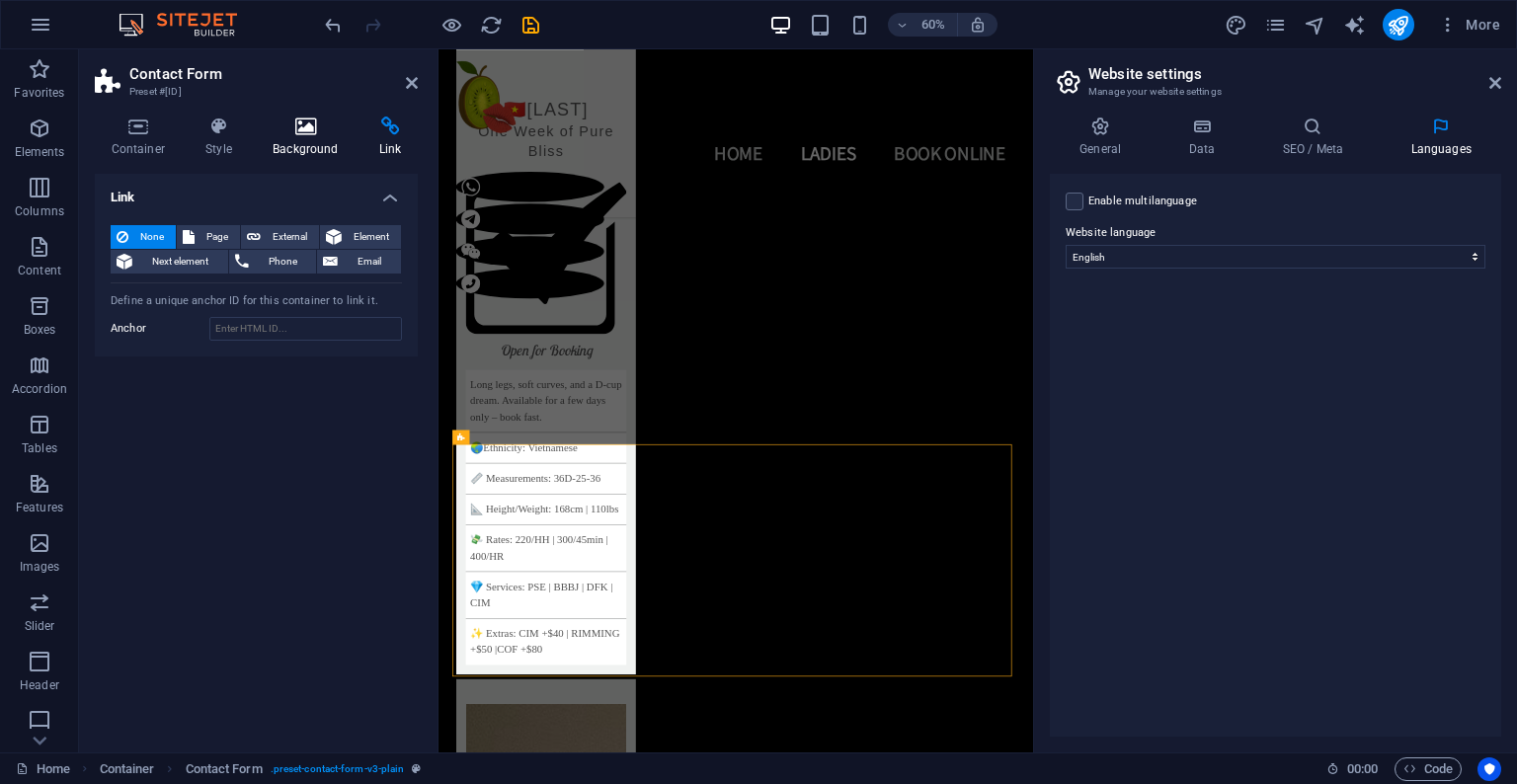 click on "Background" at bounding box center [310, 137] 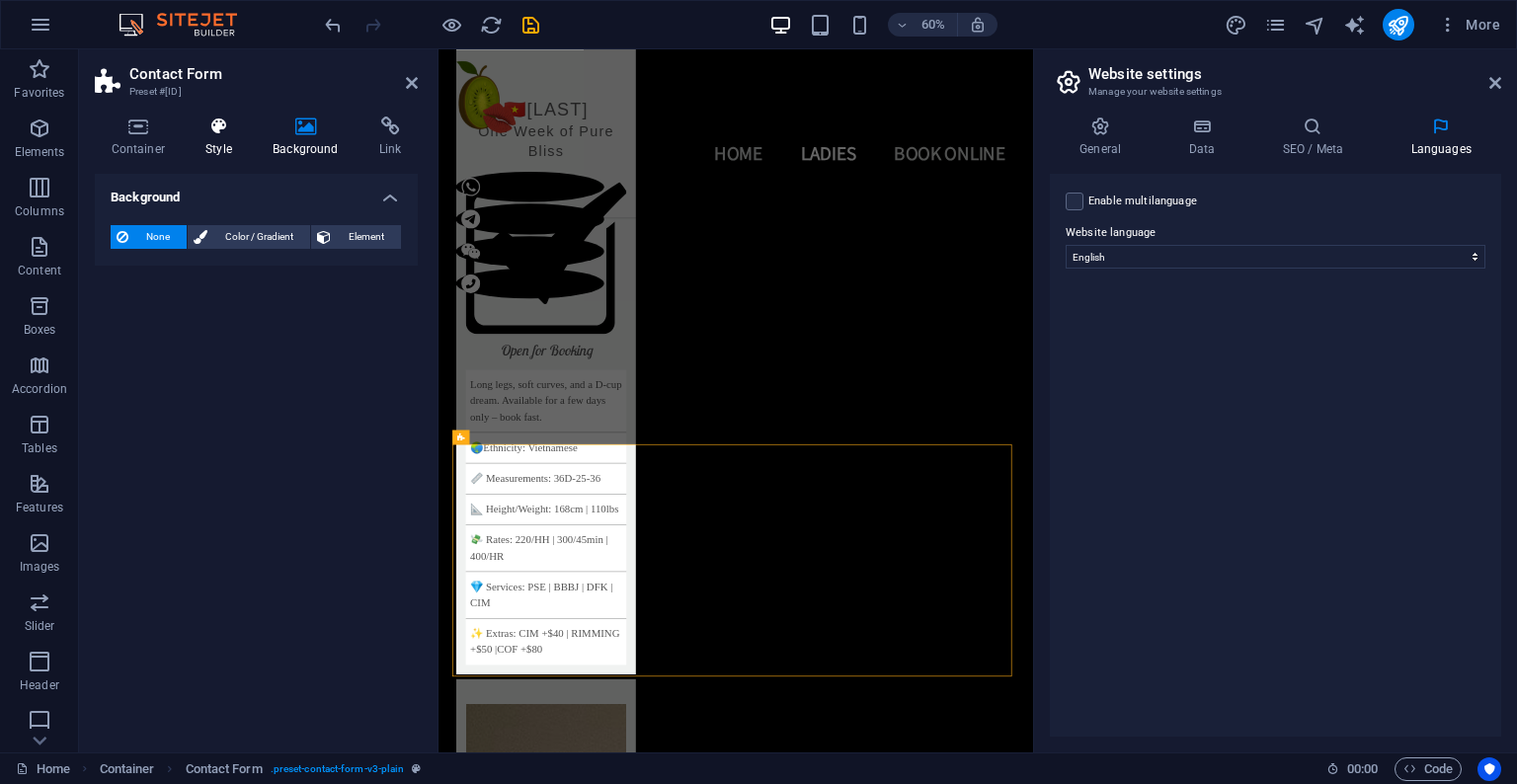 click at bounding box center [219, 126] 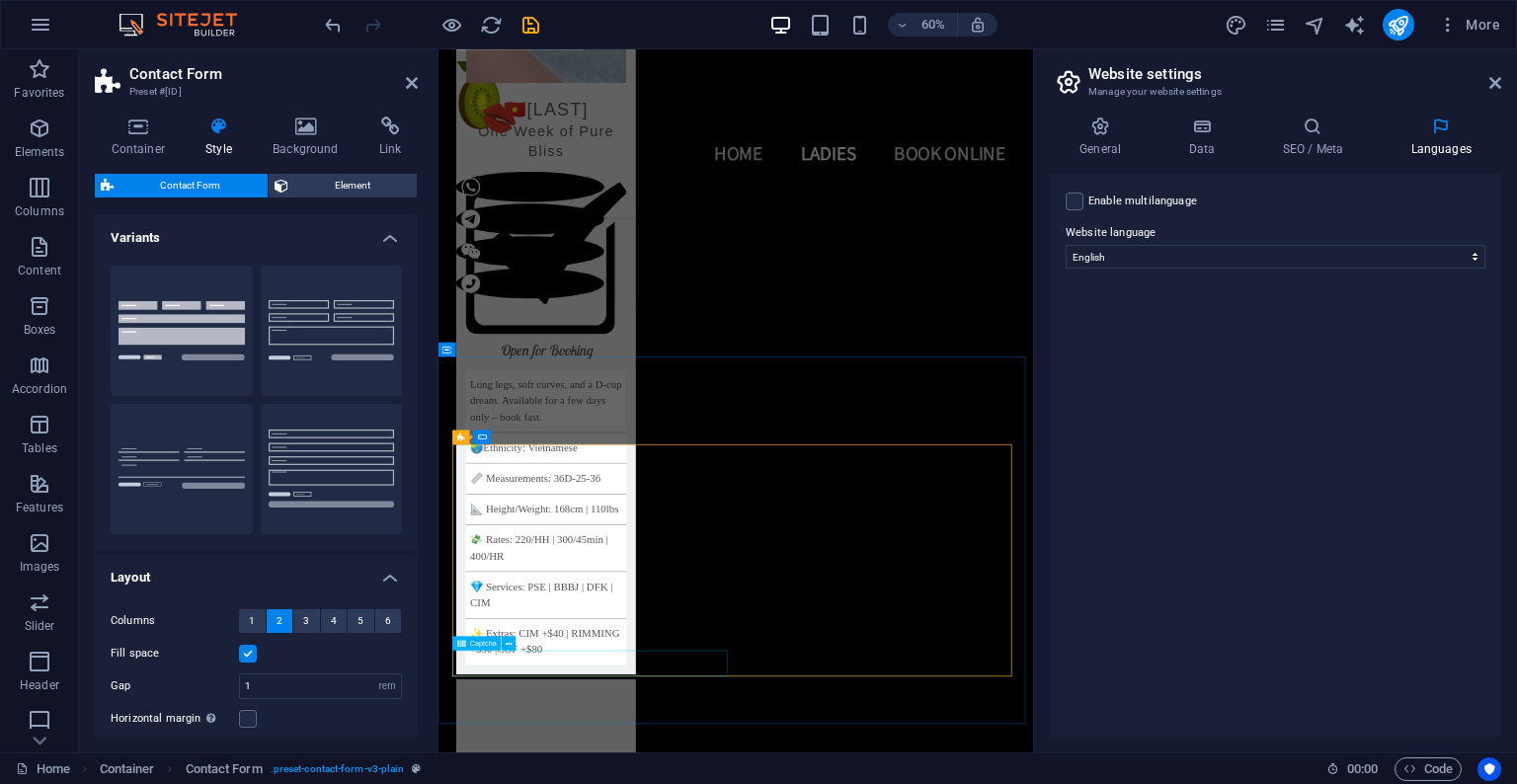 click on "Unreadable? Load new" at bounding box center (697, 14991) 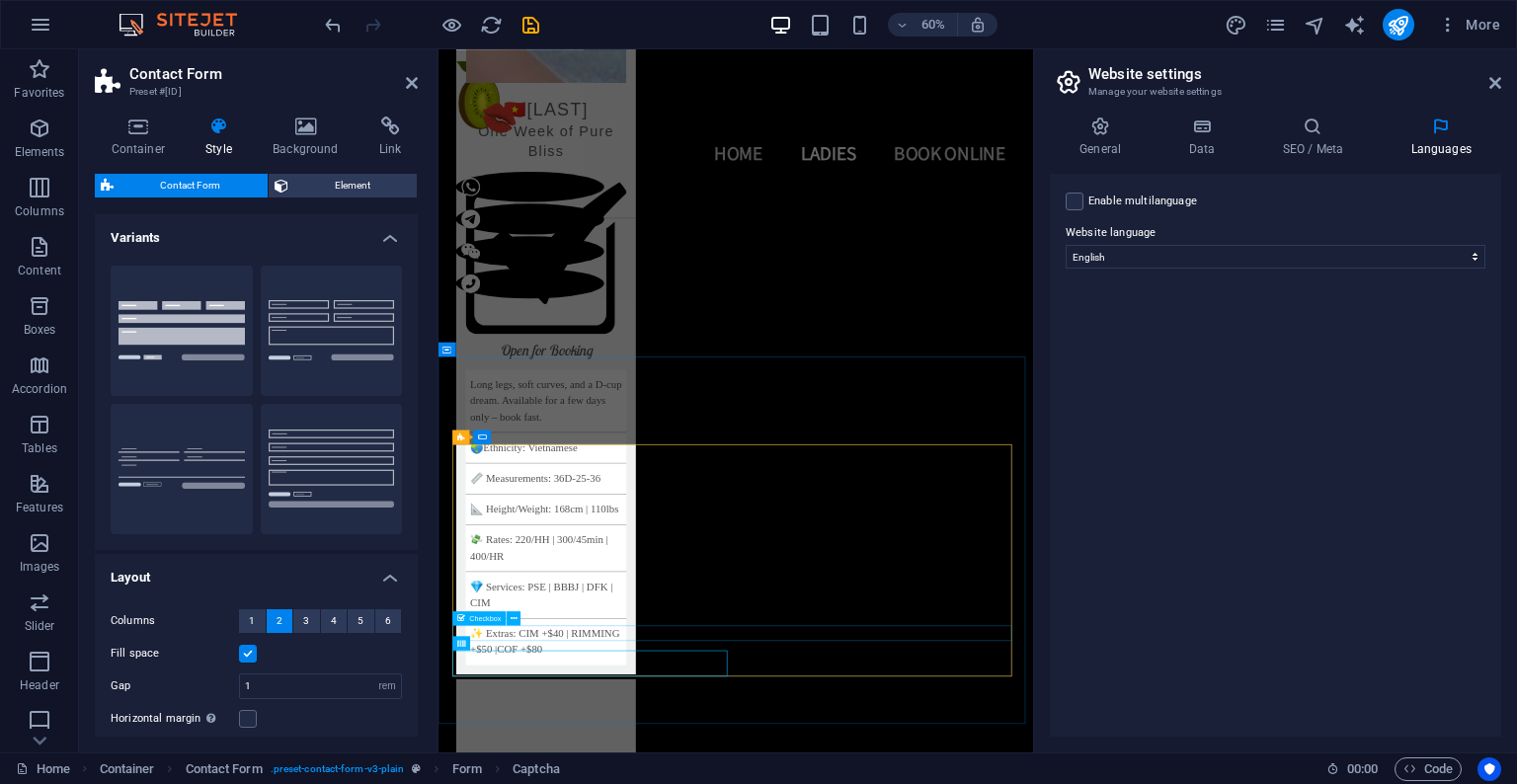 click on "I have read and understand the privacy policy." at bounding box center (934, 14940) 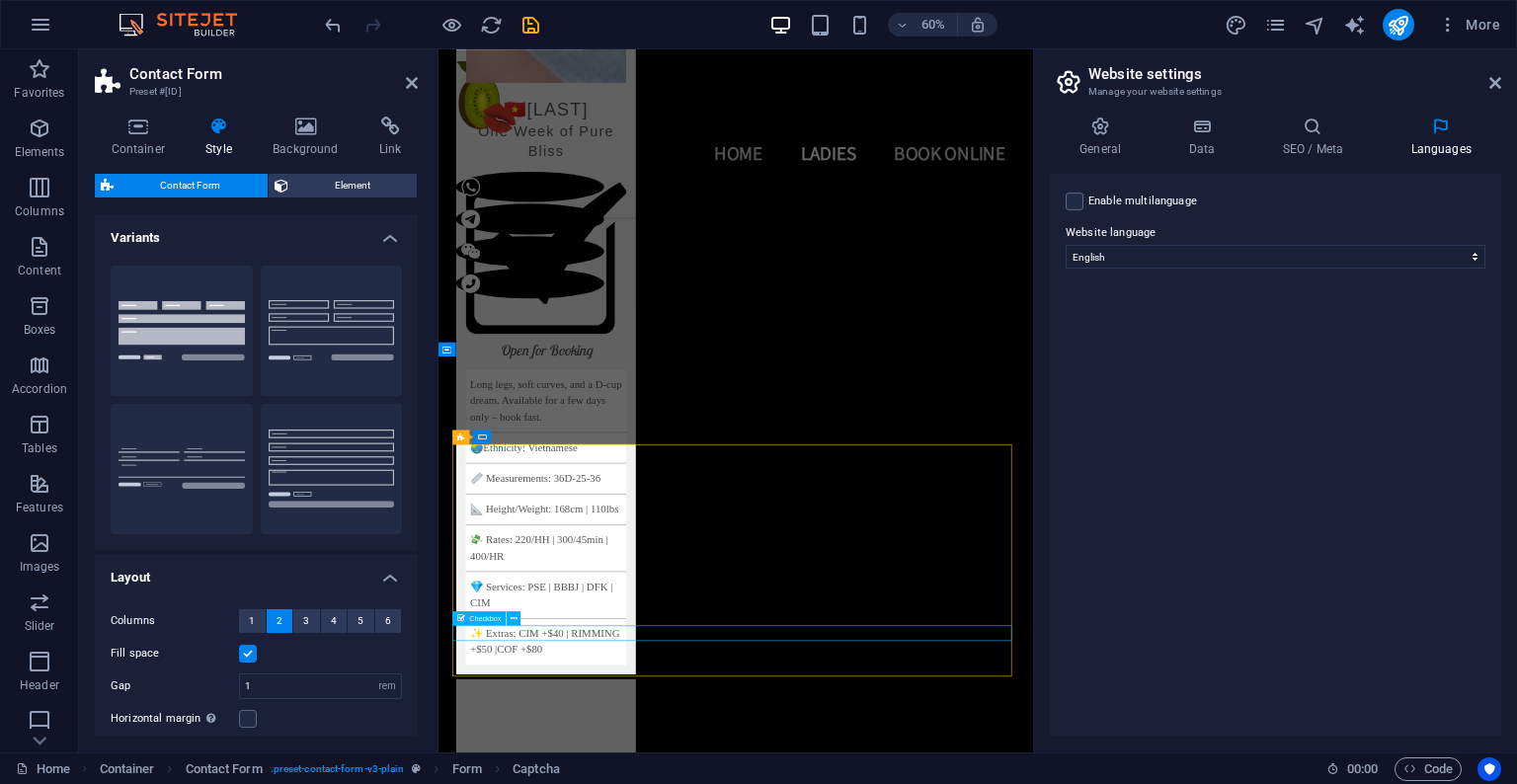click on "I have read and understand the privacy policy." at bounding box center [934, 14940] 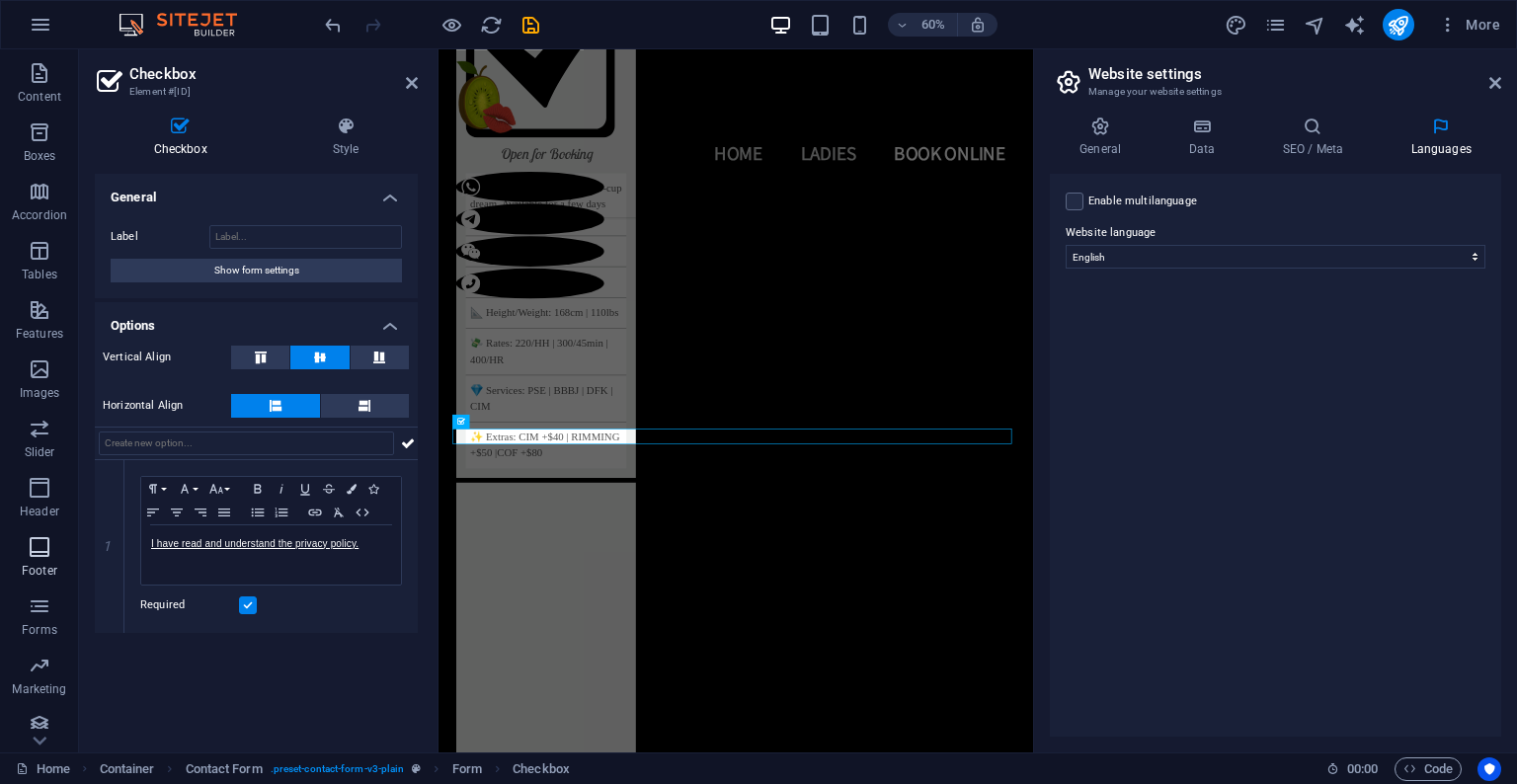 scroll, scrollTop: 186, scrollLeft: 0, axis: vertical 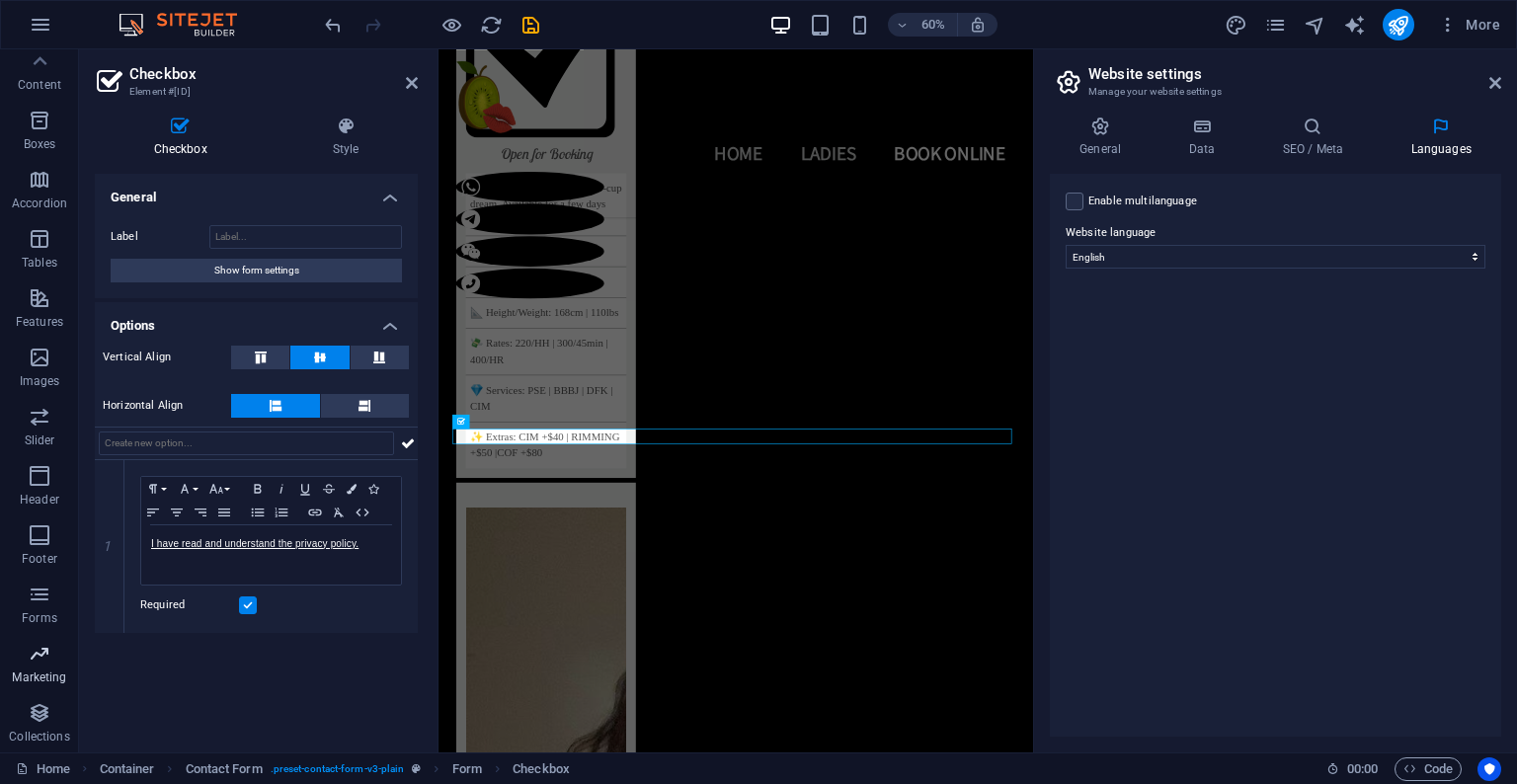 click on "Marketing" at bounding box center (39, 677) 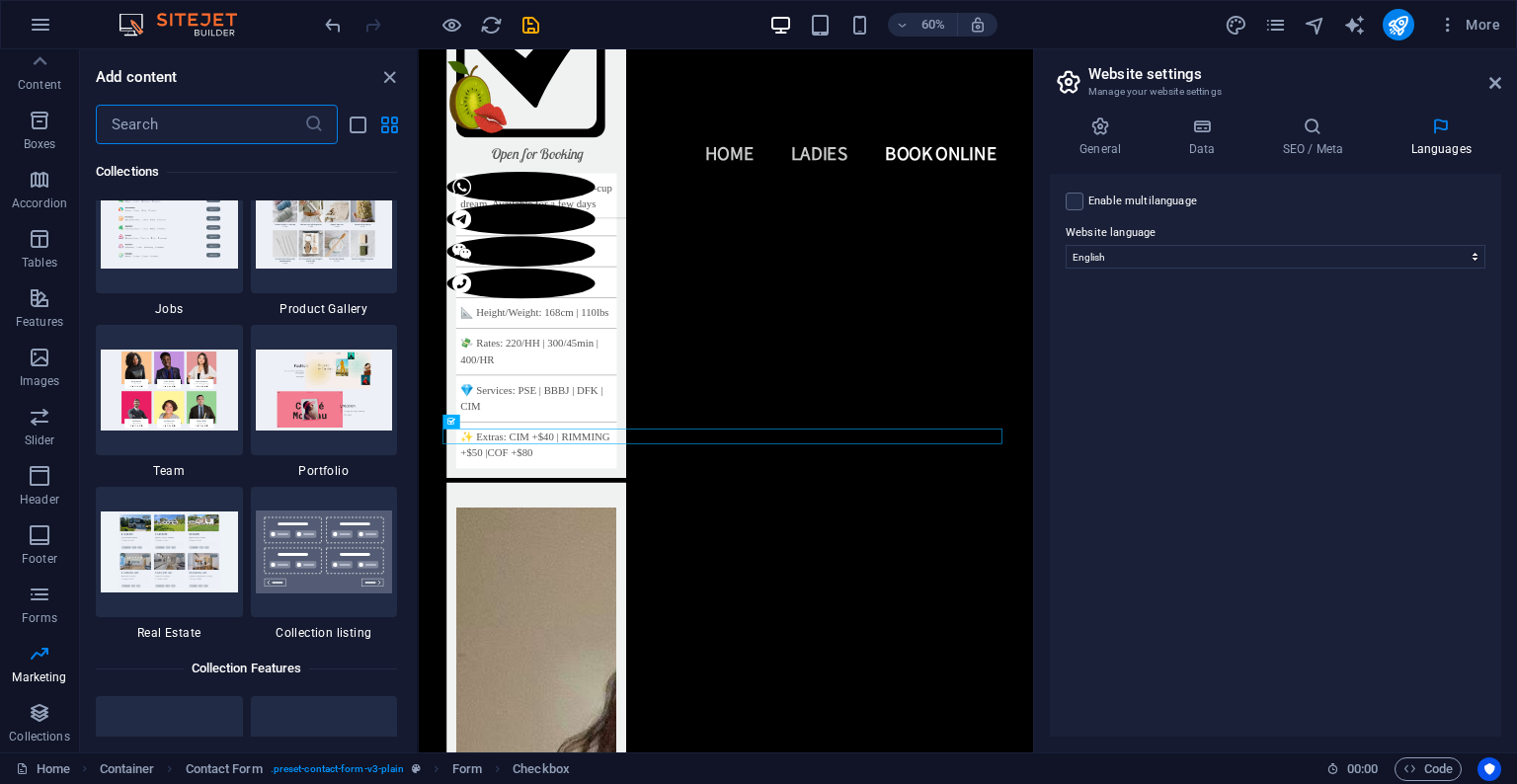 scroll, scrollTop: 18845, scrollLeft: 0, axis: vertical 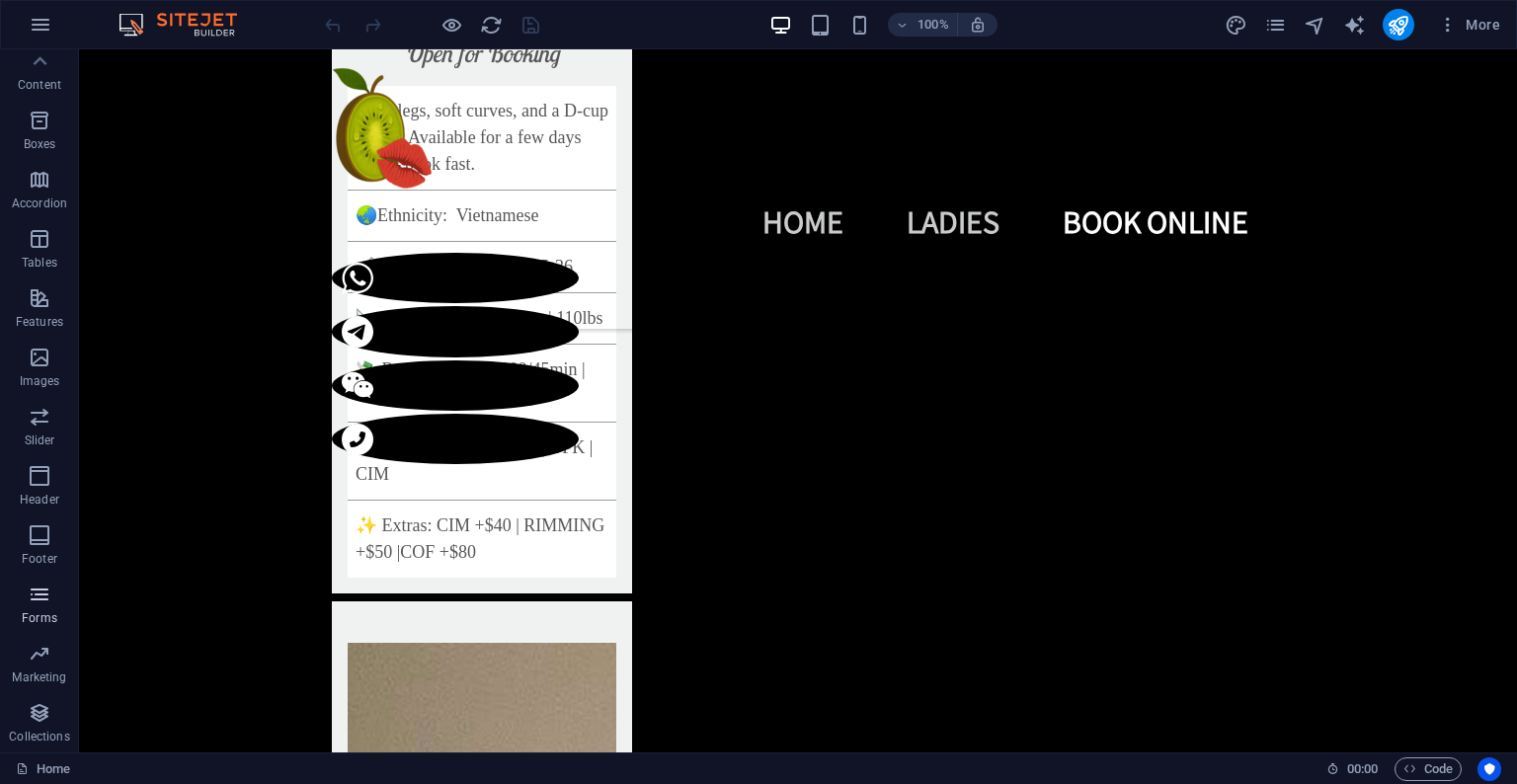click on "Forms" at bounding box center [40, 606] 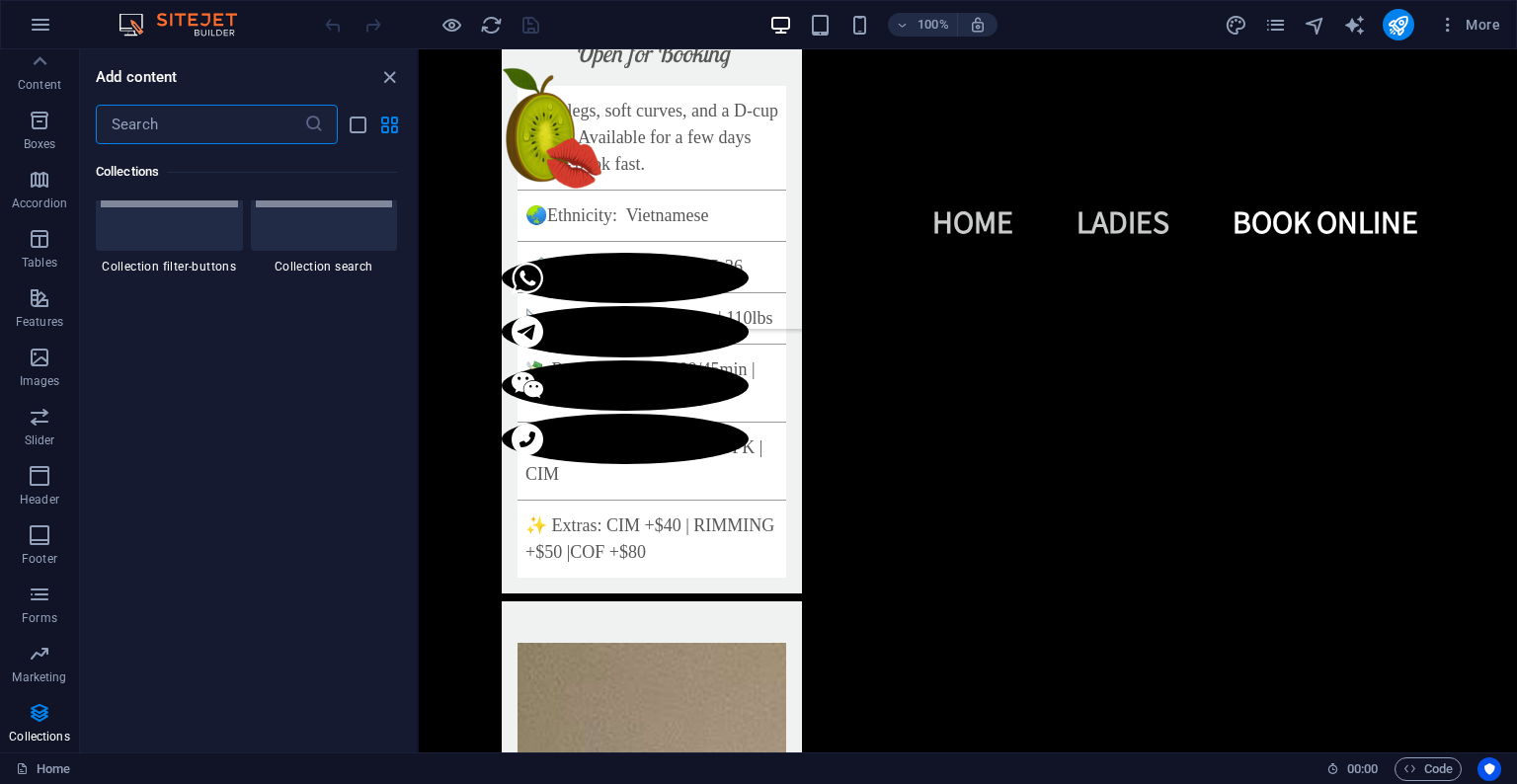 scroll, scrollTop: 18923, scrollLeft: 0, axis: vertical 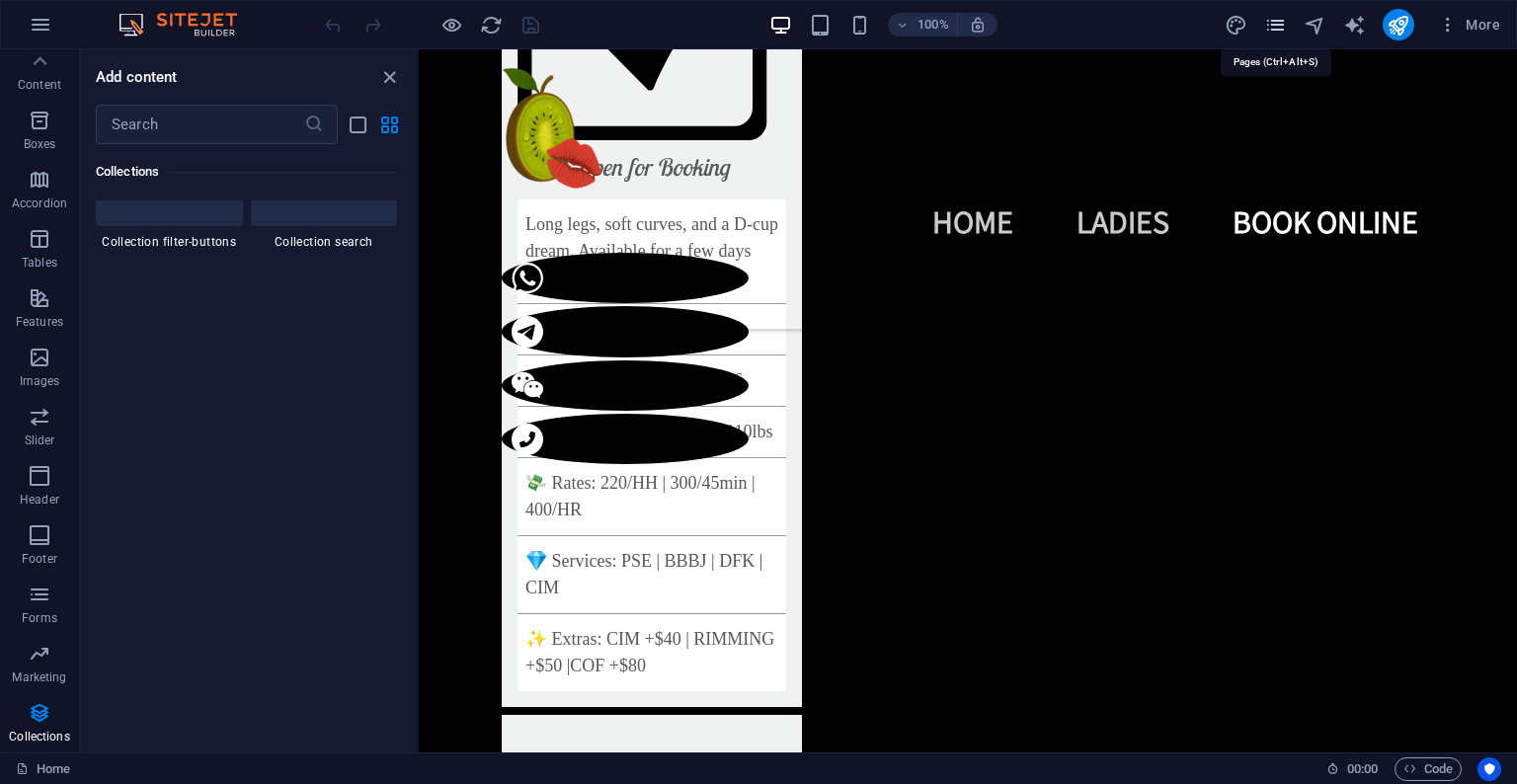 click at bounding box center (1275, 25) 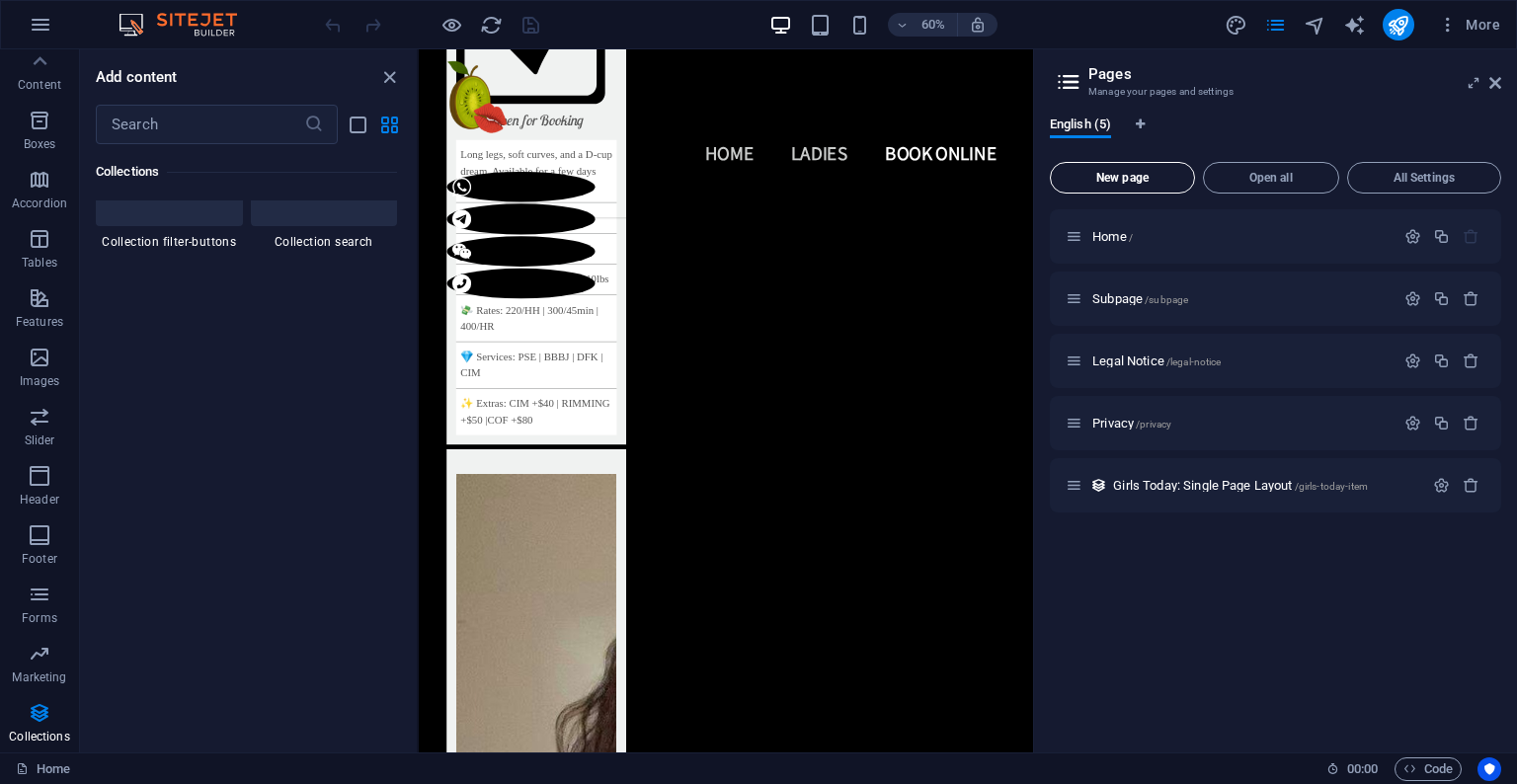 click on "New page" at bounding box center [1122, 178] 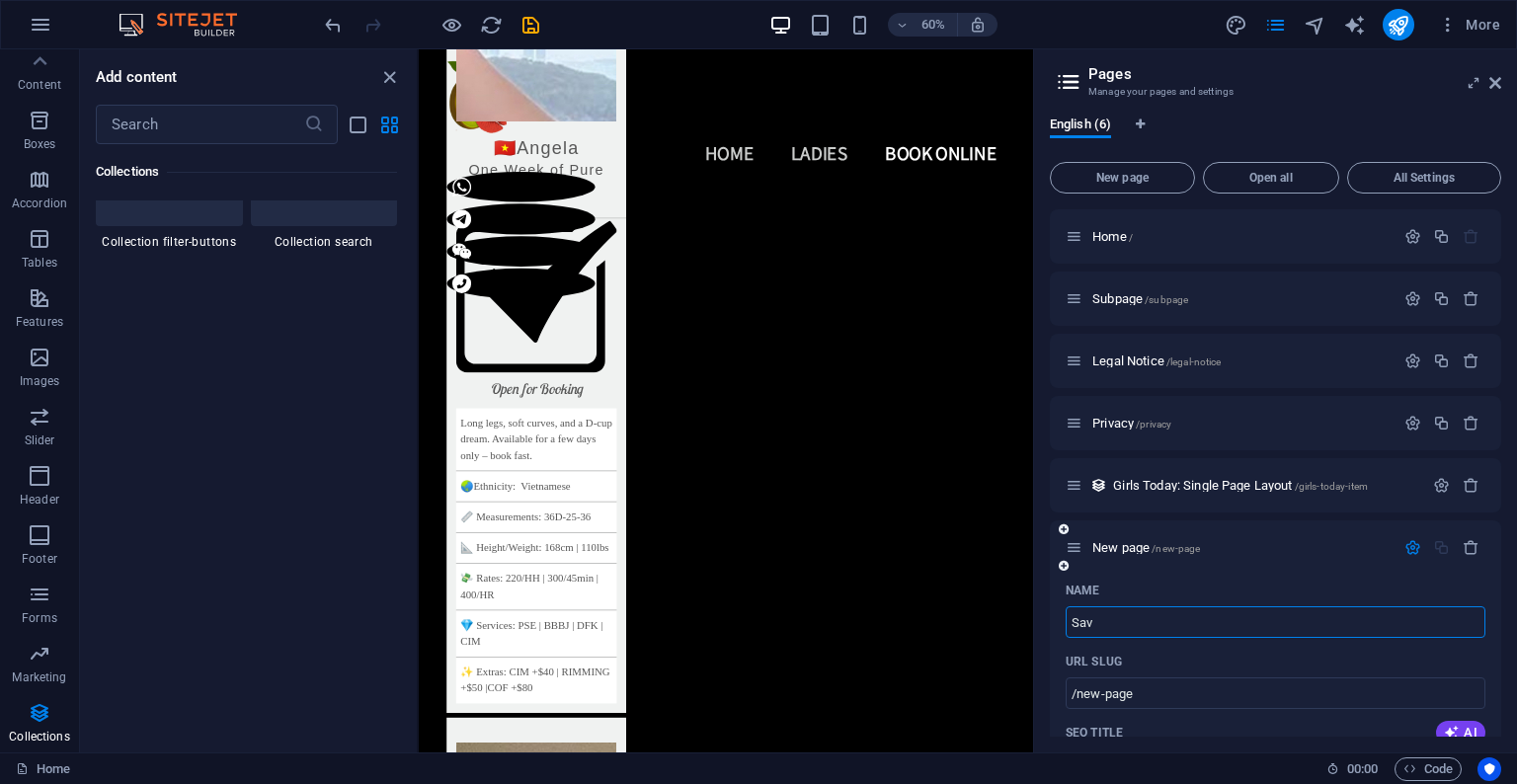 type on "Save" 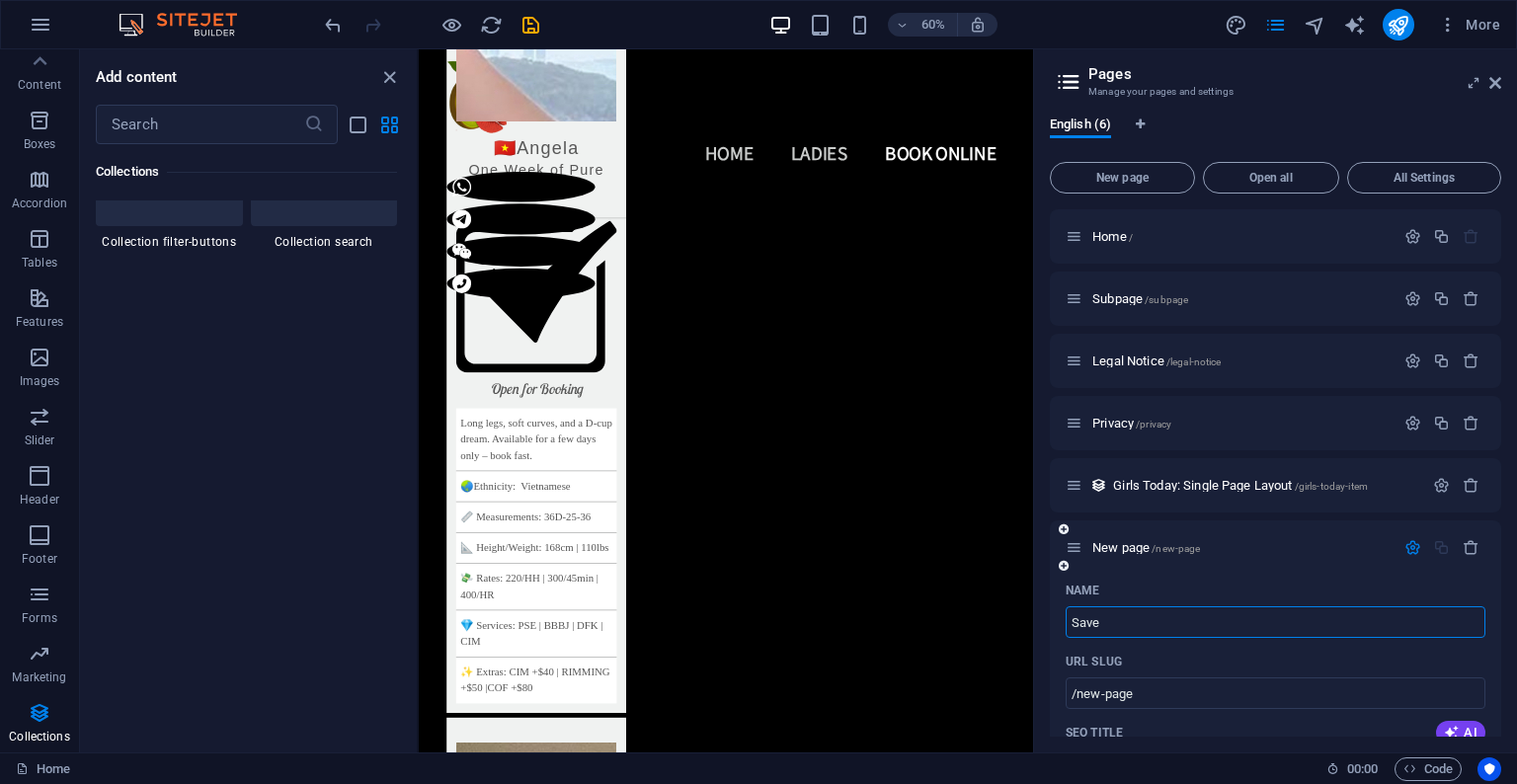 type on "/sa" 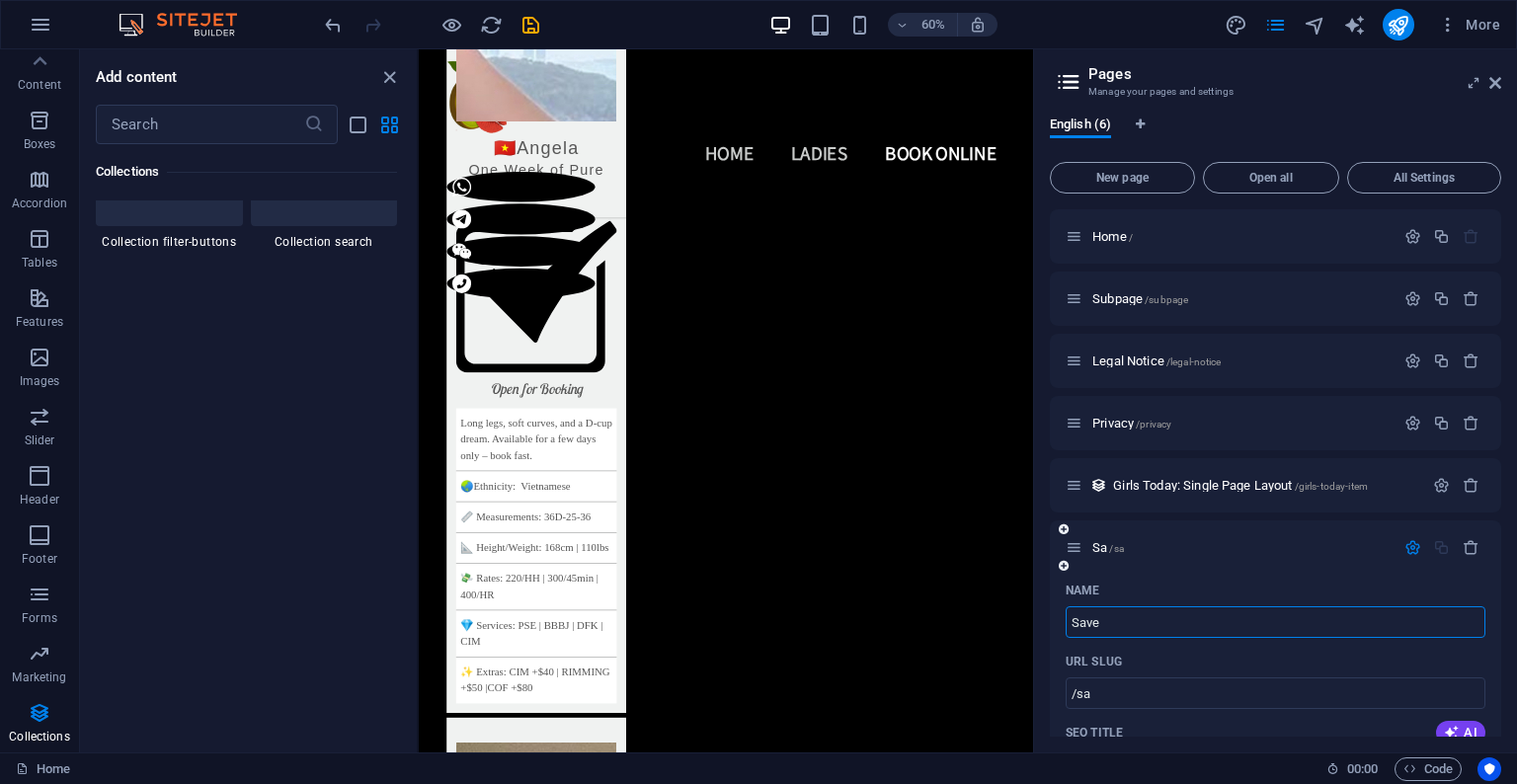 type on "Save" 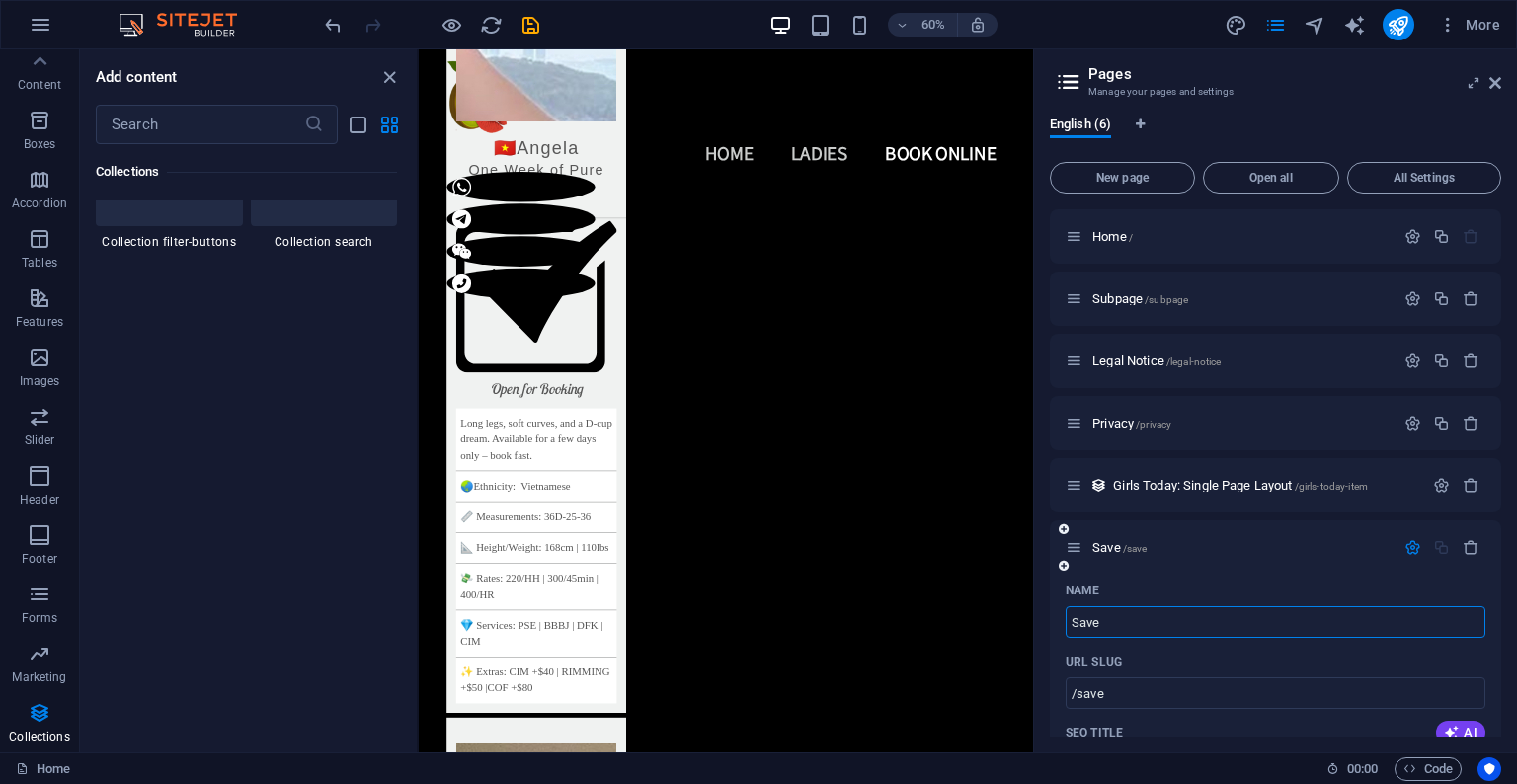 type on "Save" 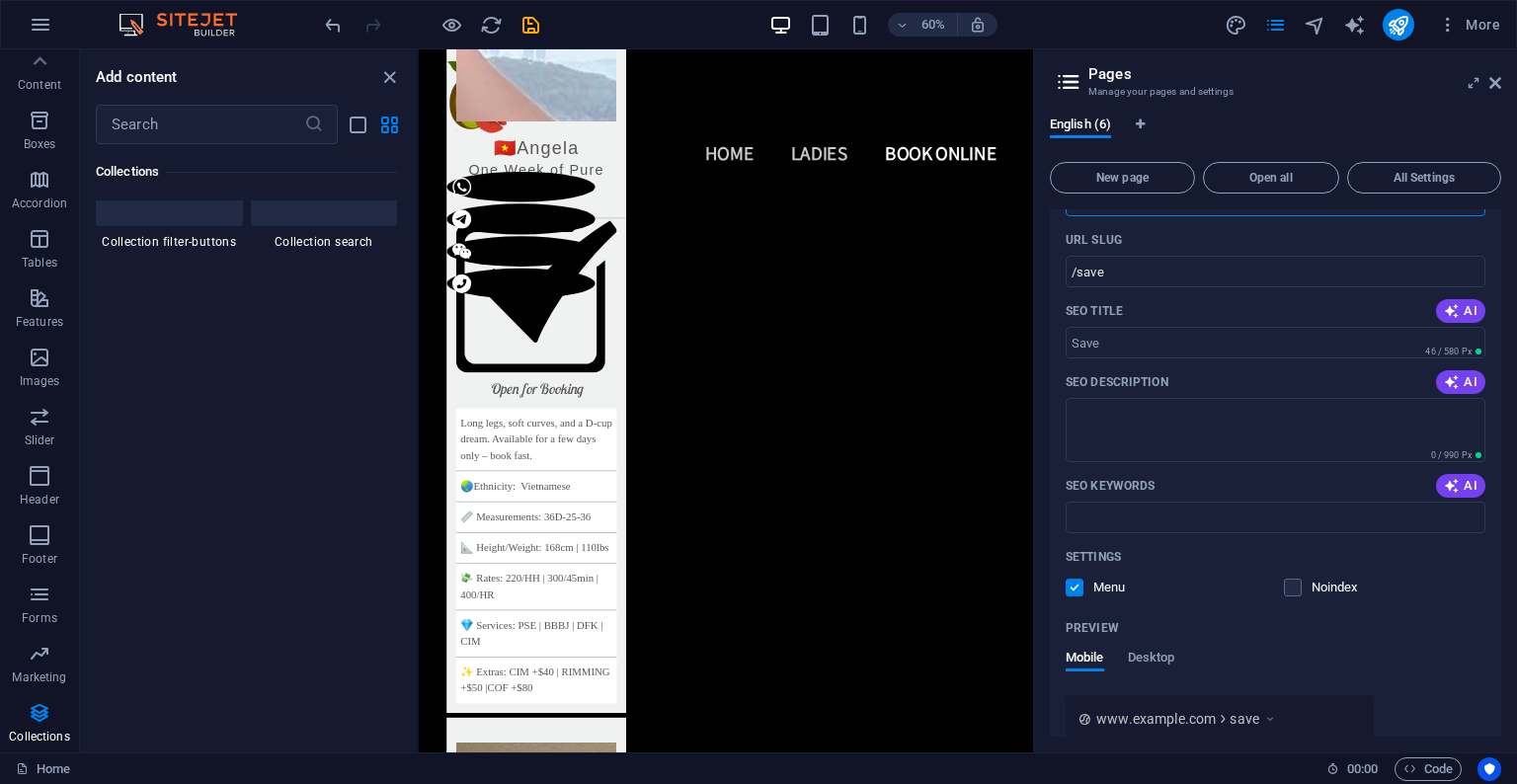 scroll, scrollTop: 431, scrollLeft: 0, axis: vertical 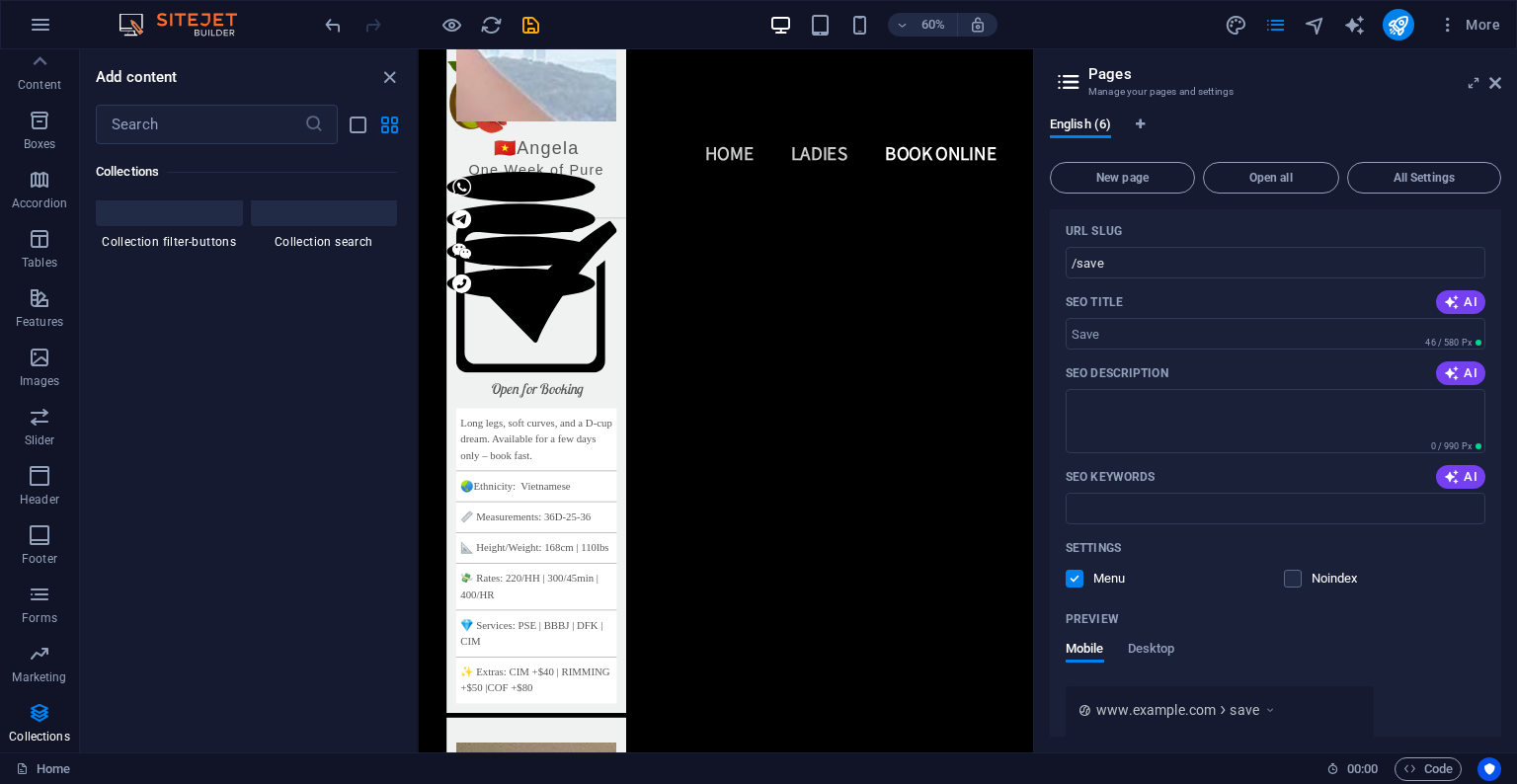 click at bounding box center (1075, 579) 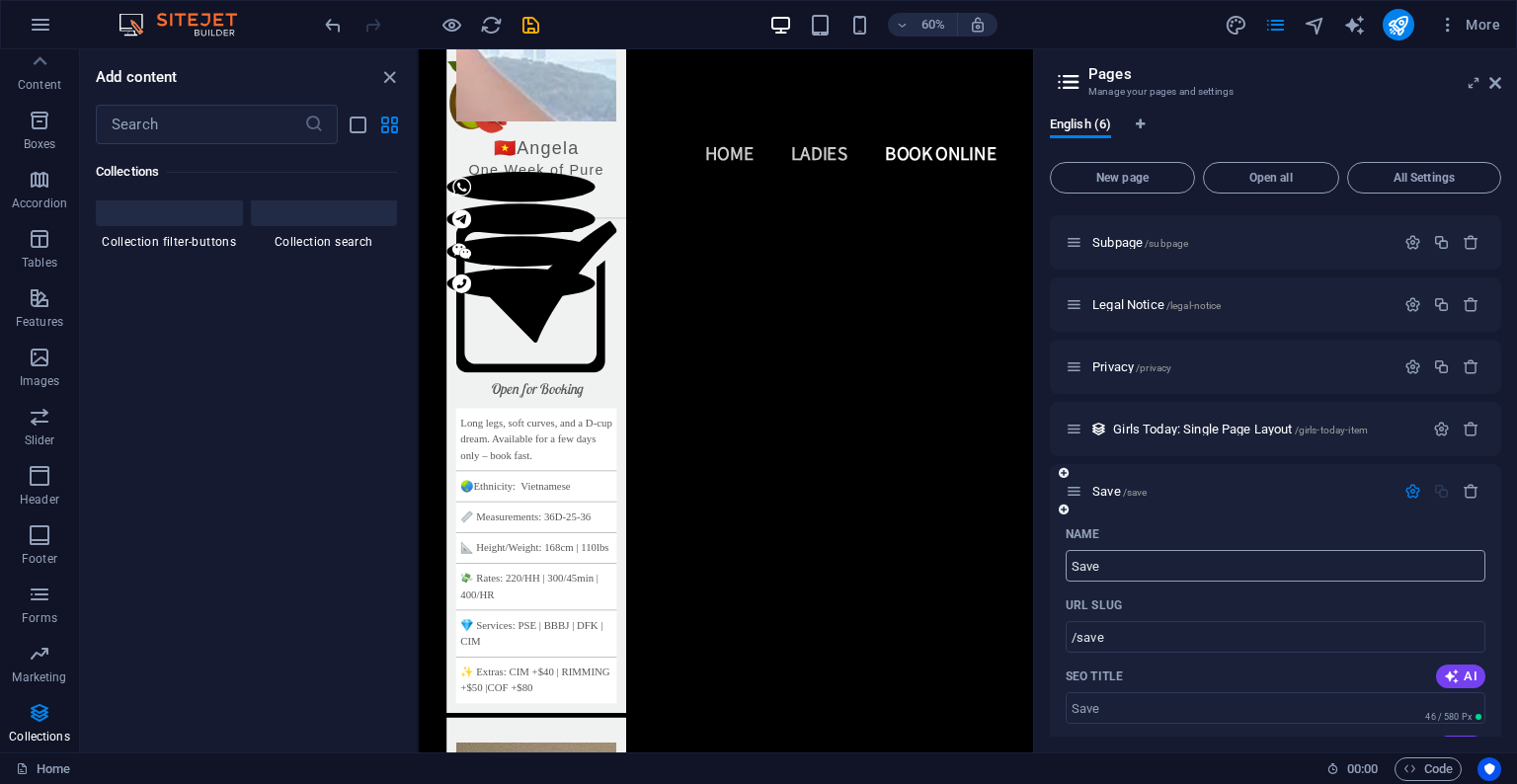 scroll, scrollTop: 126, scrollLeft: 0, axis: vertical 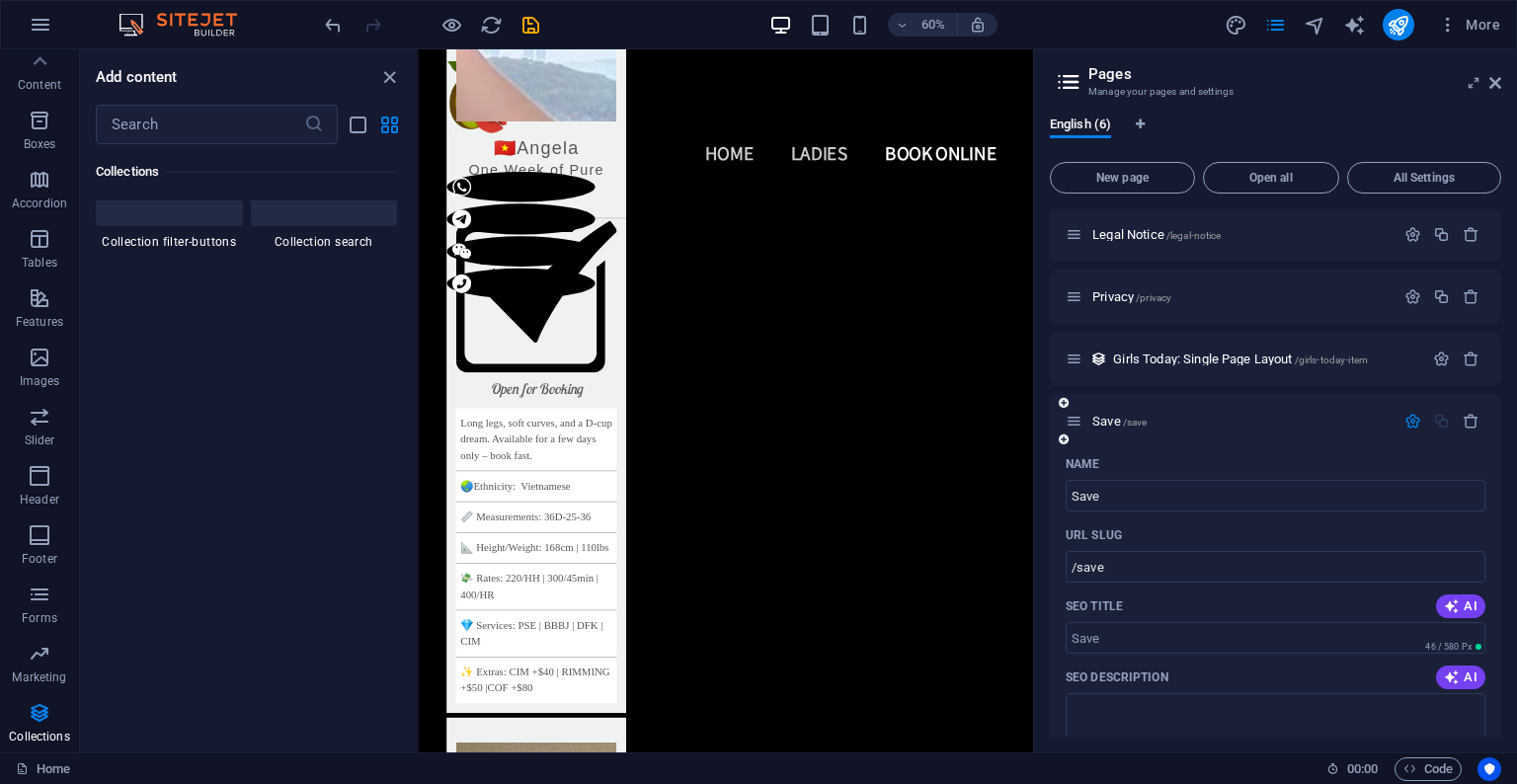 click on "Name" at bounding box center (1275, 464) 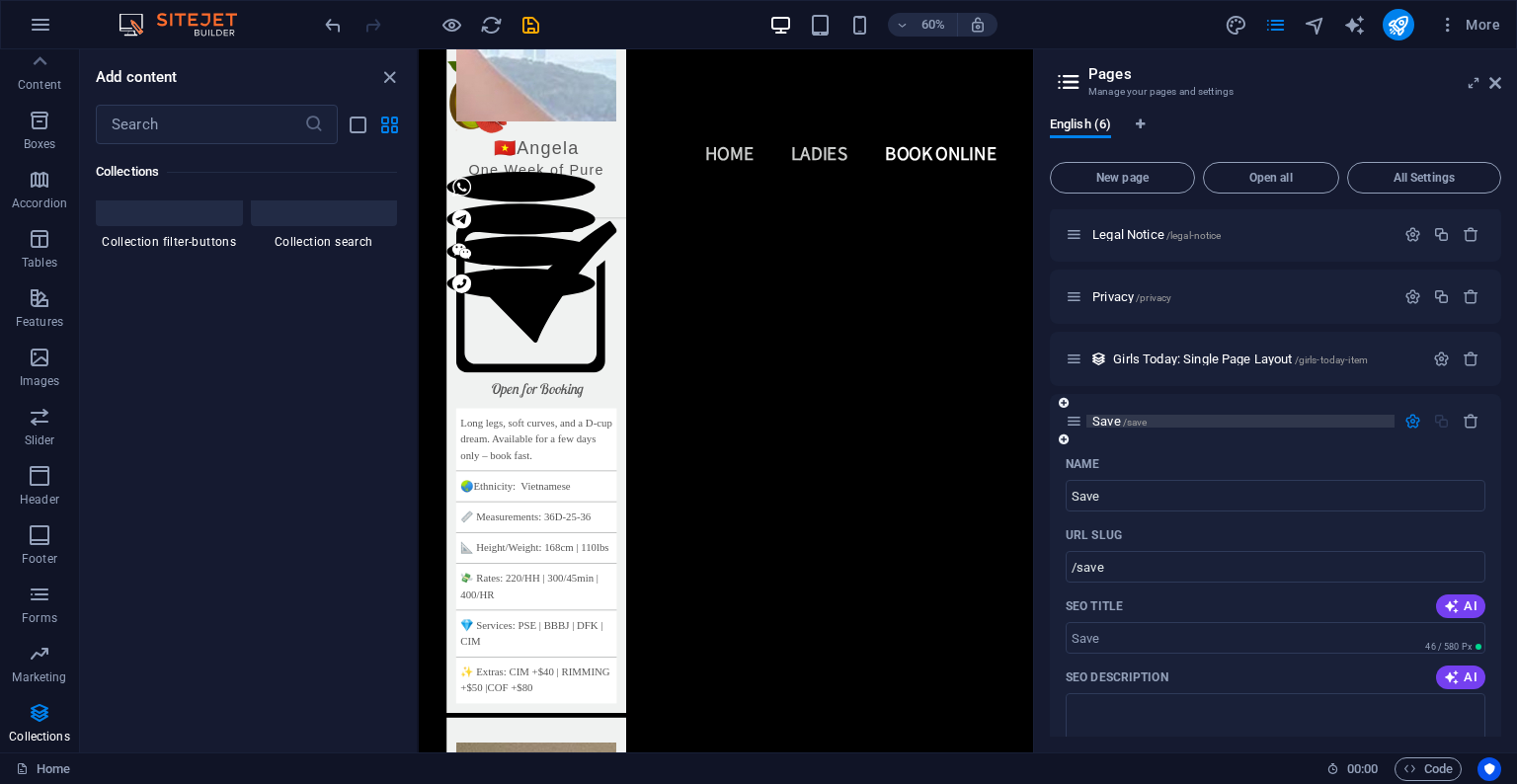 click on "Save /save" at bounding box center [1119, 421] 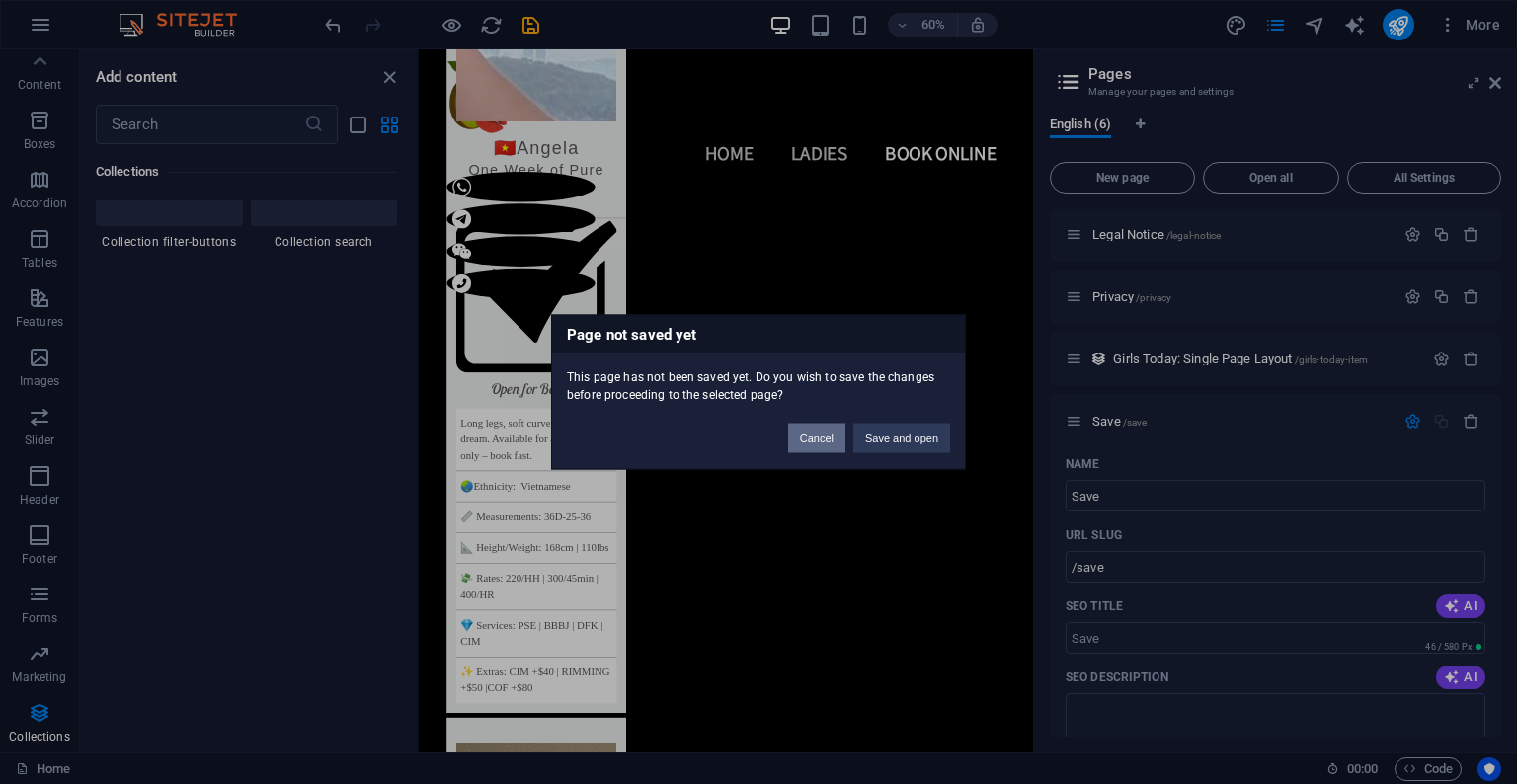 click on "Cancel" at bounding box center (817, 438) 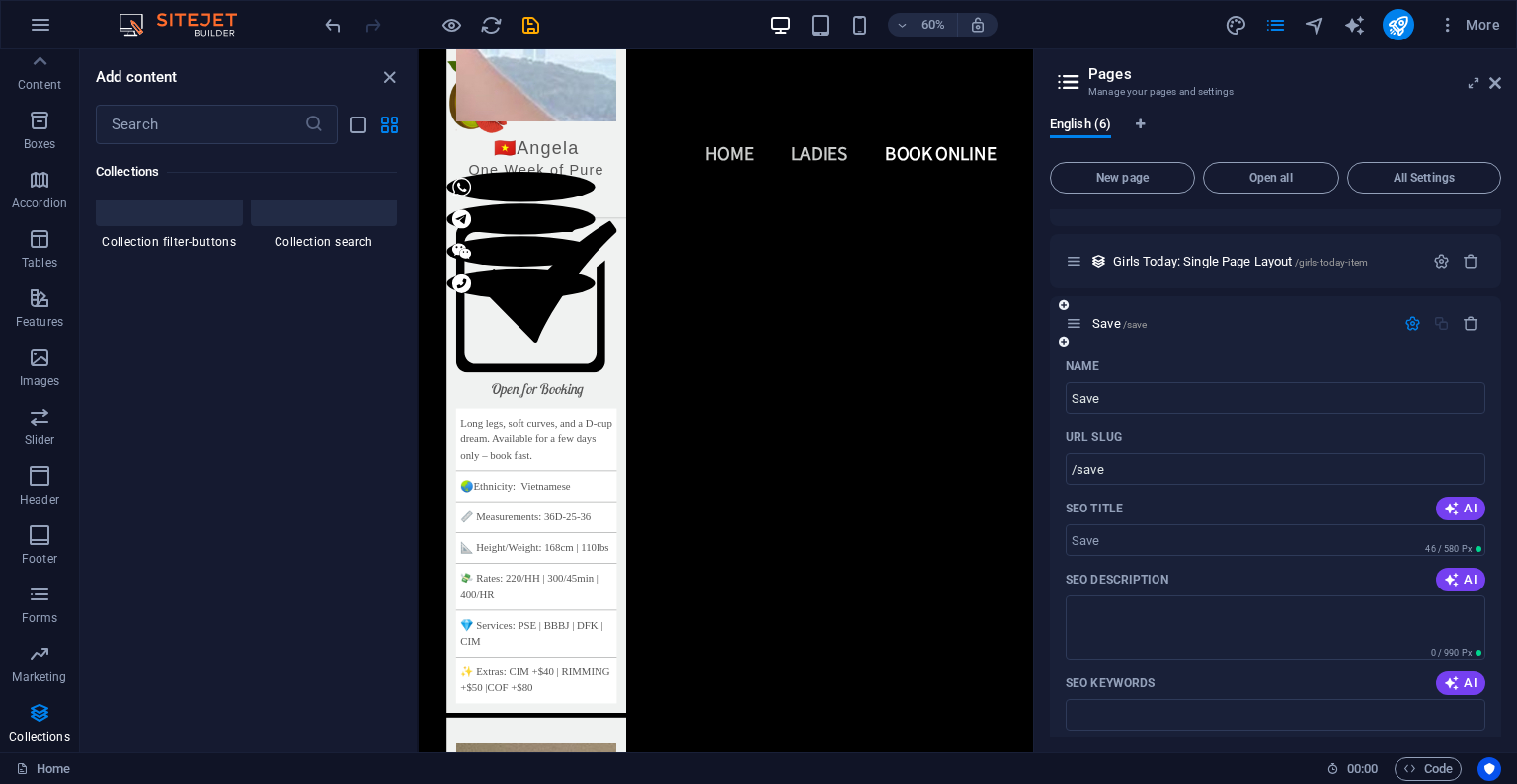 scroll, scrollTop: 230, scrollLeft: 0, axis: vertical 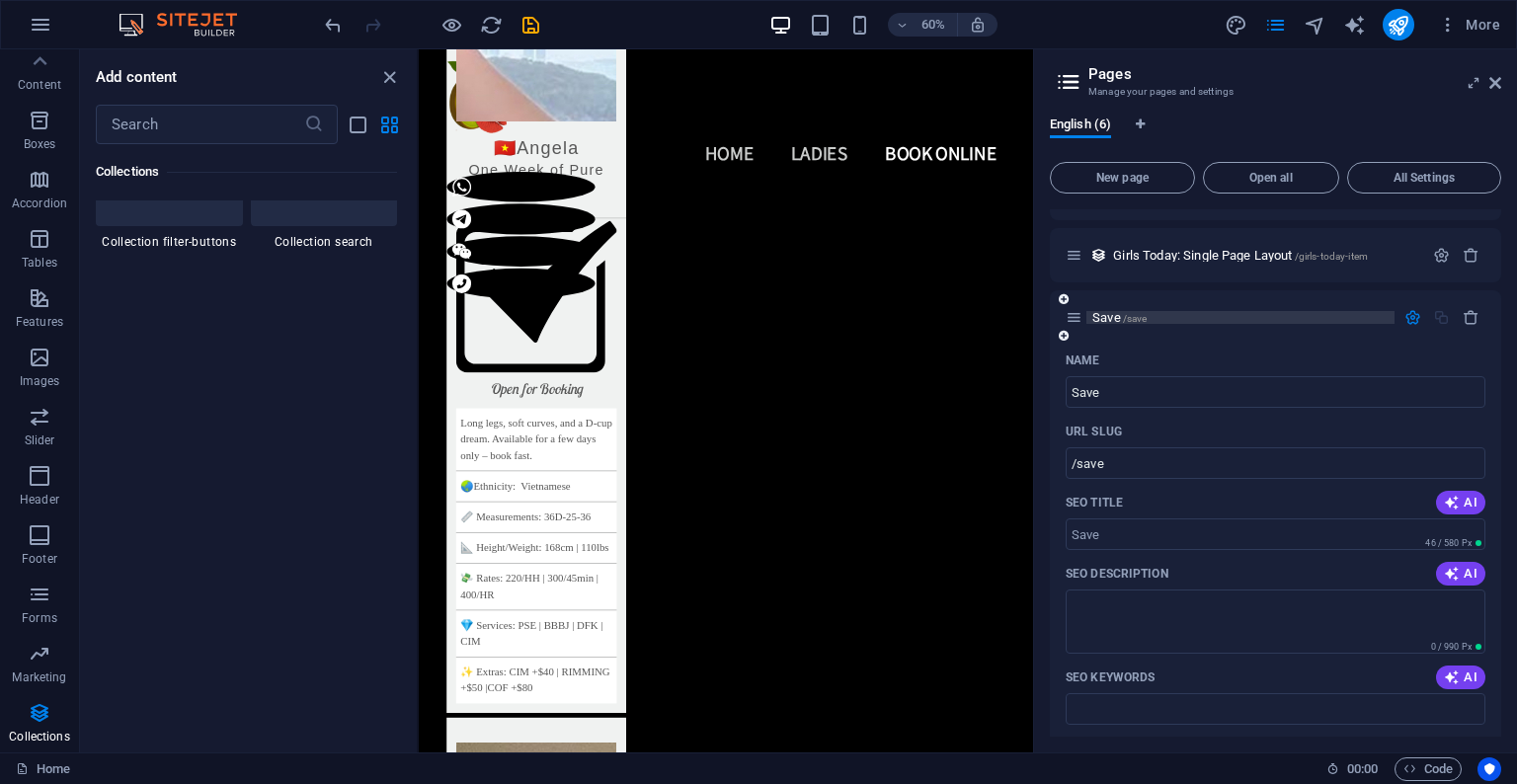 click on "Save /save" at bounding box center (1119, 317) 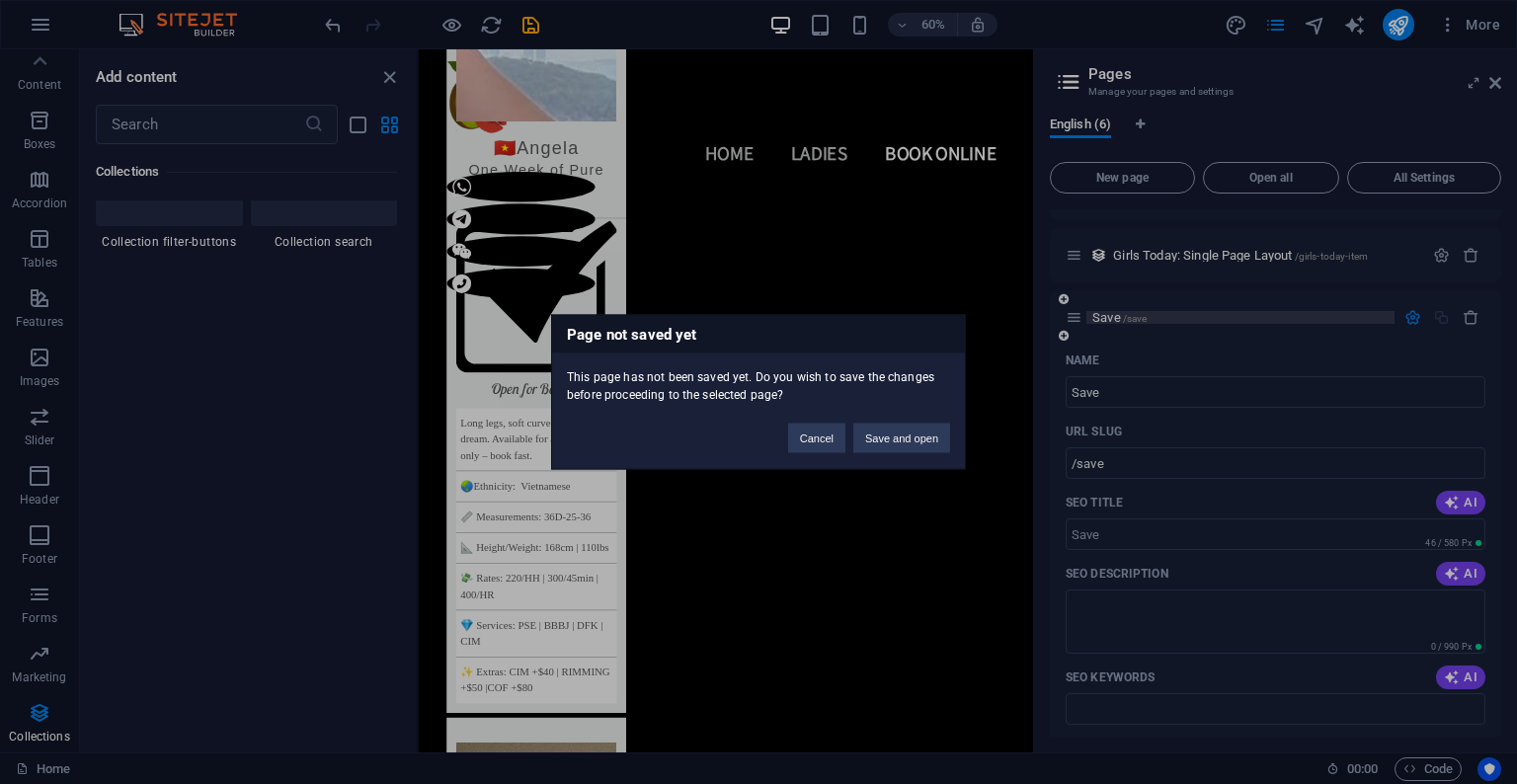 click on "Page not saved yet This page has not been saved yet. Do you wish to save the changes before proceeding to the selected page? Cancel Save and open" at bounding box center [758, 392] 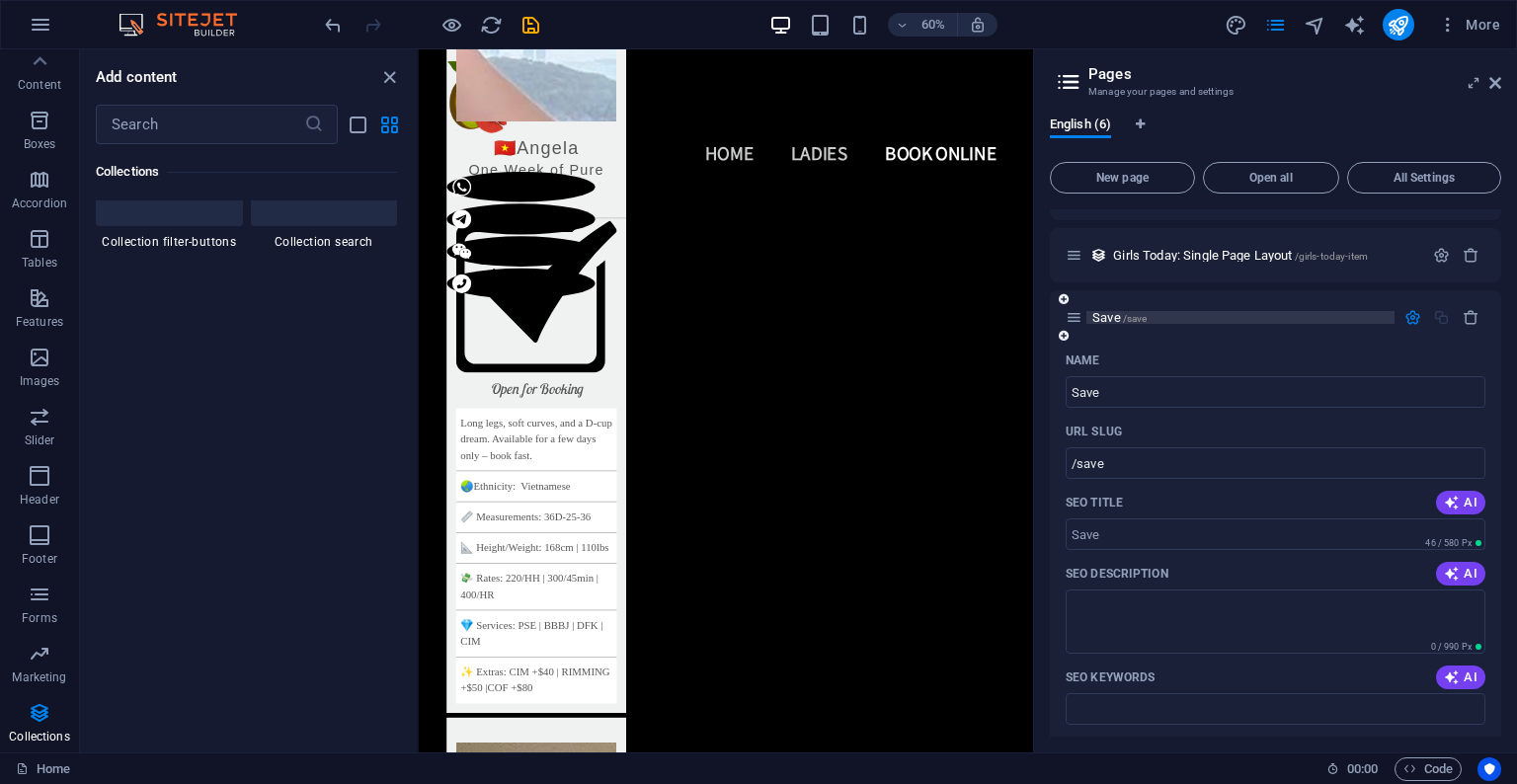 click on "Save /save" at bounding box center (1119, 317) 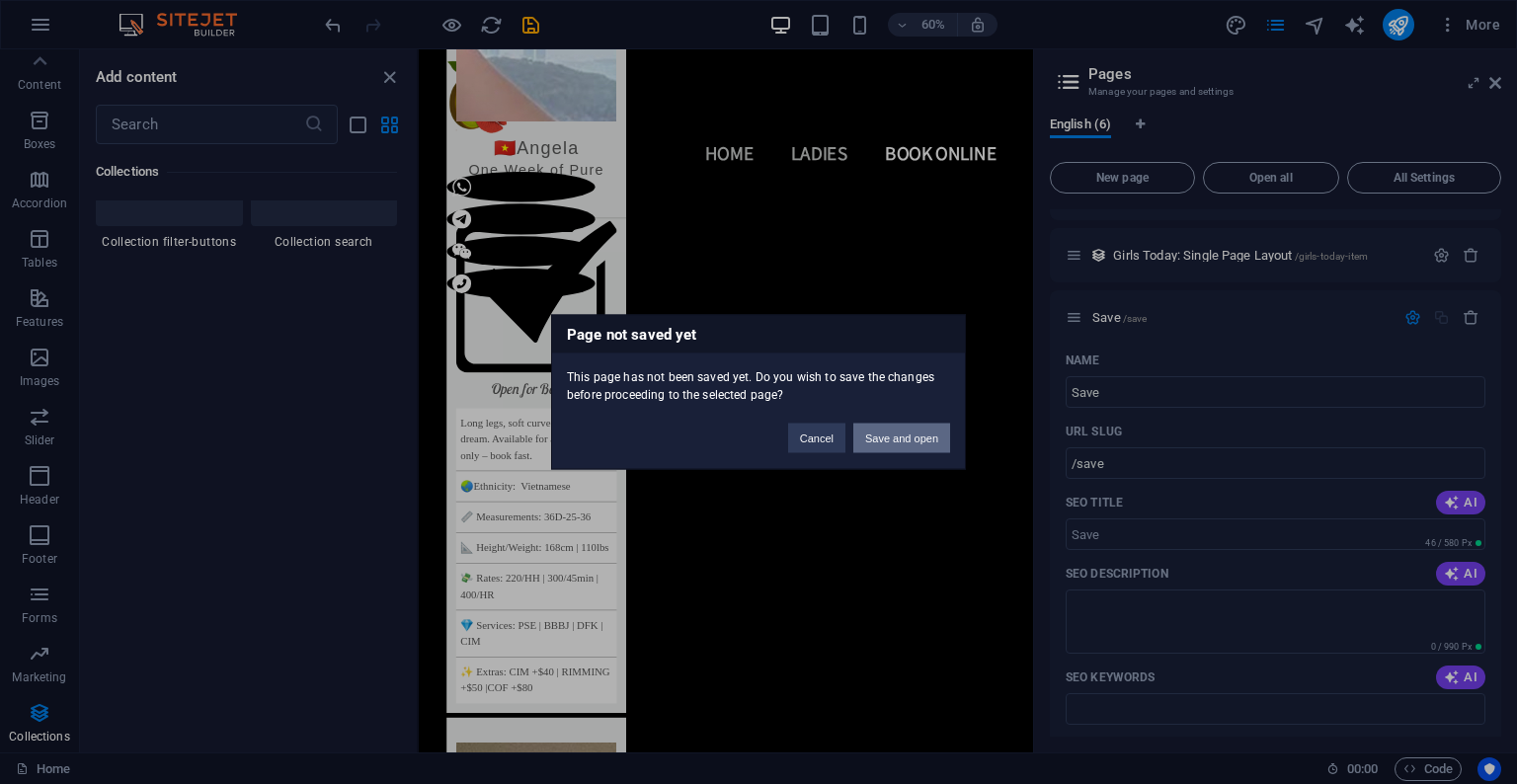 click on "Save and open" at bounding box center (902, 438) 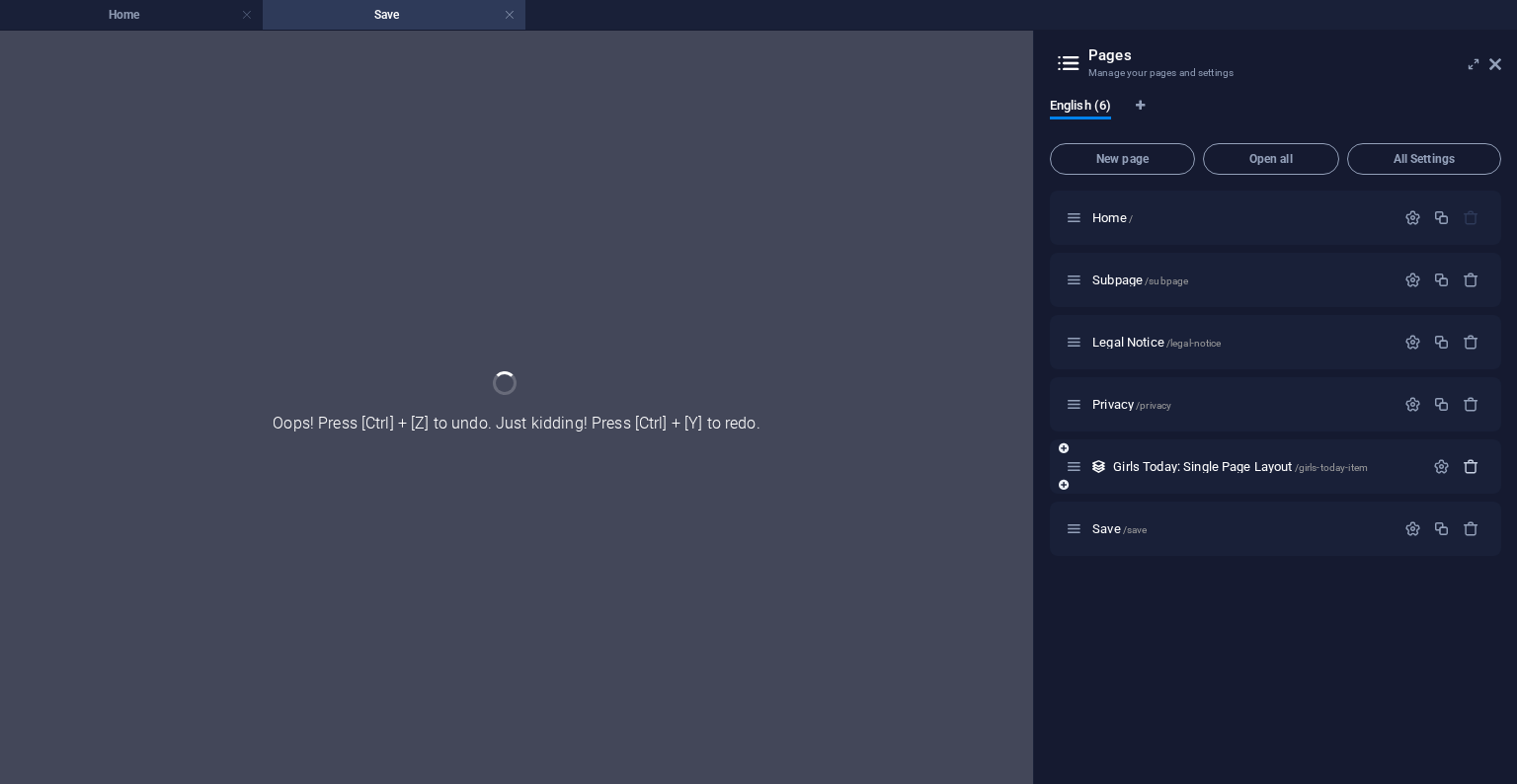 scroll, scrollTop: 0, scrollLeft: 0, axis: both 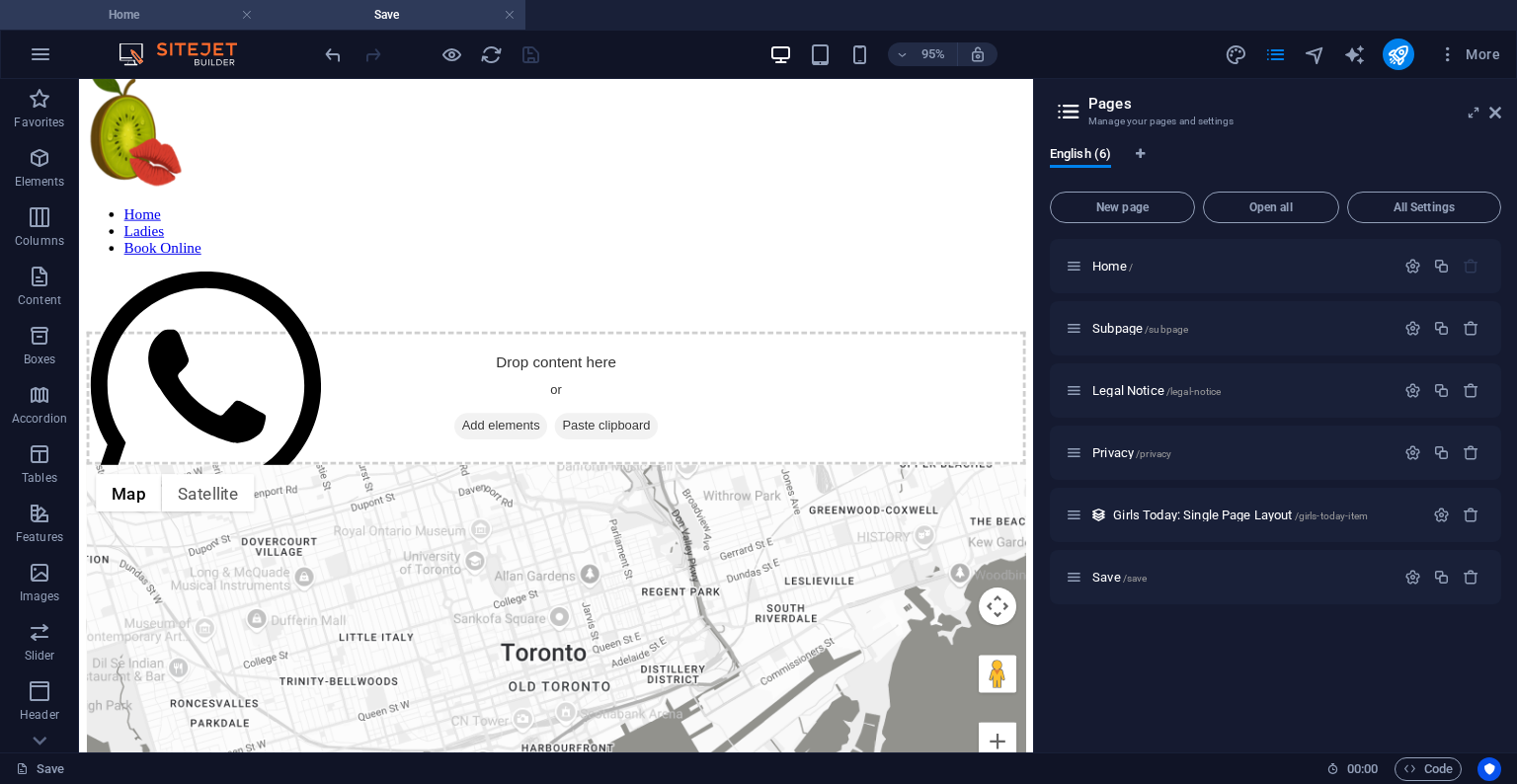 click on "Home" at bounding box center (131, 15) 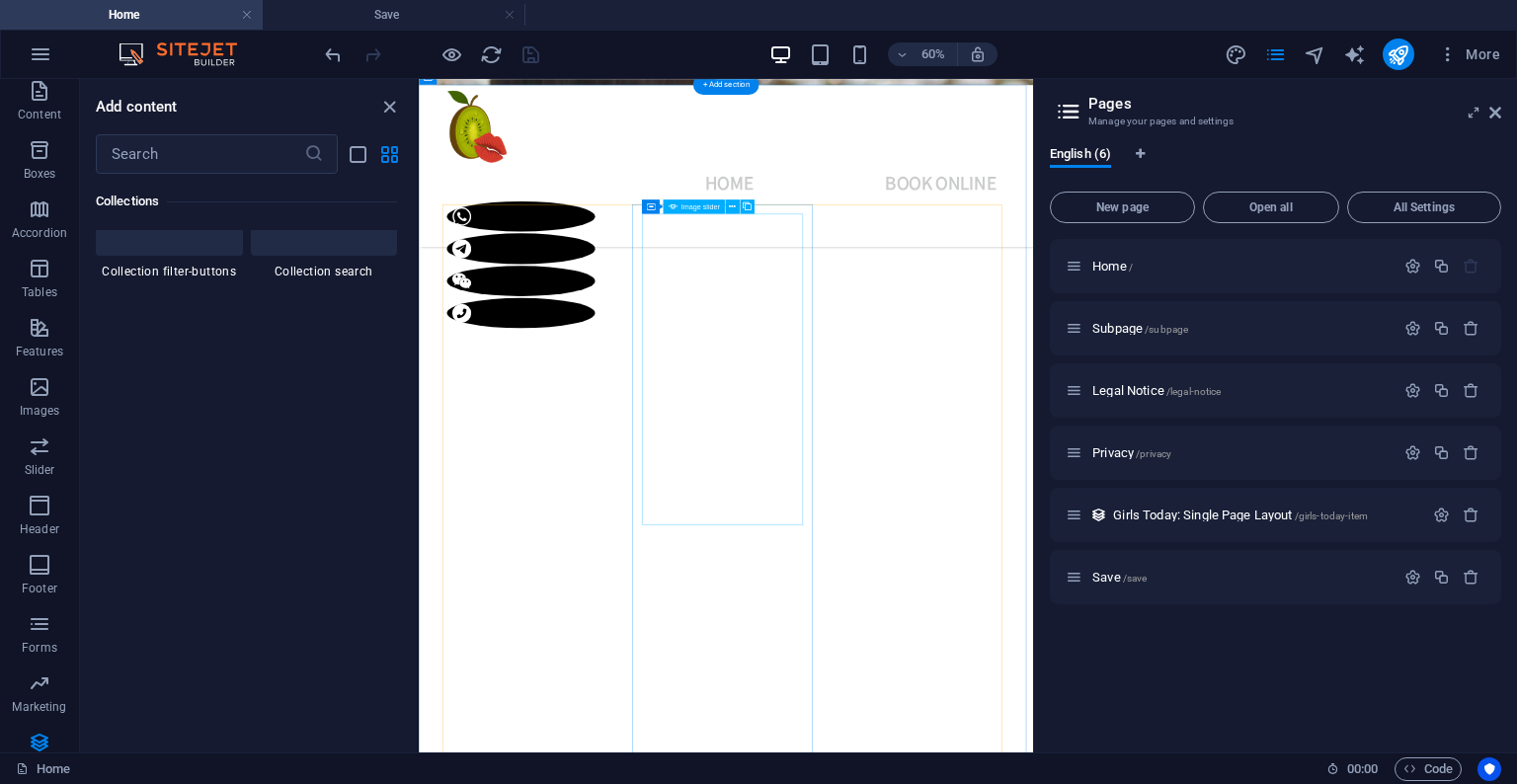 scroll, scrollTop: 980, scrollLeft: 0, axis: vertical 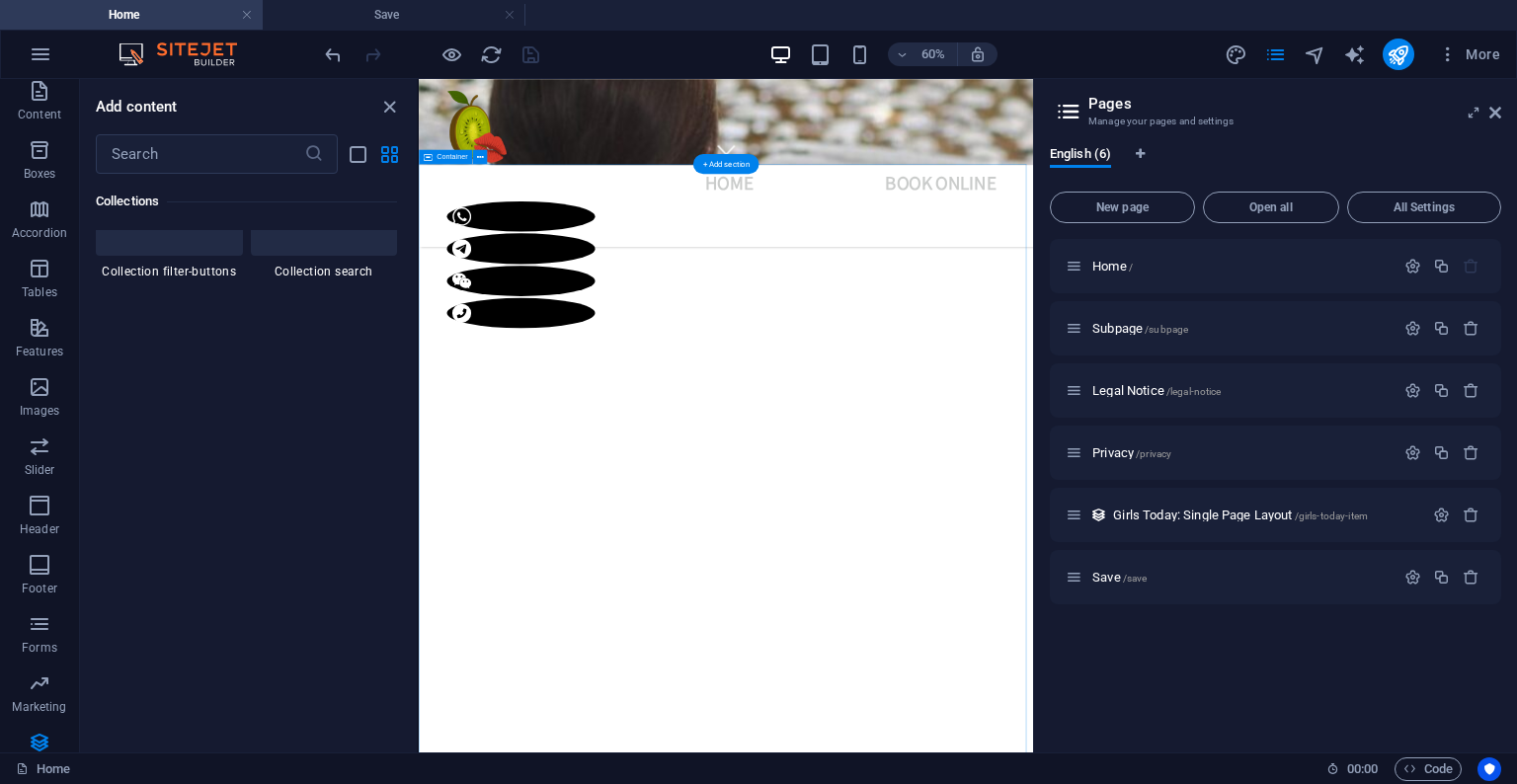 click on "Our Ladies Our Ladies 1 2 3 4 5 6 🇯🇵Mizuki Real Japanese AV Star ​ ​ Available PSE queen. Soft moans, dirty skills, playful eyes. Once she starts, there’s no stopping. ​​ 🌏 Ethnicity: Japanese ​ 📏 Measurements: 33C-24-34 ​ 📐 Height/Weight: 157cm | 110lbs ​ 💸 Rates: 220/HH | 300/45min | 400/HR ​ 💎 Services: PSE | BBBJ | DFK | CIM ​ ​ ✨ Extras: COF +$80 | Greek +$200 | BBF +$200 | Video +$200 ​ 1 2 3 🇯🇵Sakura Irresistible Charm ​ ​ Available Pure and natural Japanese beauty with a sweet, amateur charm that will melt your stress away. ​​ 🌏 Ethnicity: Japanese ​ 📏 Measurements: 32C-23-33 ​ 📐 Height/Weight: 161cm | 100lbs ​ 💸 Rates: 250/HH | 350/45min | 450/HR ​ 💎 Services: PSE | BBBJ | DFK | CIM ​ ​ ✨ Extras: COF +$80 | Greek +$200 | BBF +$200 | Video +$200 ​ 1 2 3 🇻🇳Angela One Week of Pure Bliss ​ ​ Open for Booking Long legs, soft curves, and a D-cup dream. Available for a few days only – book fast. ​​ 🌏 ​ Ethnicity:  Vietnamese ​ 📏 Measurements: 36D-25-36 ​ COF +$80 ​ 1 2 ​ ​ 1" at bounding box center [930, 10388] 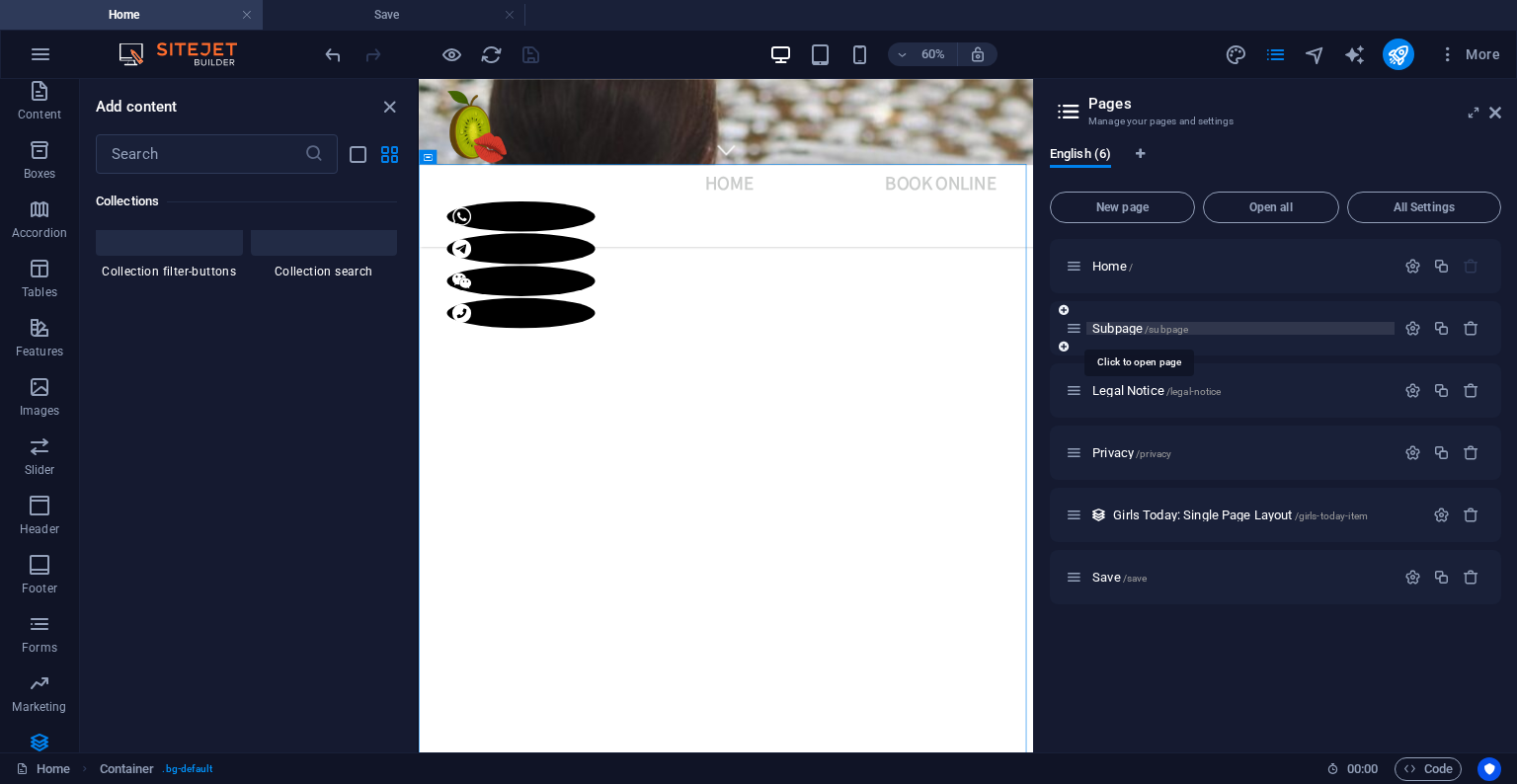 click on "Subpage /subpage" at bounding box center [1140, 328] 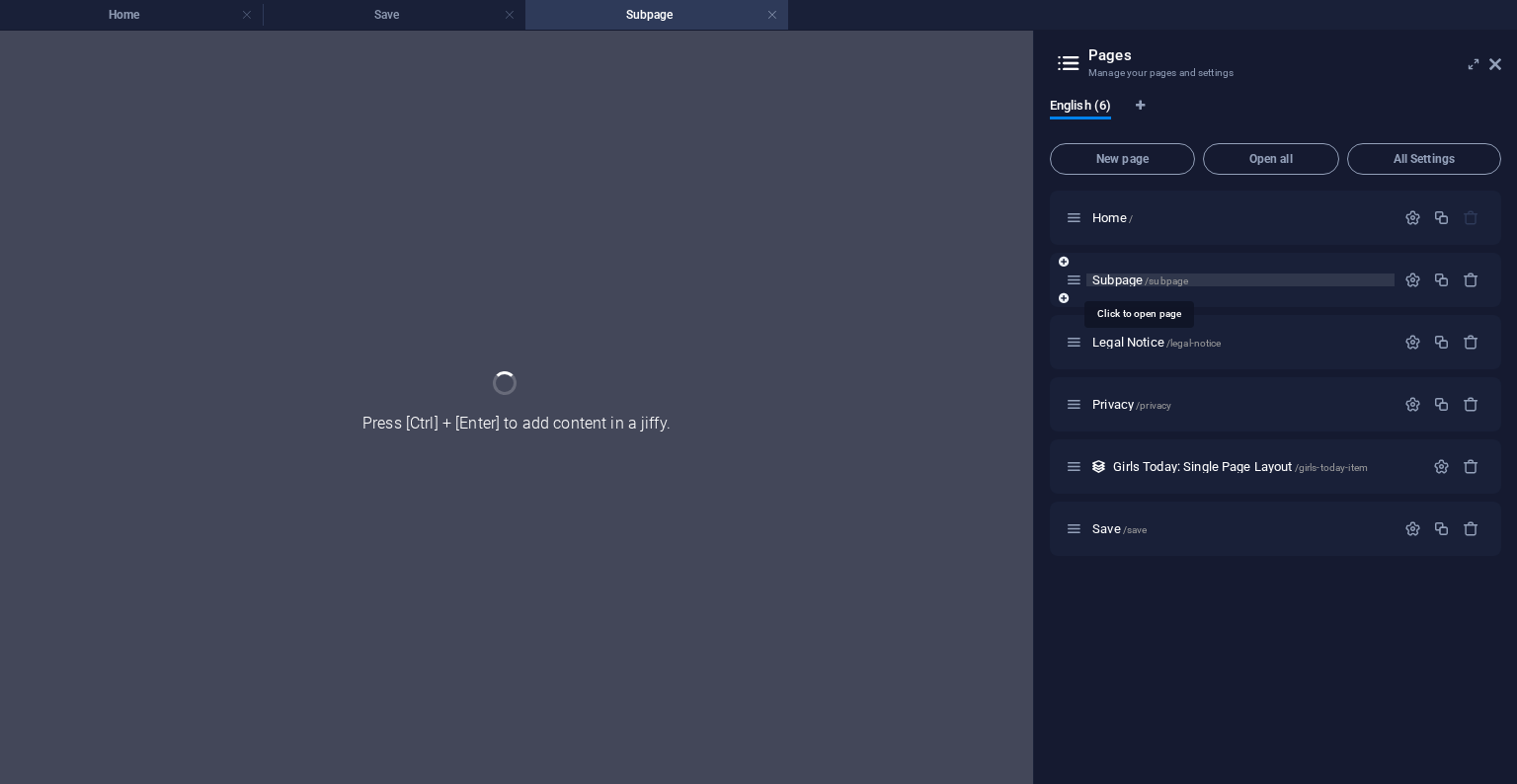 scroll, scrollTop: 0, scrollLeft: 0, axis: both 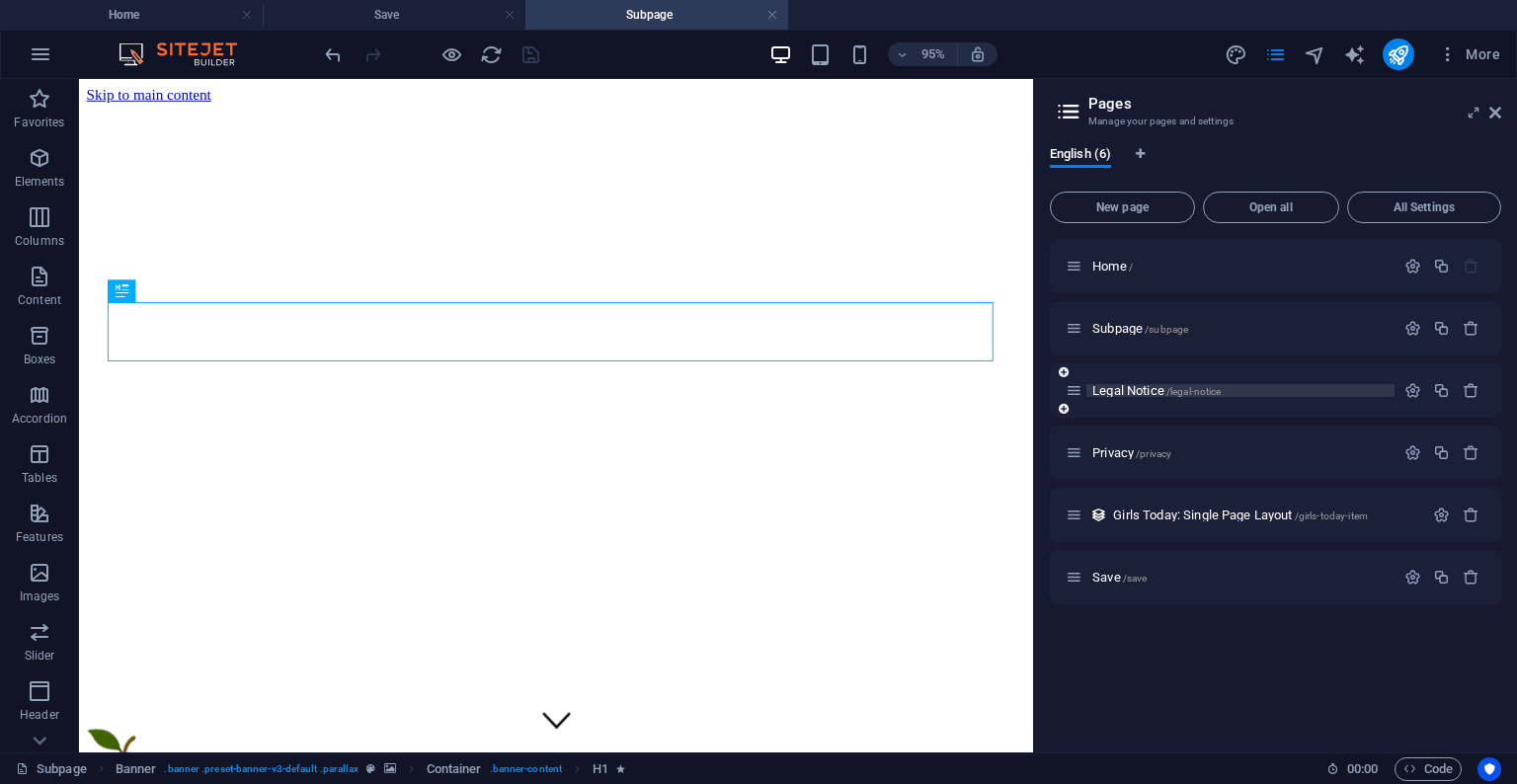 click on "Legal Notice /legal-notice" at bounding box center [1157, 390] 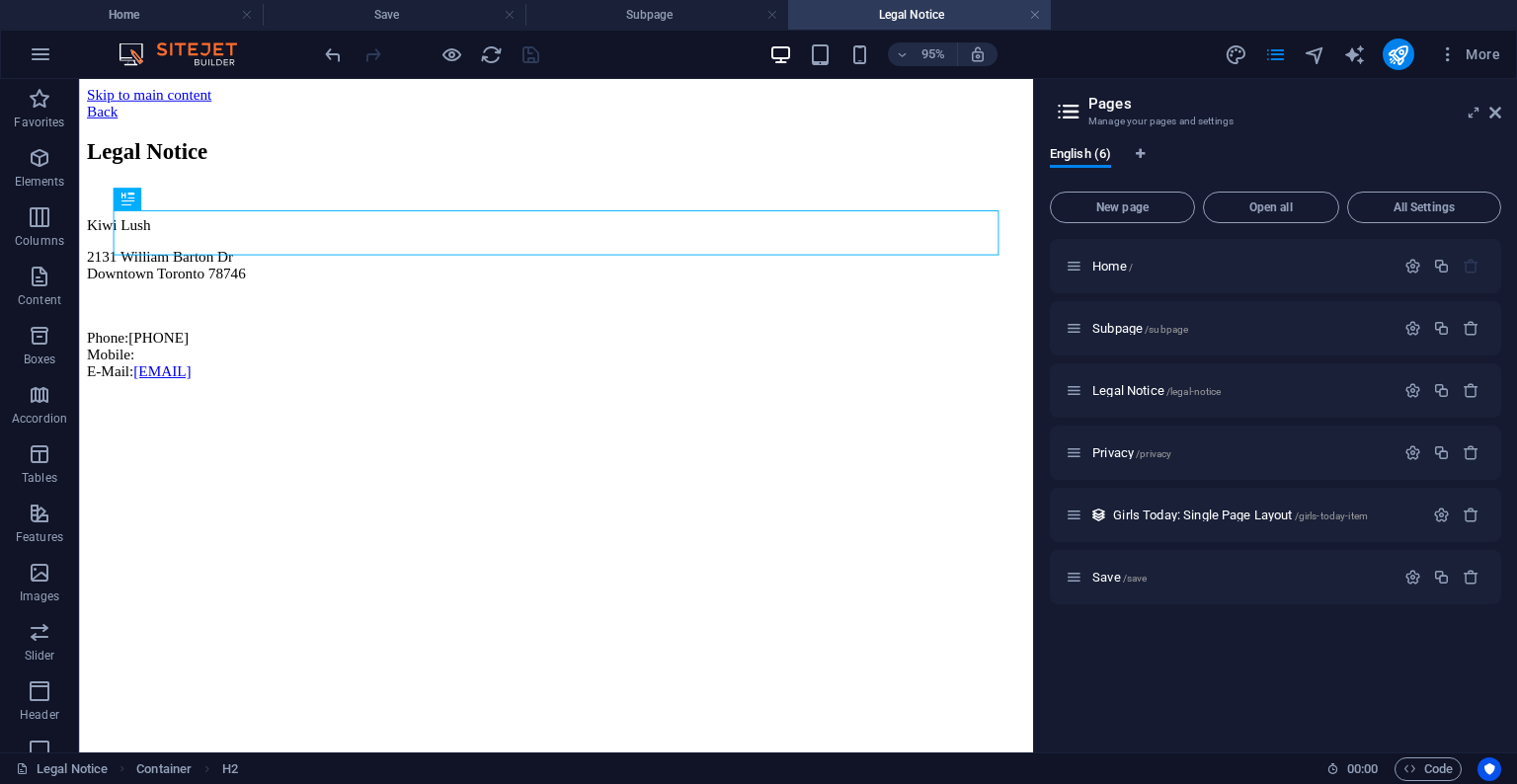 scroll, scrollTop: 0, scrollLeft: 0, axis: both 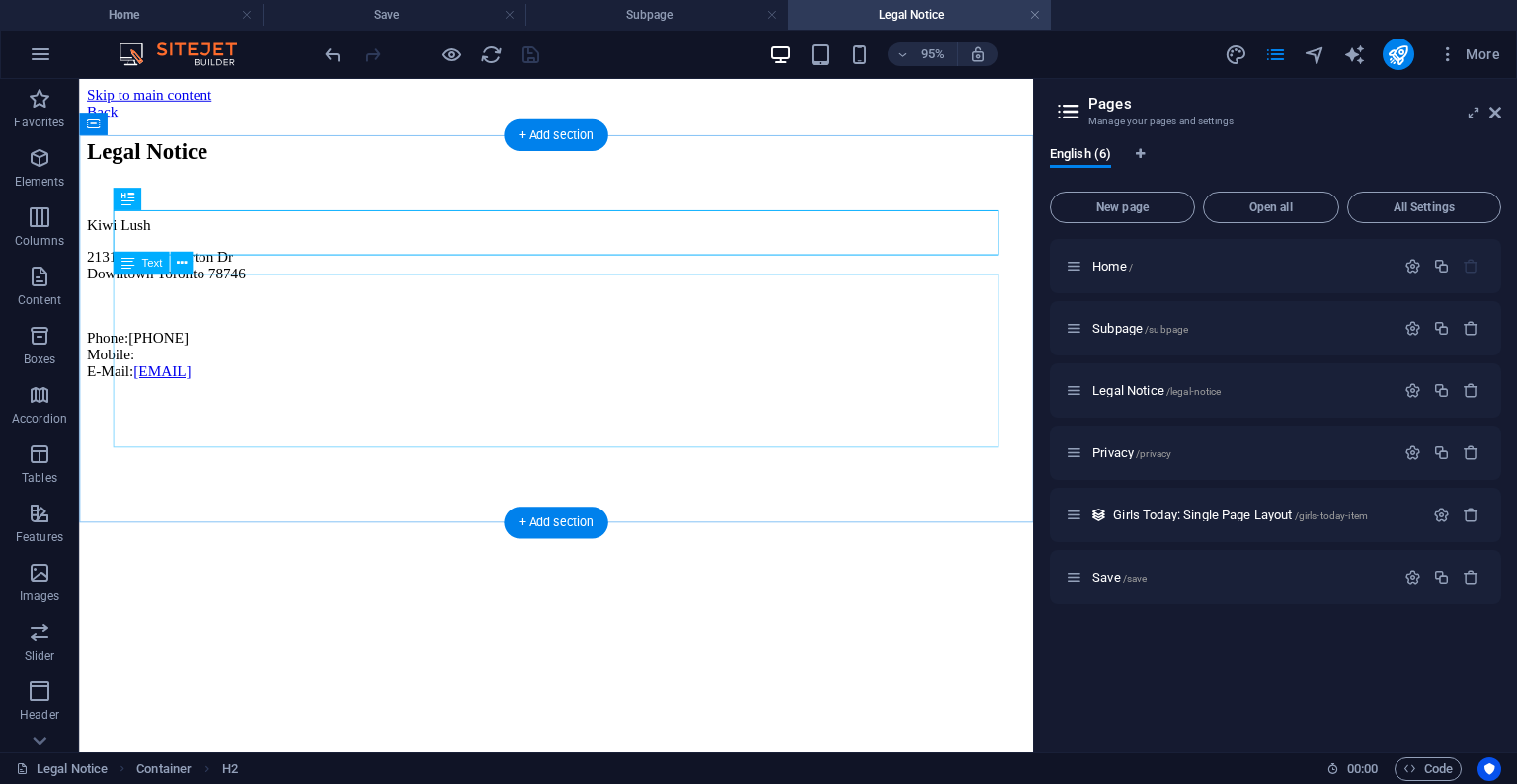 click on "Kiwi Lush 2131 William Barton Dr Downtown [CITY]   [ZIP] Phone:  [PHONE] Mobile:  E-Mail:  [EMAIL]" at bounding box center (581, 310) 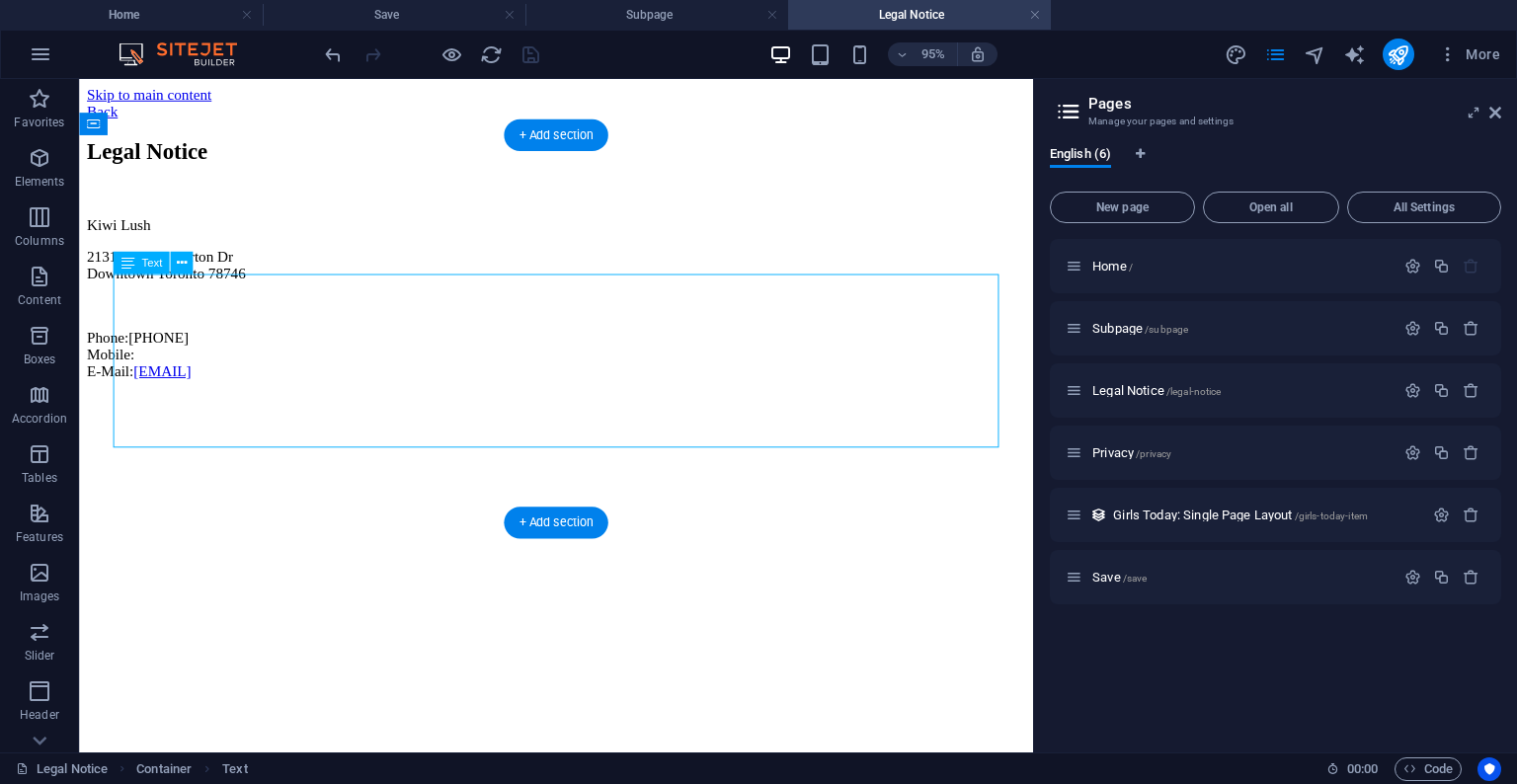 click on "Kiwi Lush 2131 William Barton Dr Downtown [CITY]   [ZIP] Phone:  [PHONE] Mobile:  E-Mail:  [EMAIL]" at bounding box center [581, 310] 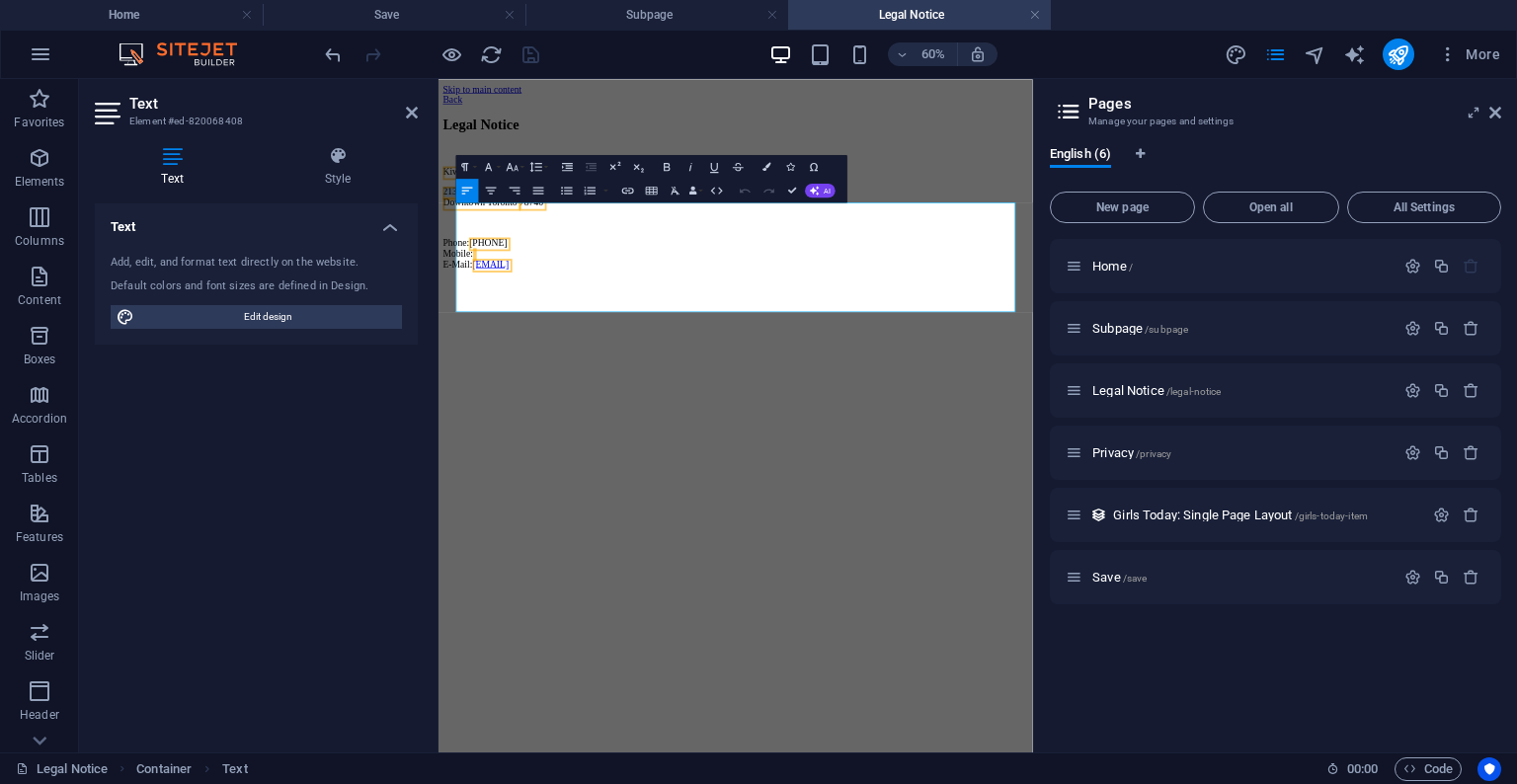drag, startPoint x: 633, startPoint y: 326, endPoint x: 403, endPoint y: 329, distance: 230.01956 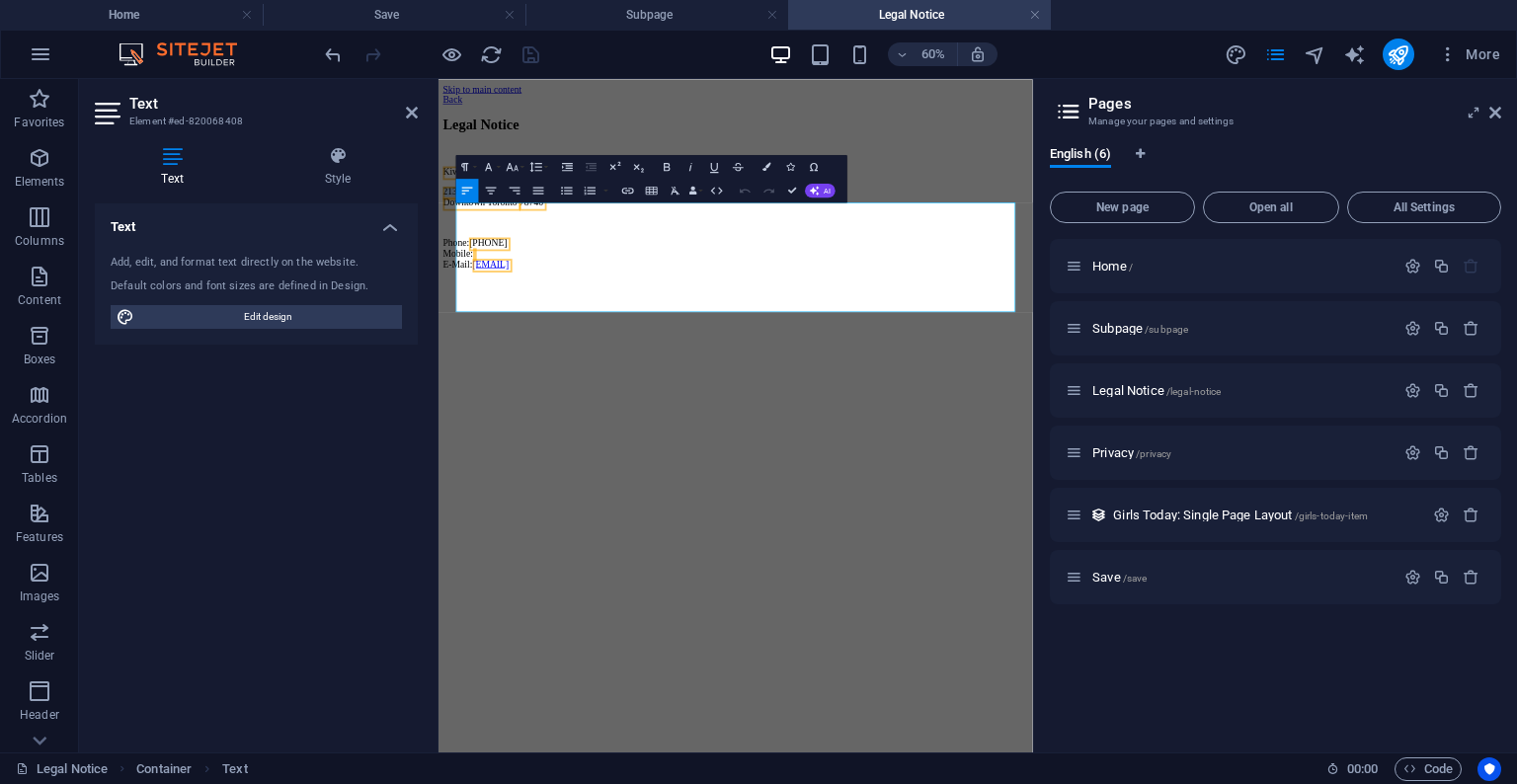click on "Skip to main content
Back  Legal Notice Kiwi Lush 2131 William Barton Dr Downtown [CITY]   [ZIP] Phone:  [PHONE] Mobile:  E-Mail:  [EMAIL]" at bounding box center (933, 245) 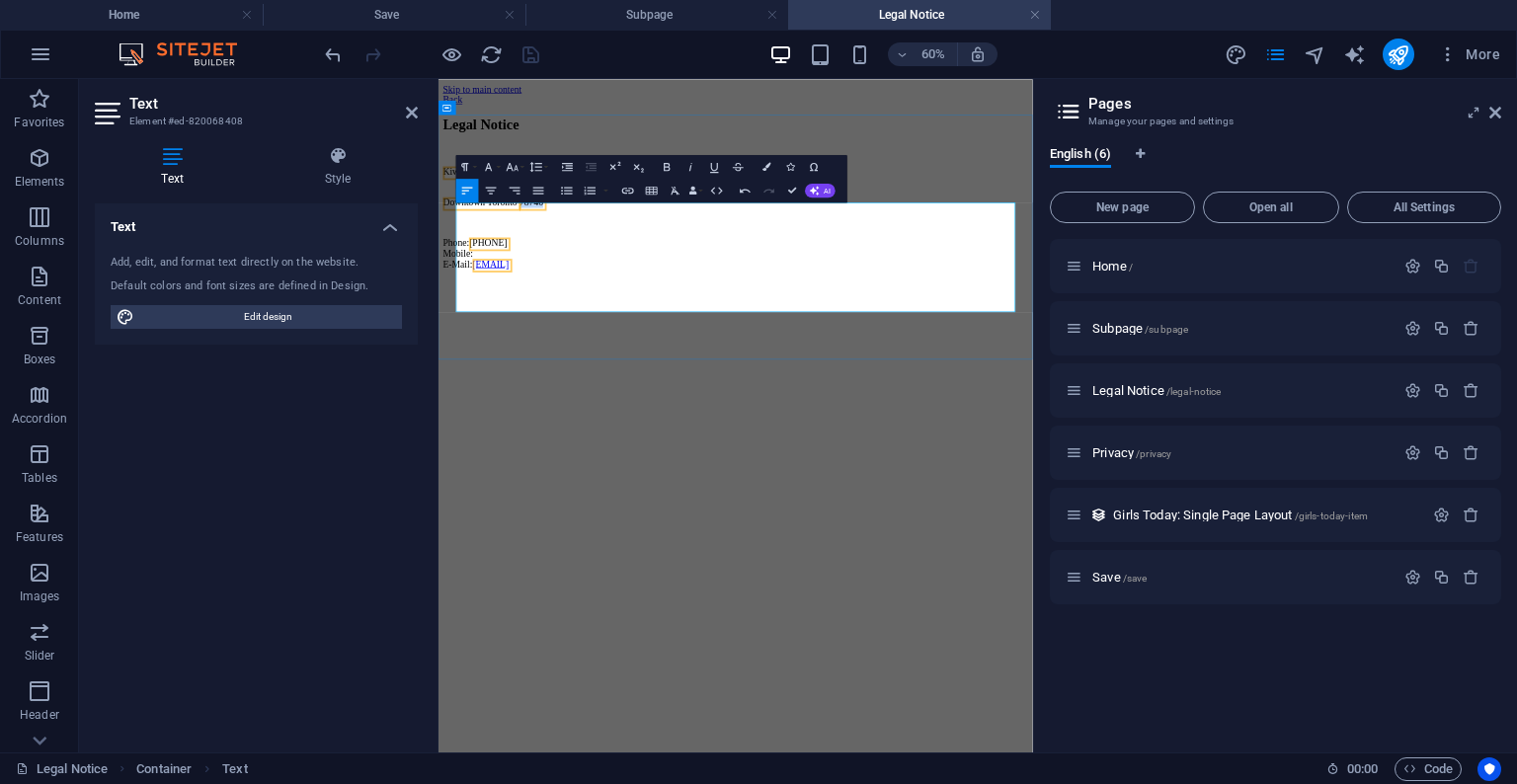 drag, startPoint x: 646, startPoint y: 352, endPoint x: 605, endPoint y: 355, distance: 41.10961 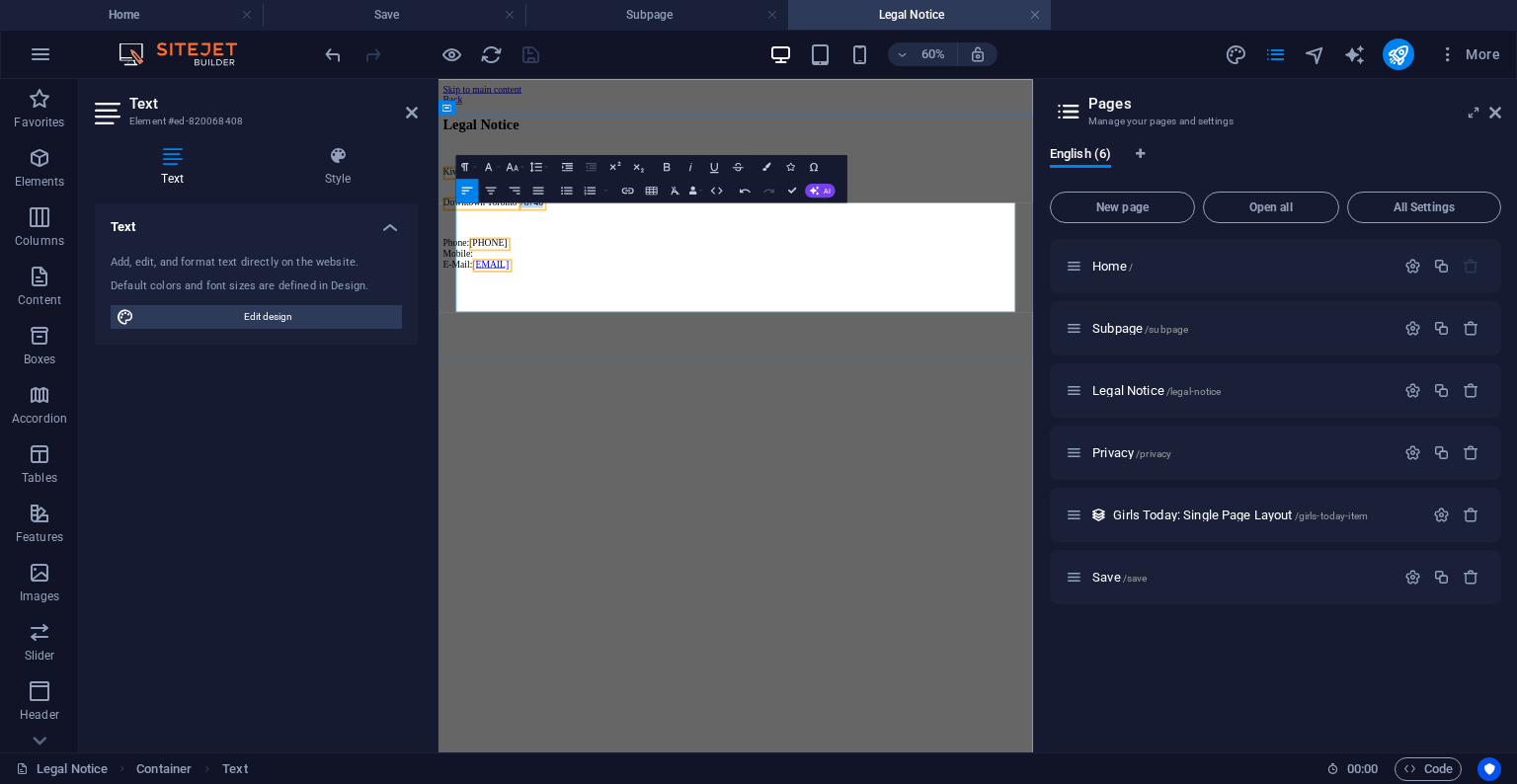 click on "Downtown [CITY]   [ZIP]" at bounding box center (933, 275) 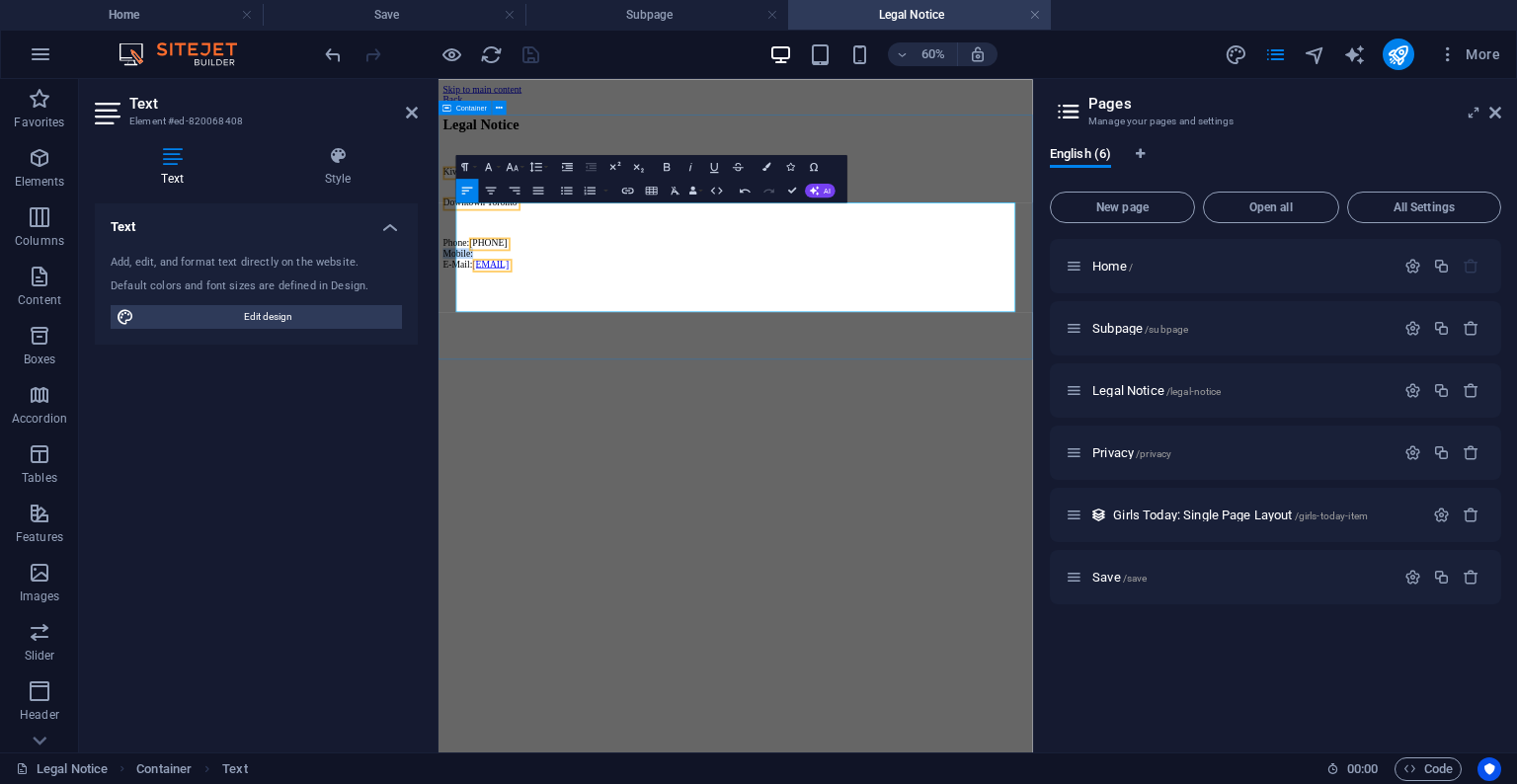 drag, startPoint x: 540, startPoint y: 428, endPoint x: 864, endPoint y: 367, distance: 329.69228 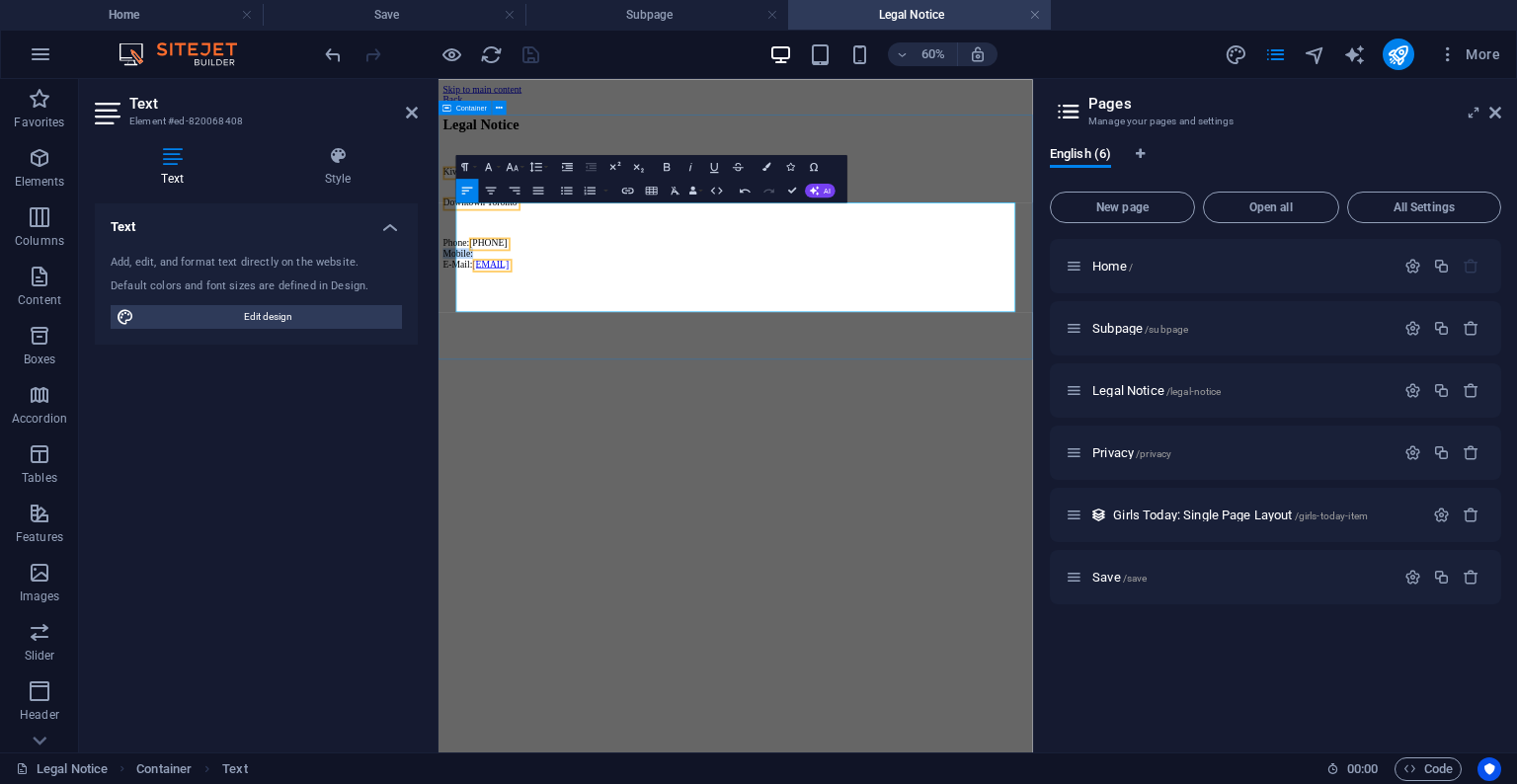 click on "Skip to main content
Back  Legal Notice Kiwi Lush Downtown [CITY]   Phone:  [PHONE] Mobile:  E-Mail:  [EMAIL]" at bounding box center [933, 245] 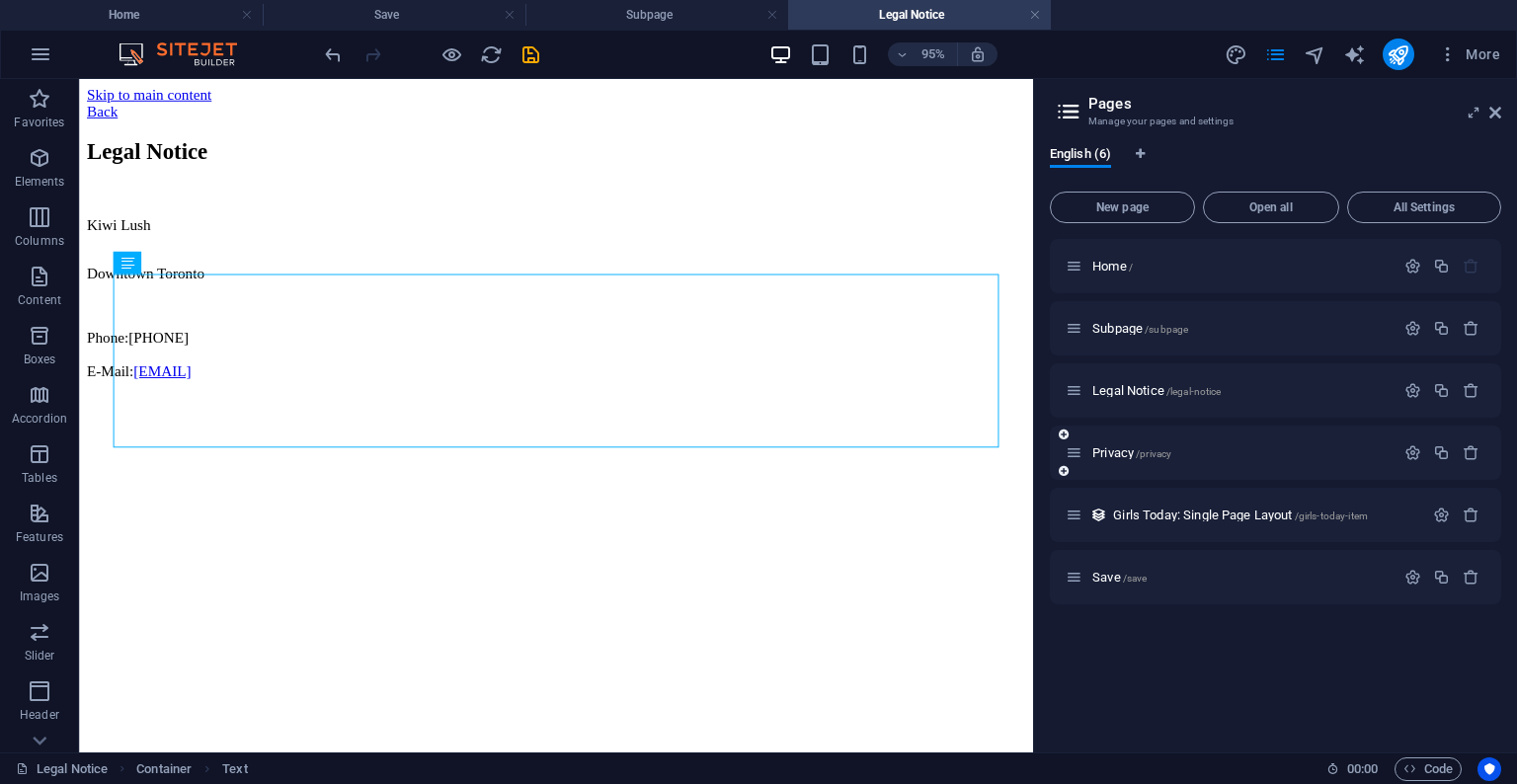 click on "Privacy /privacy" at bounding box center [1275, 452] 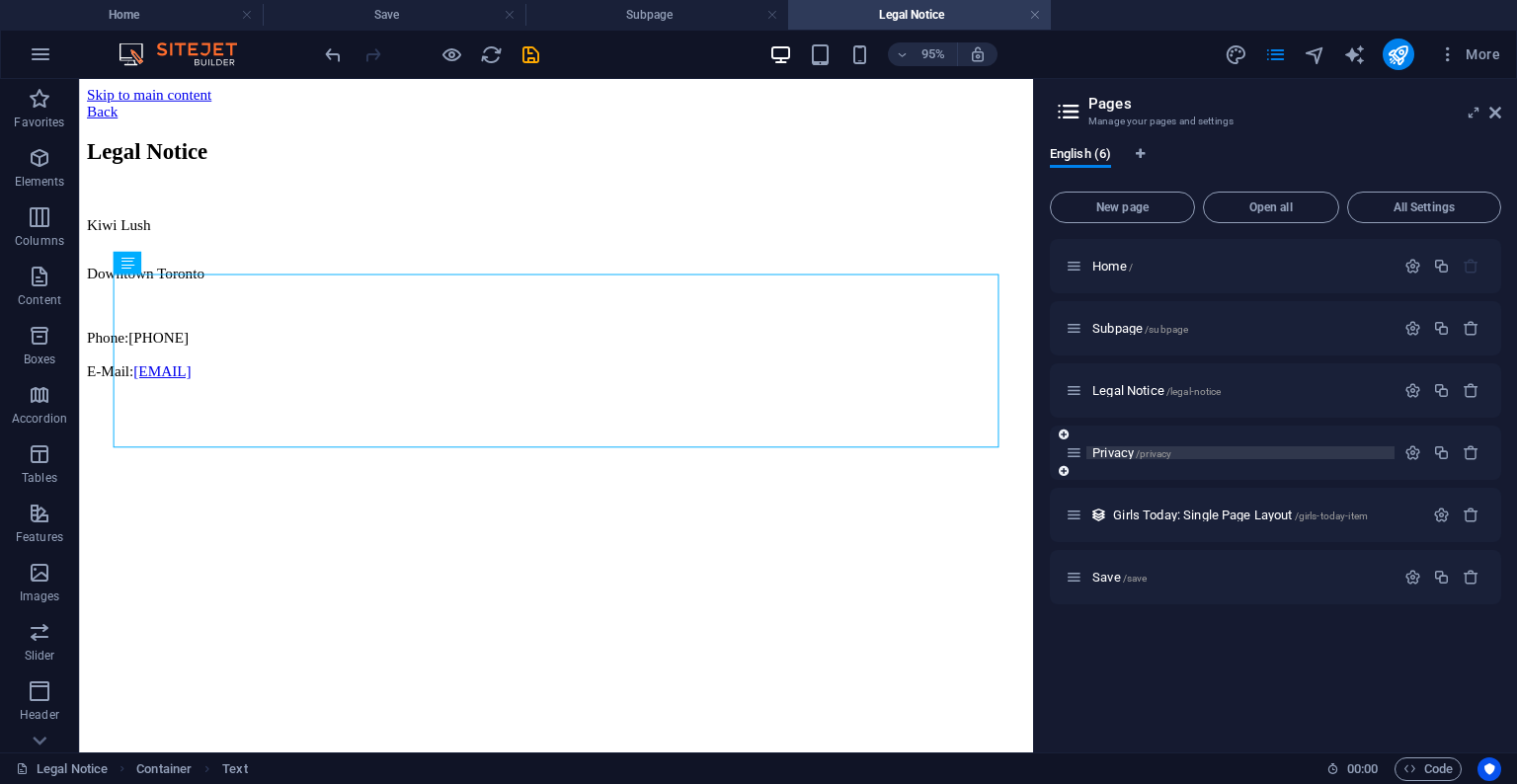 click on "/privacy" at bounding box center [1154, 453] 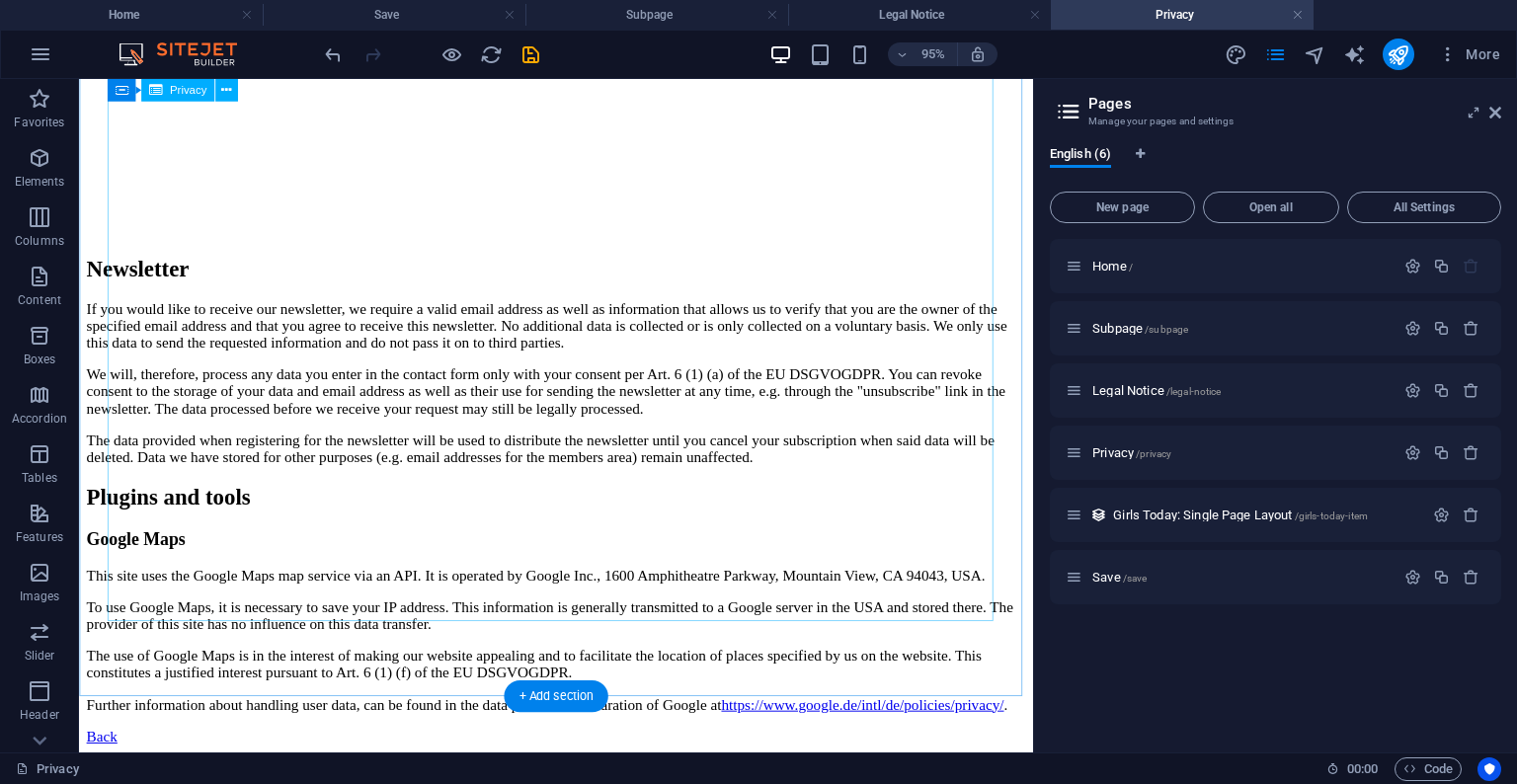scroll, scrollTop: 5266, scrollLeft: 0, axis: vertical 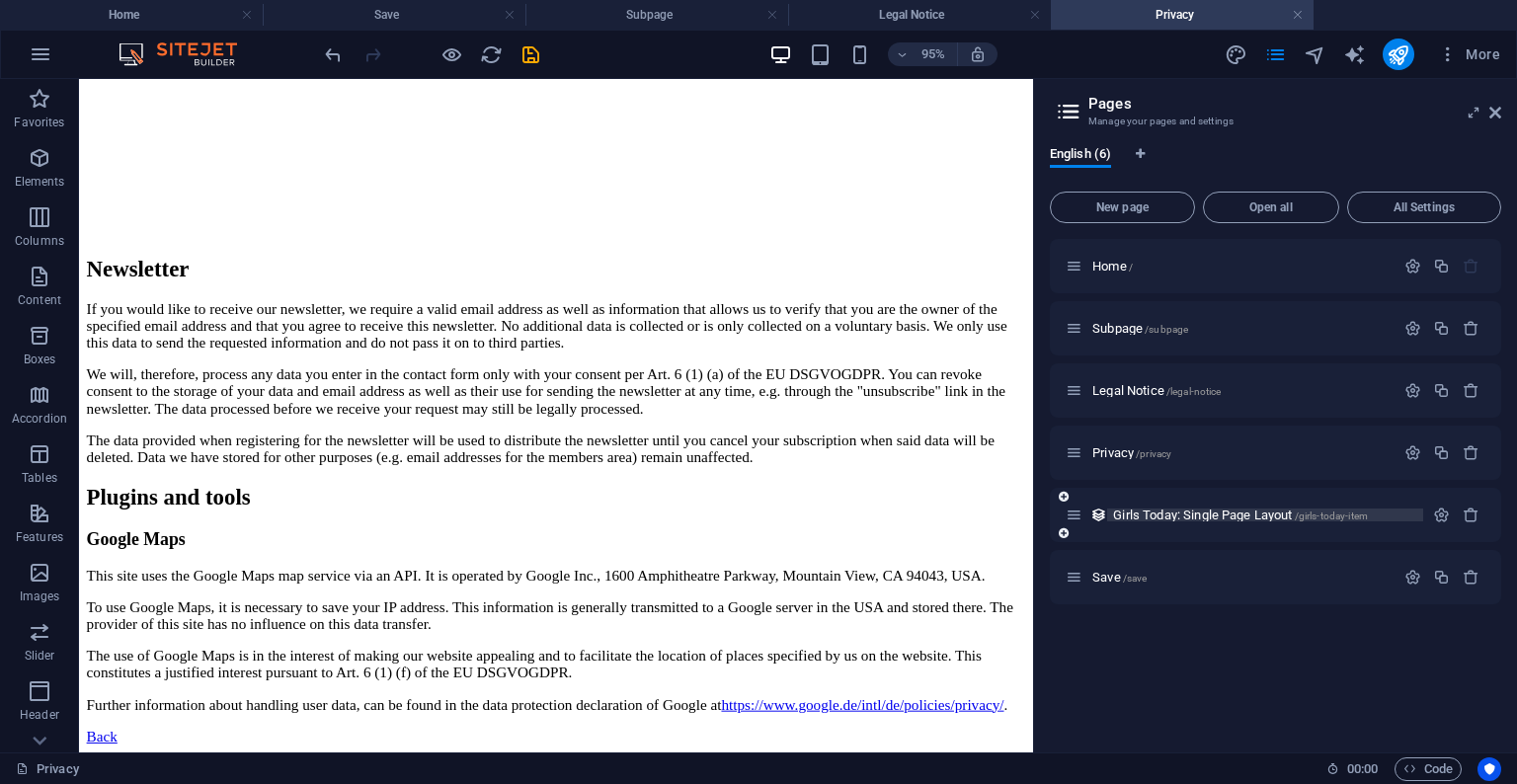 click on "Girls Today: Single Page Layout /girls-today-item" at bounding box center [1240, 514] 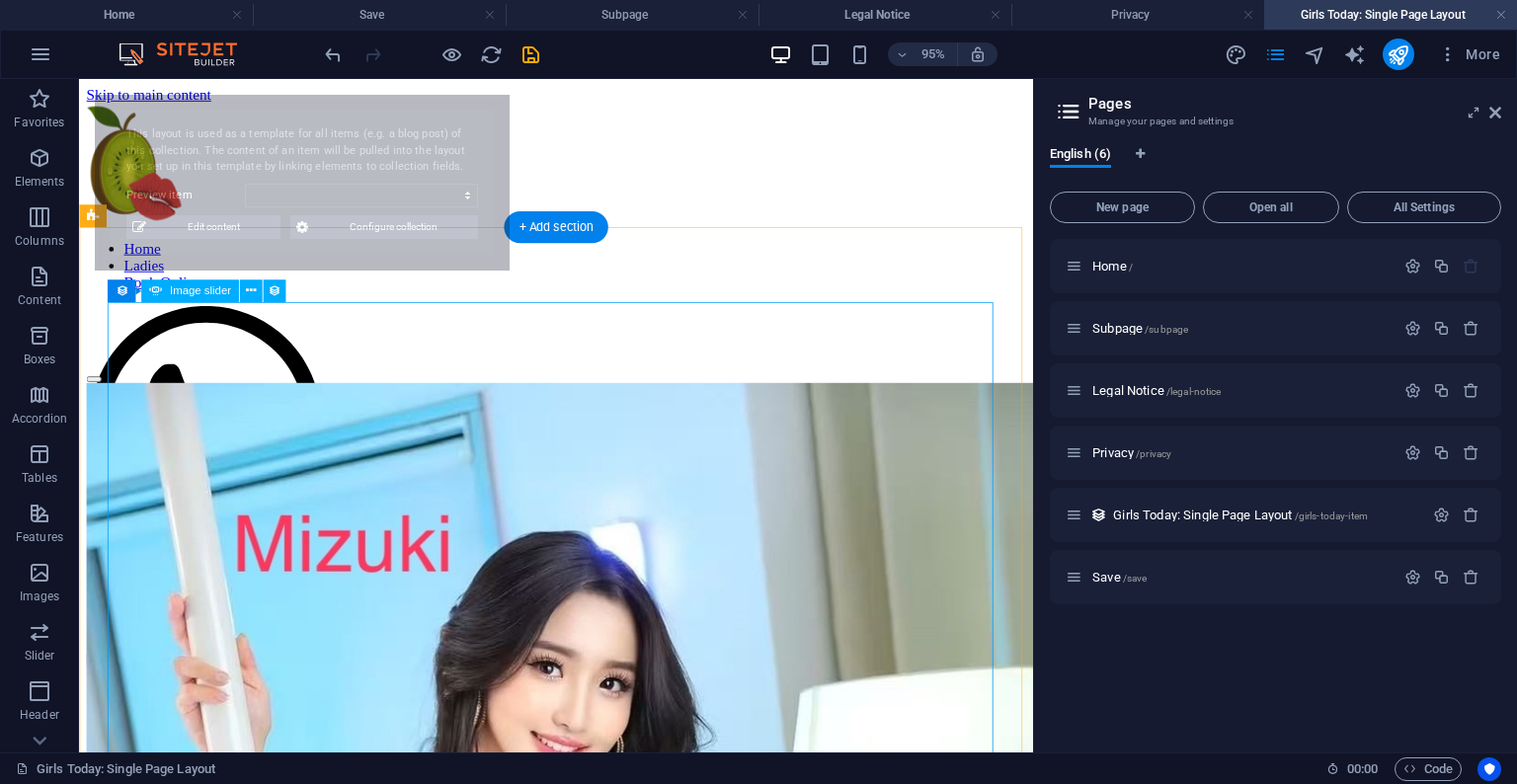scroll, scrollTop: 0, scrollLeft: 0, axis: both 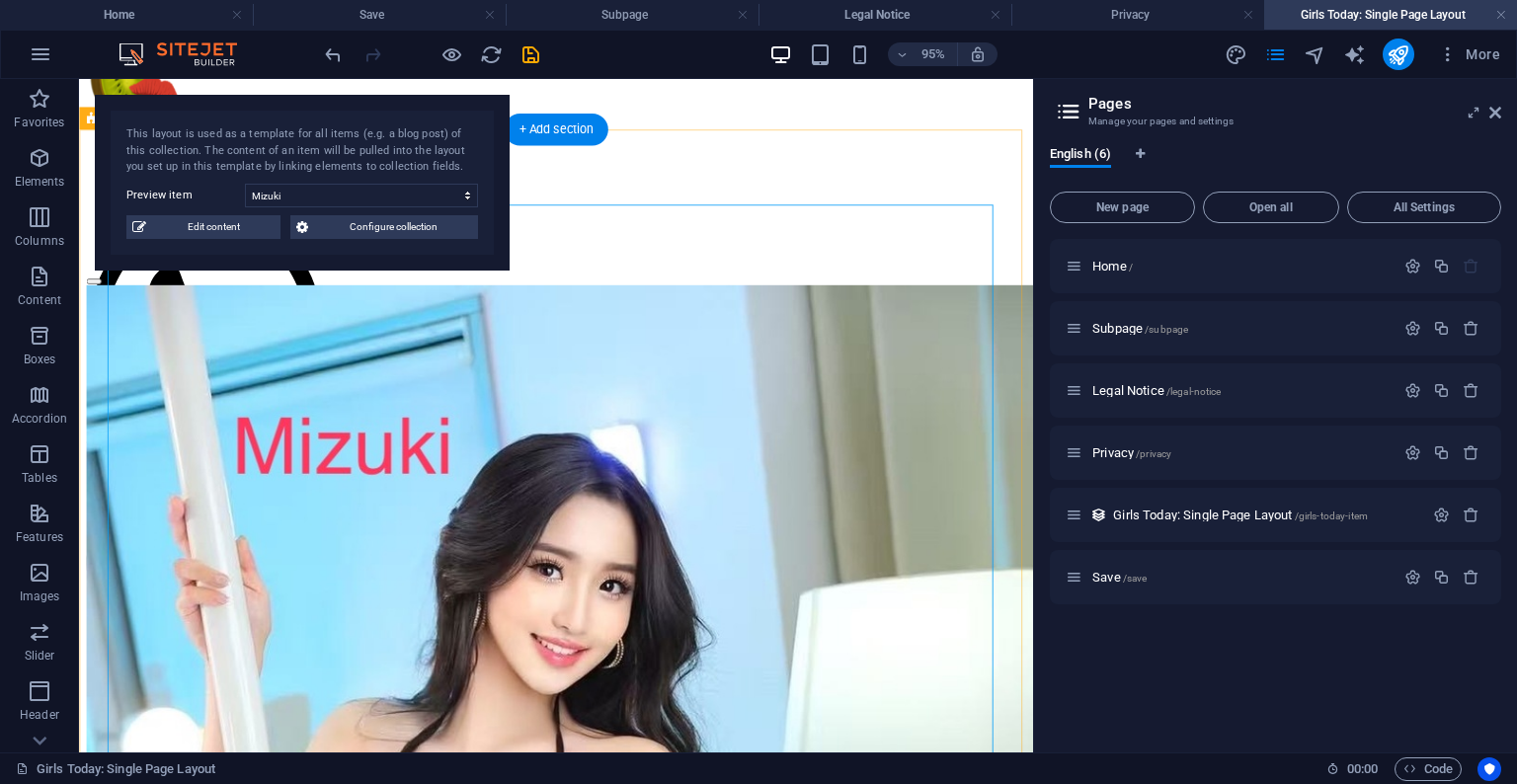 click at bounding box center (284, 1057) 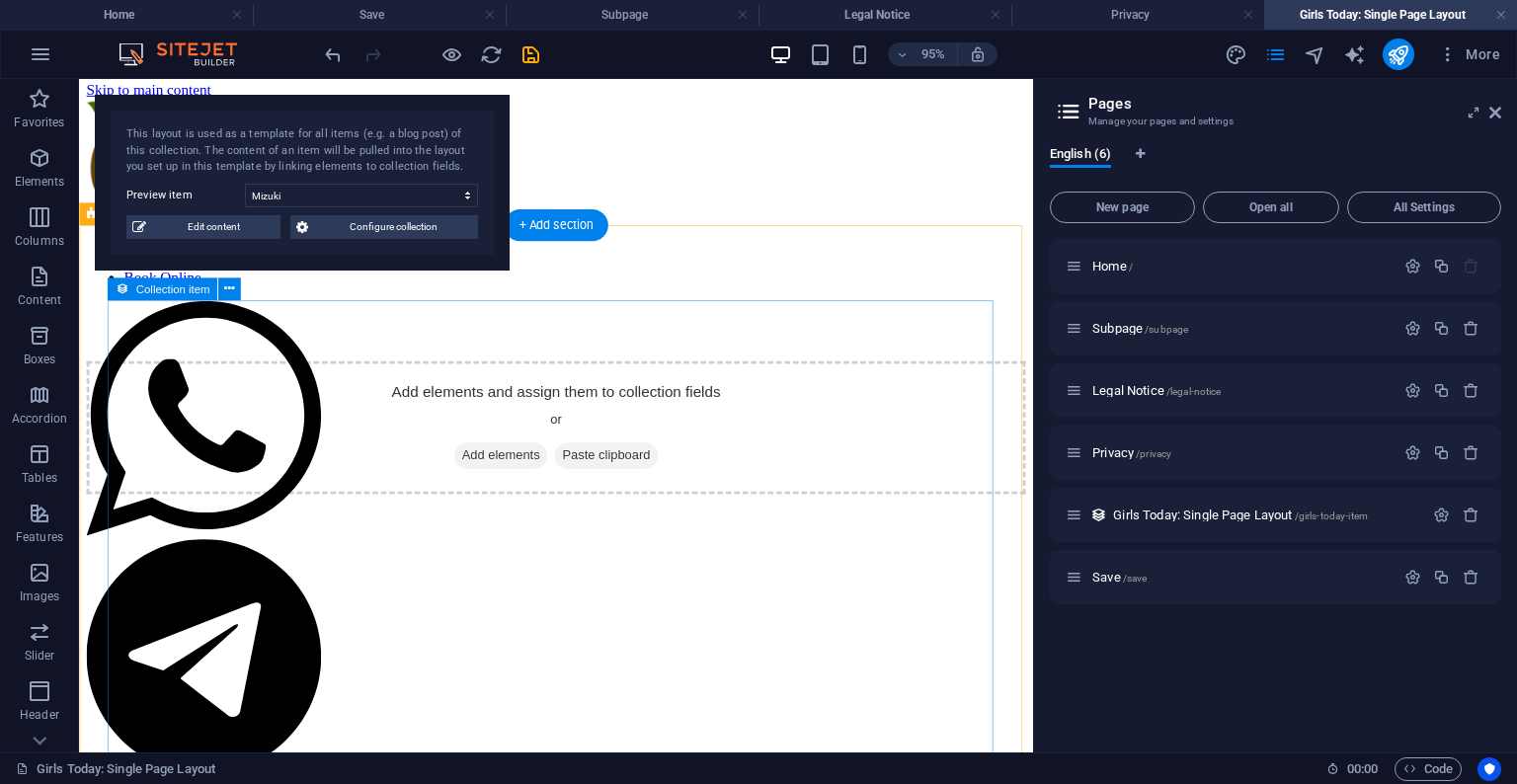 scroll, scrollTop: 0, scrollLeft: 0, axis: both 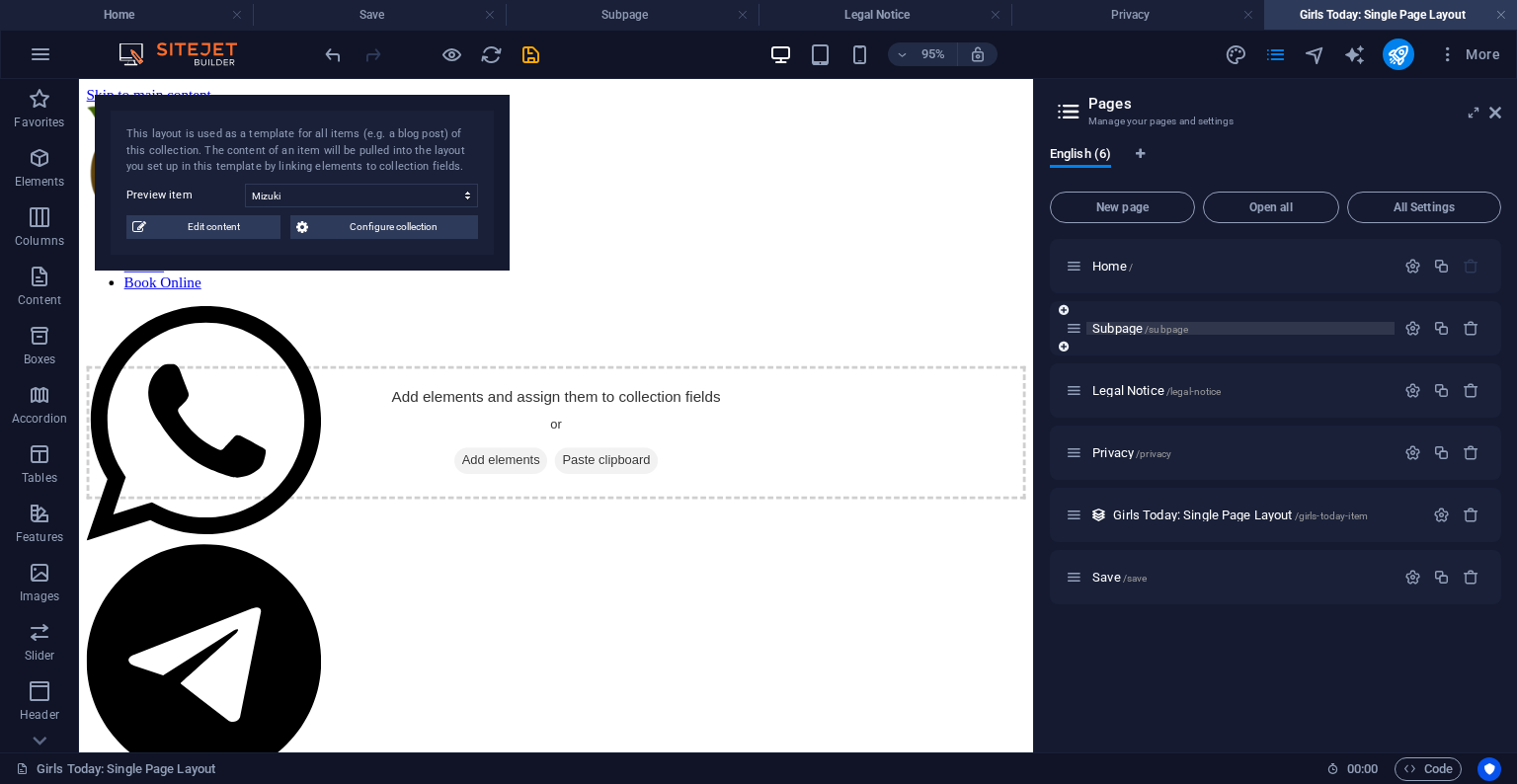 click on "Subpage /subpage" at bounding box center (1140, 328) 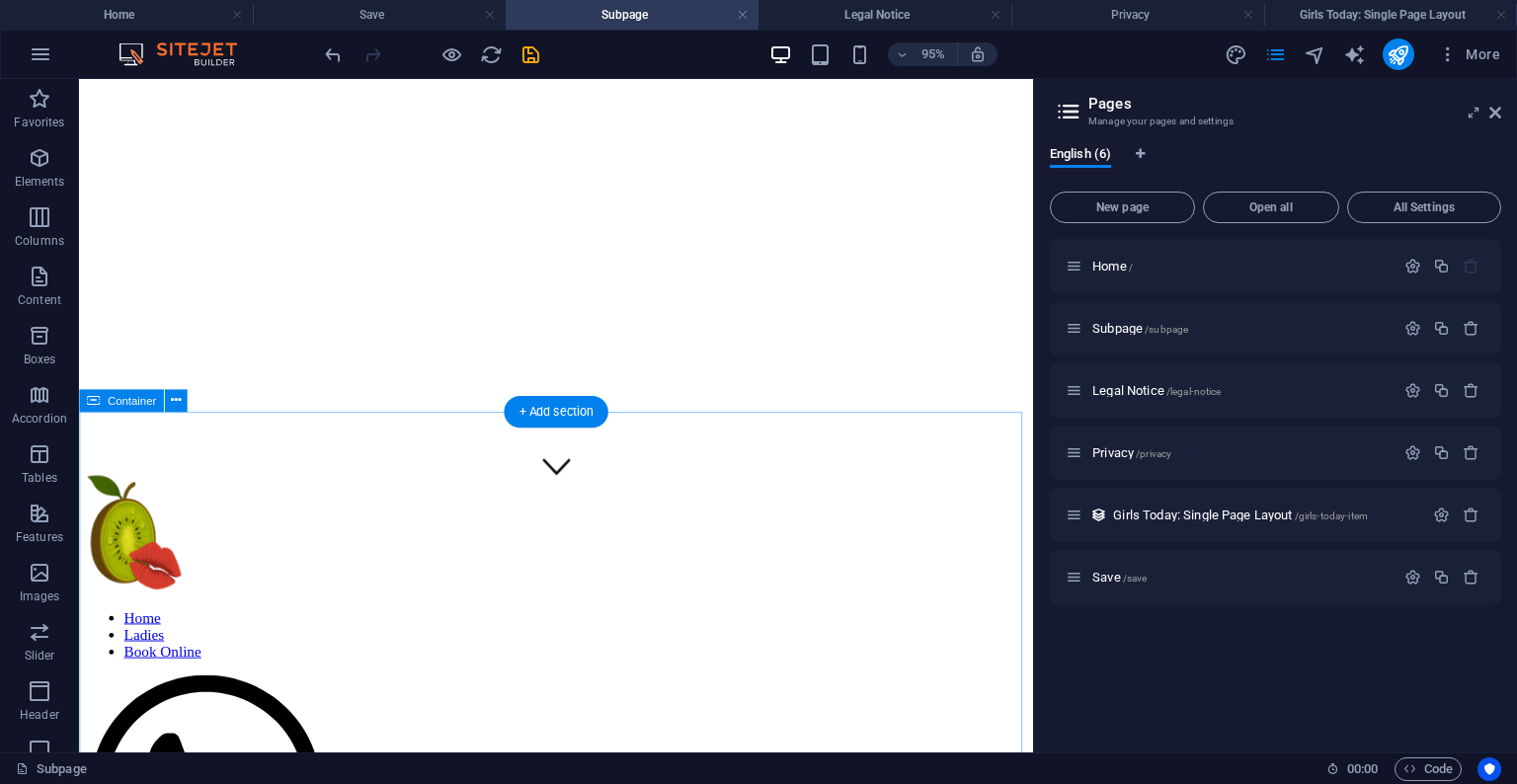 scroll, scrollTop: 0, scrollLeft: 0, axis: both 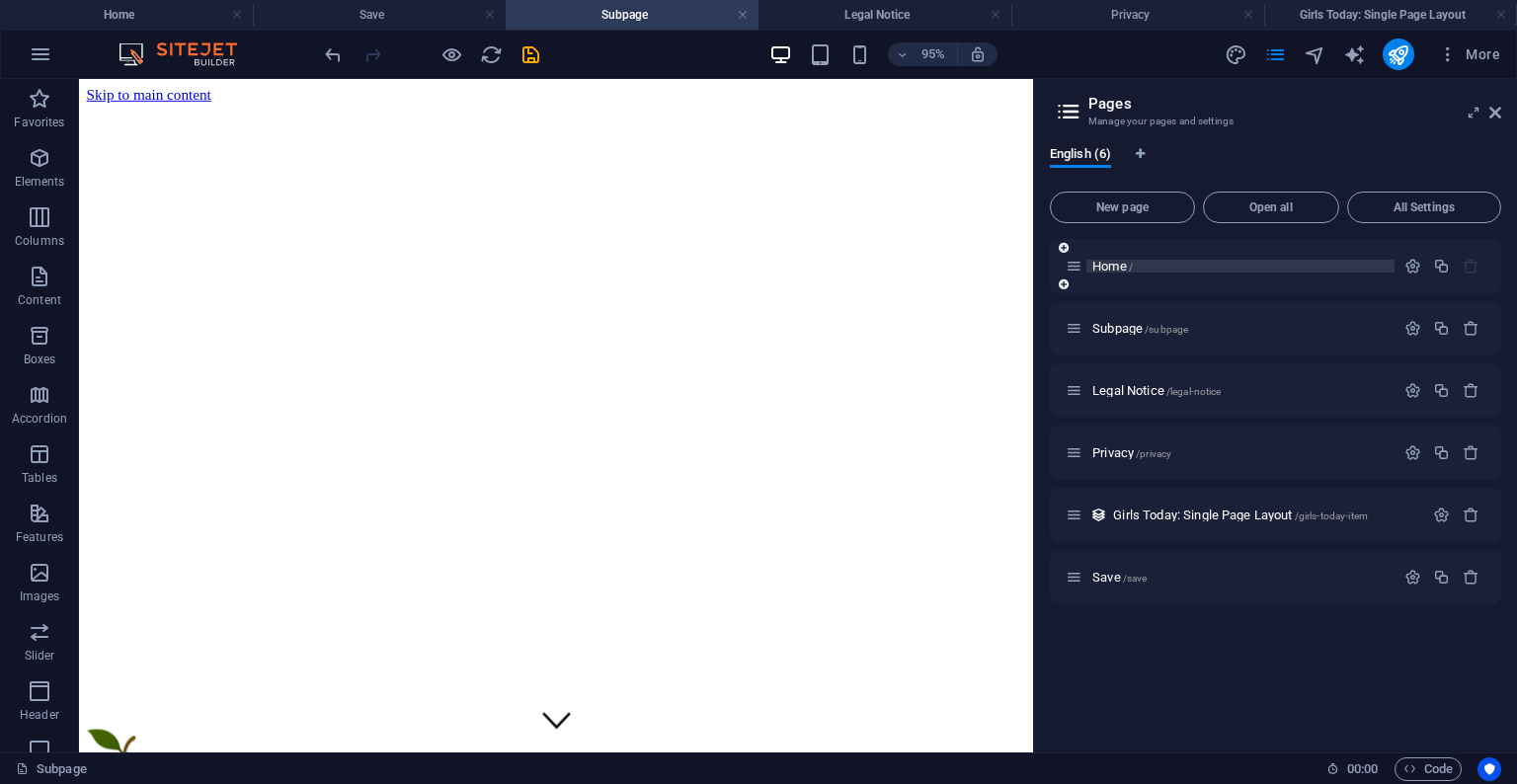 click on "Home /" at bounding box center [1112, 266] 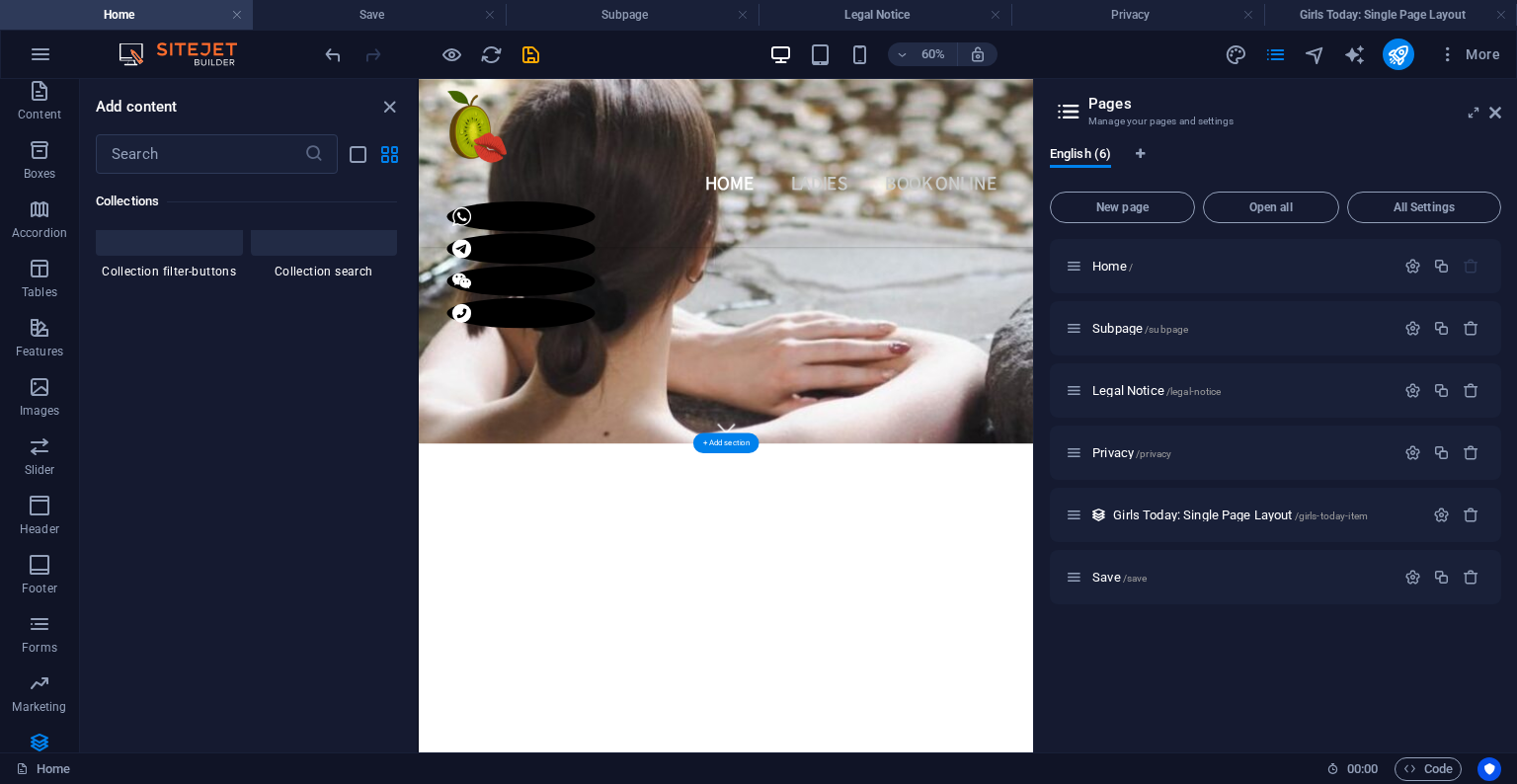 scroll, scrollTop: 492, scrollLeft: 0, axis: vertical 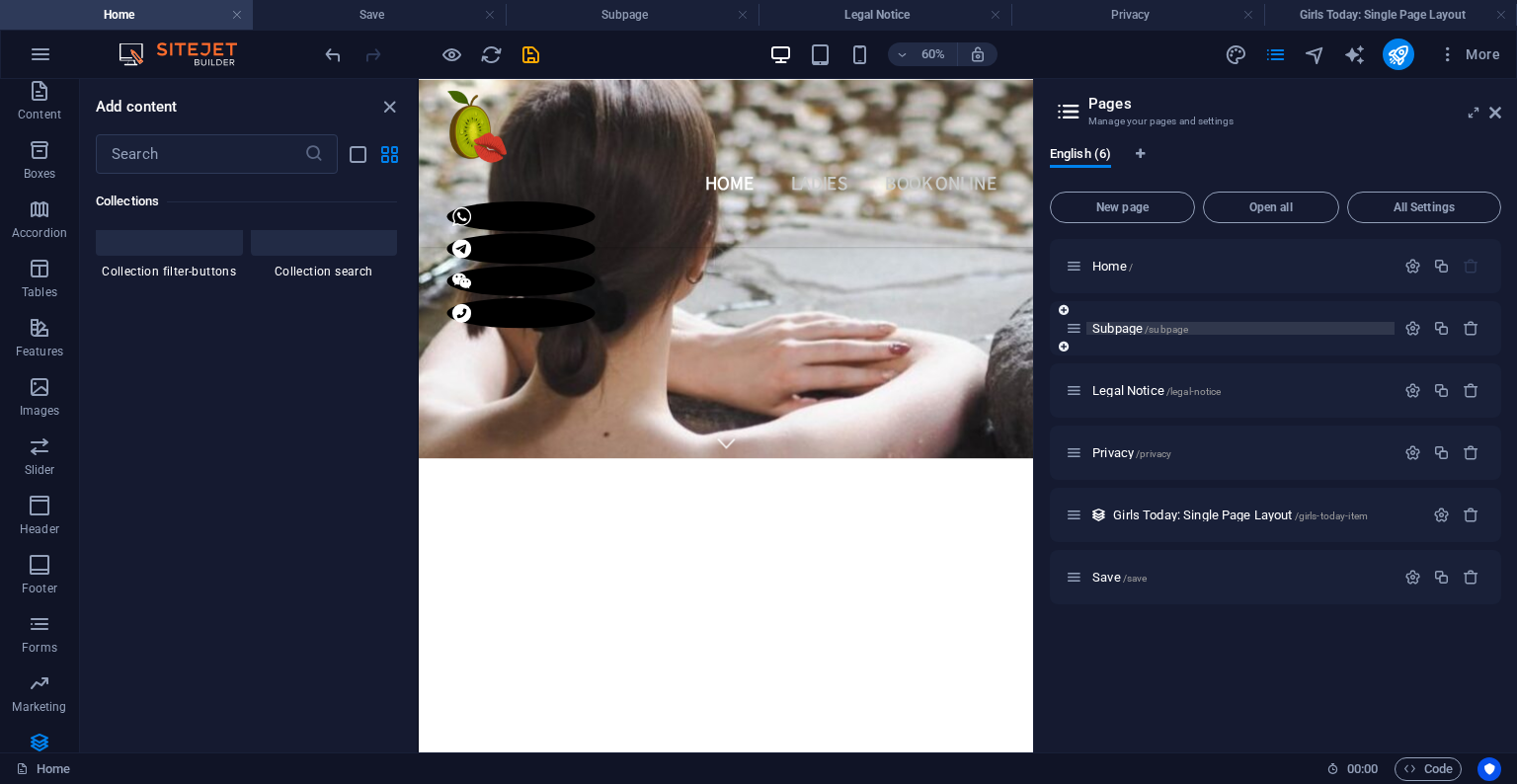 click on "Subpage /subpage" at bounding box center (1140, 328) 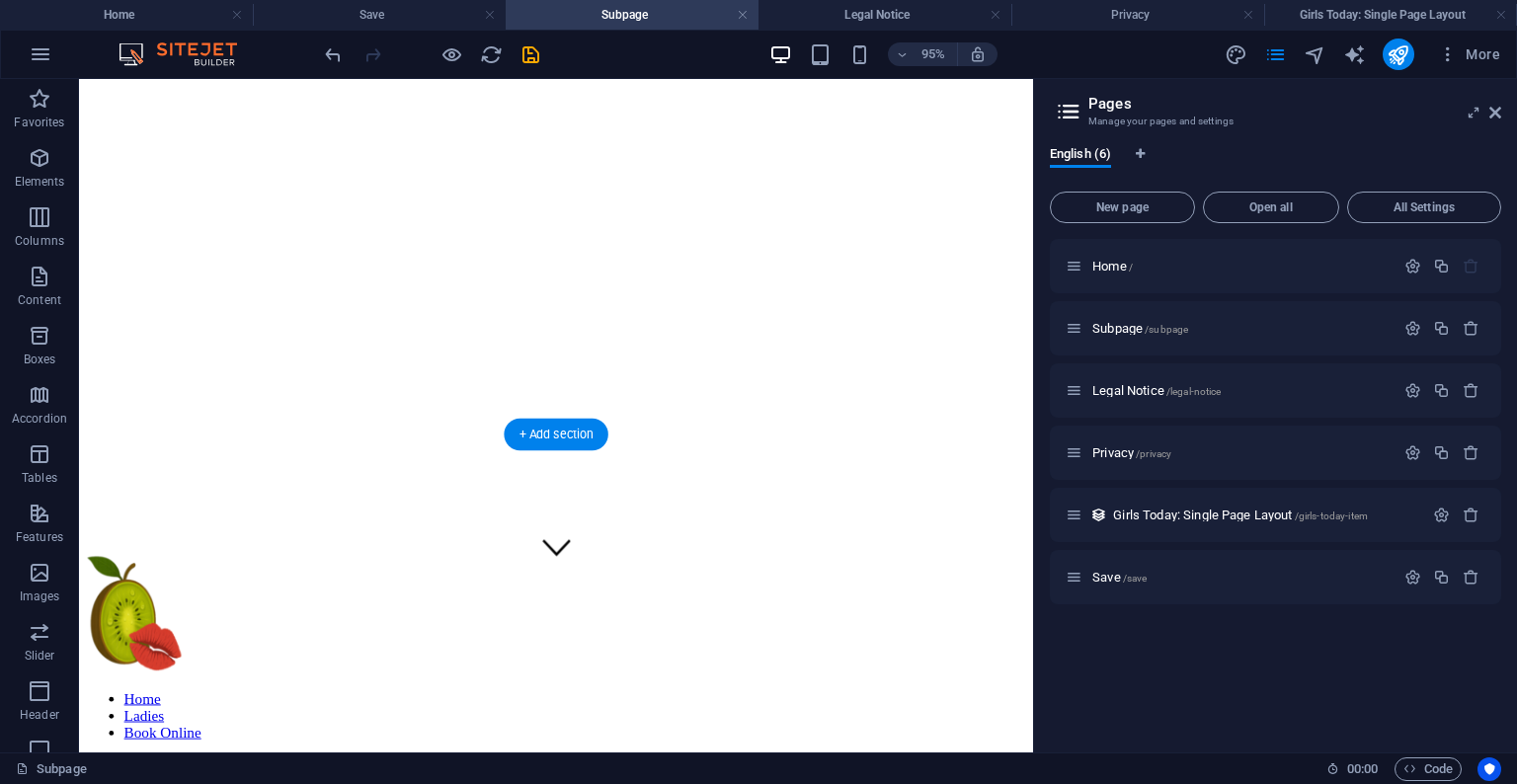scroll, scrollTop: 0, scrollLeft: 0, axis: both 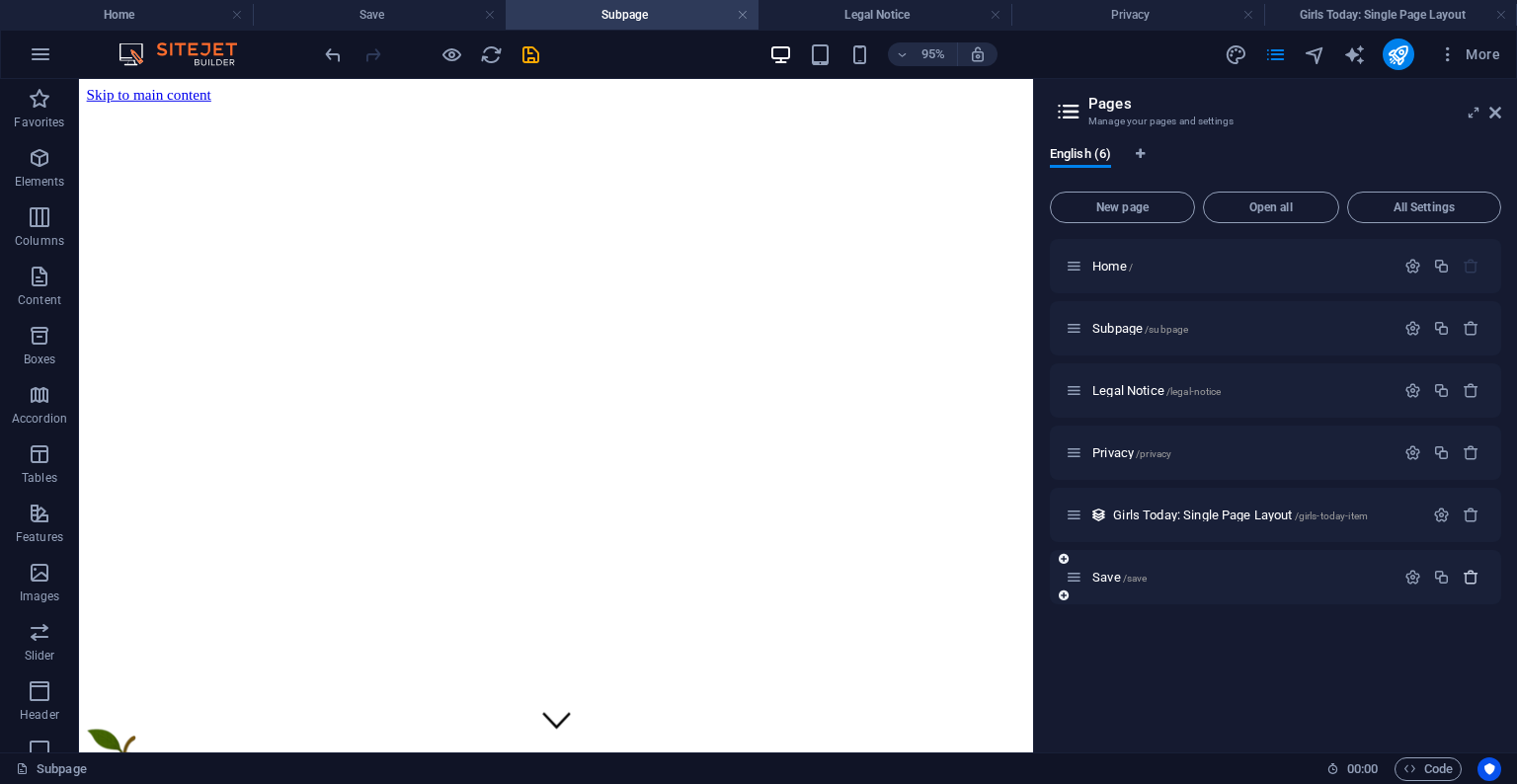 click at bounding box center (1471, 577) 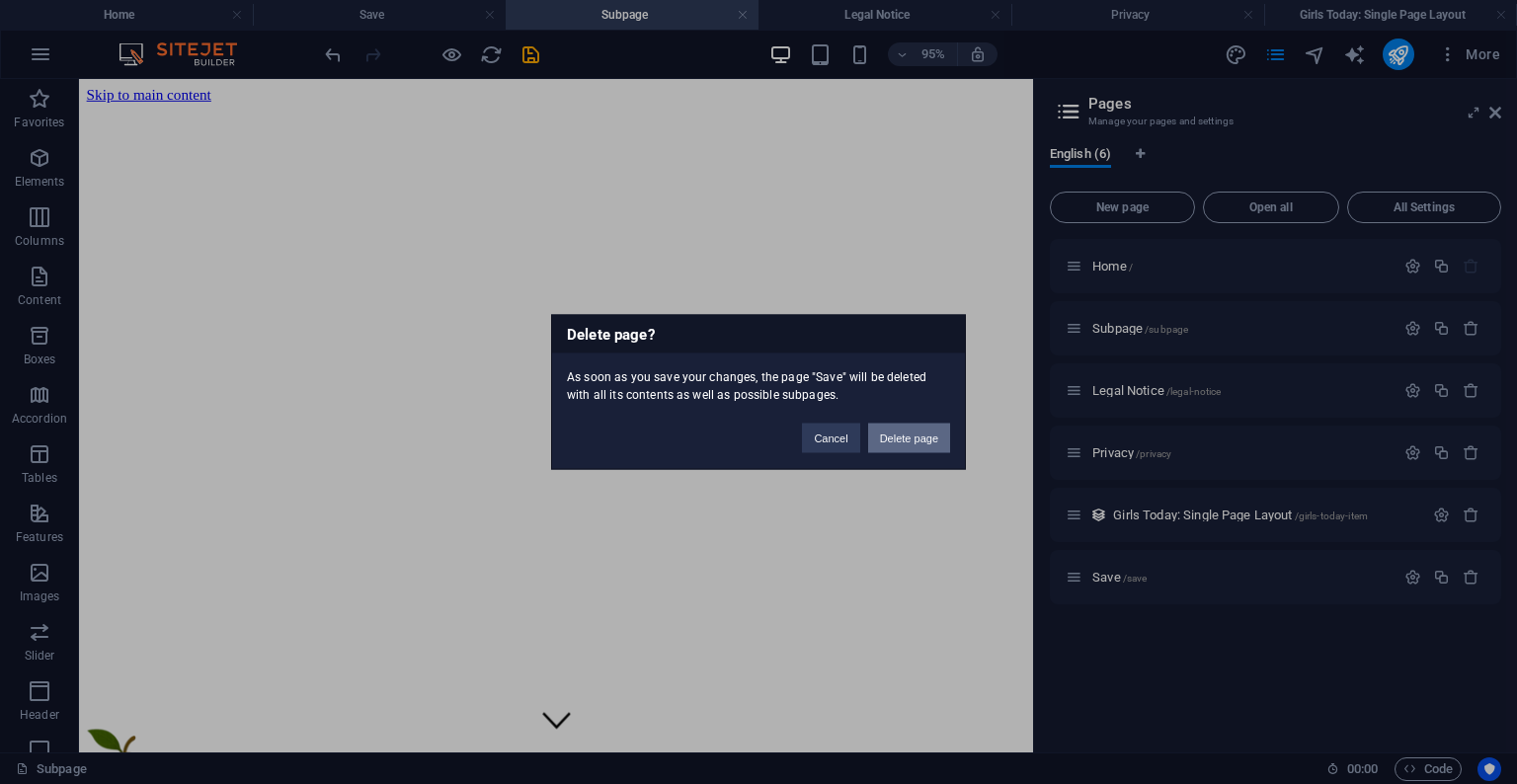 click on "Delete page" at bounding box center [909, 438] 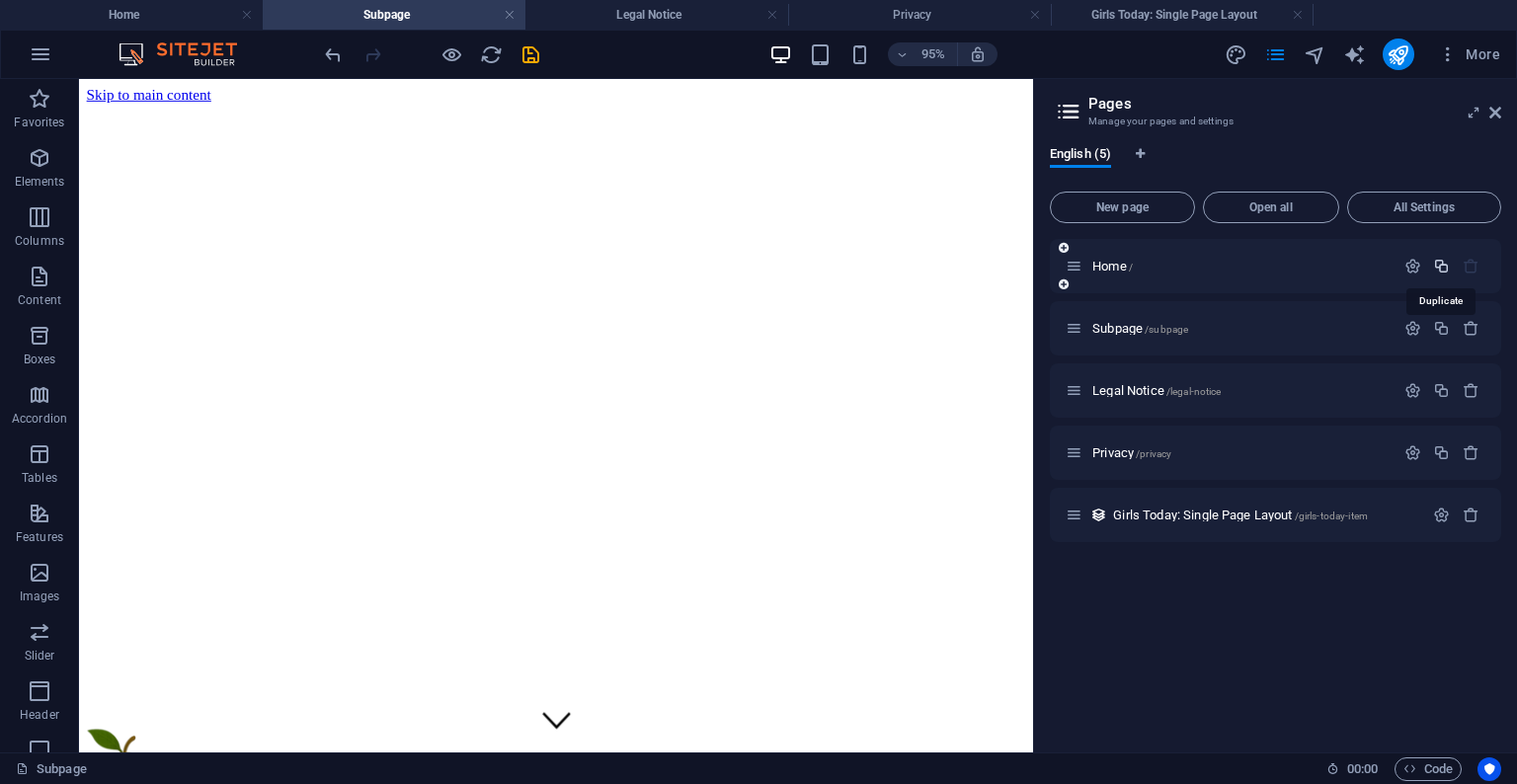 click at bounding box center (1441, 266) 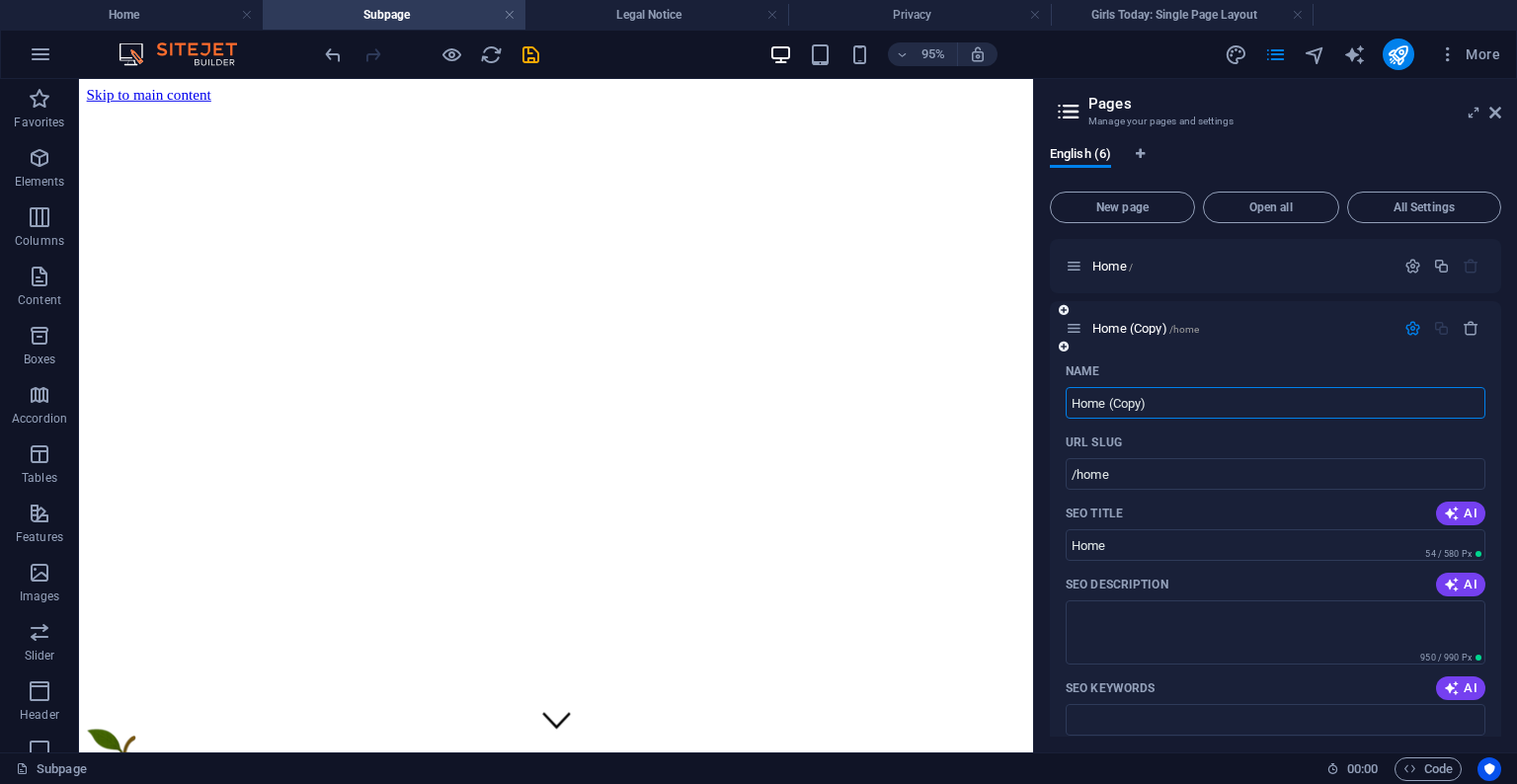click on "Home (Copy)" at bounding box center (1275, 403) 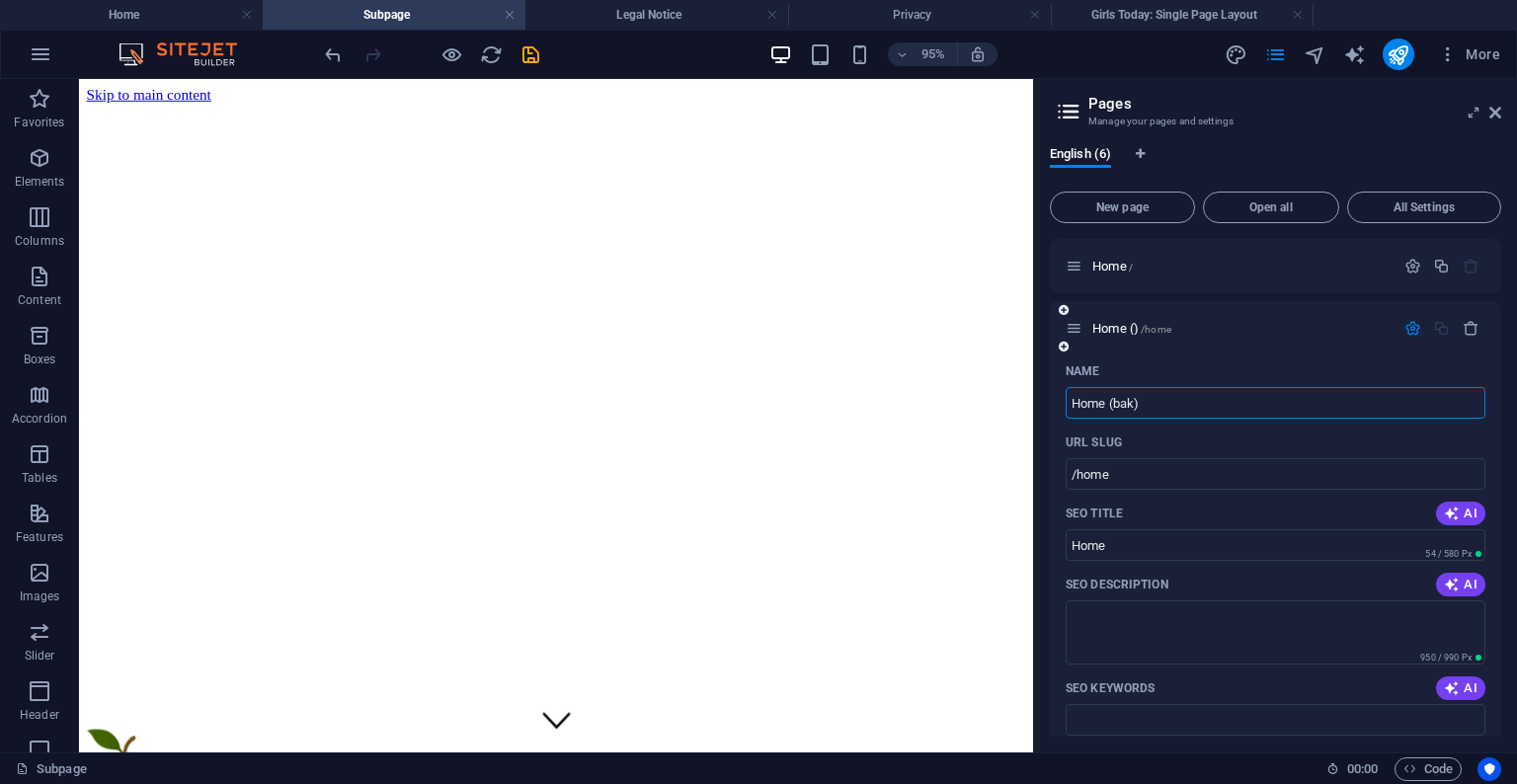 type on "Home (ba)" 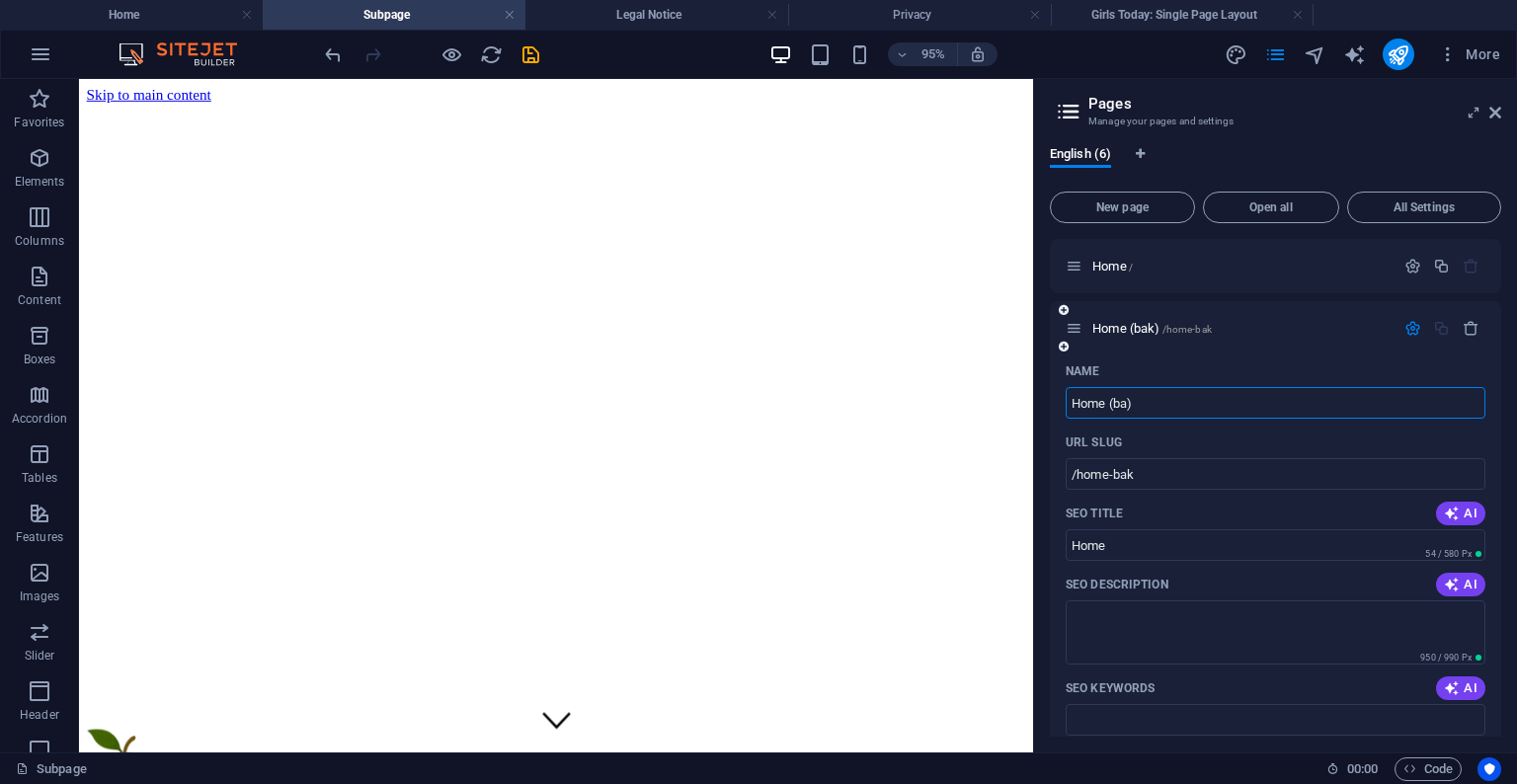 type on "/home-bak" 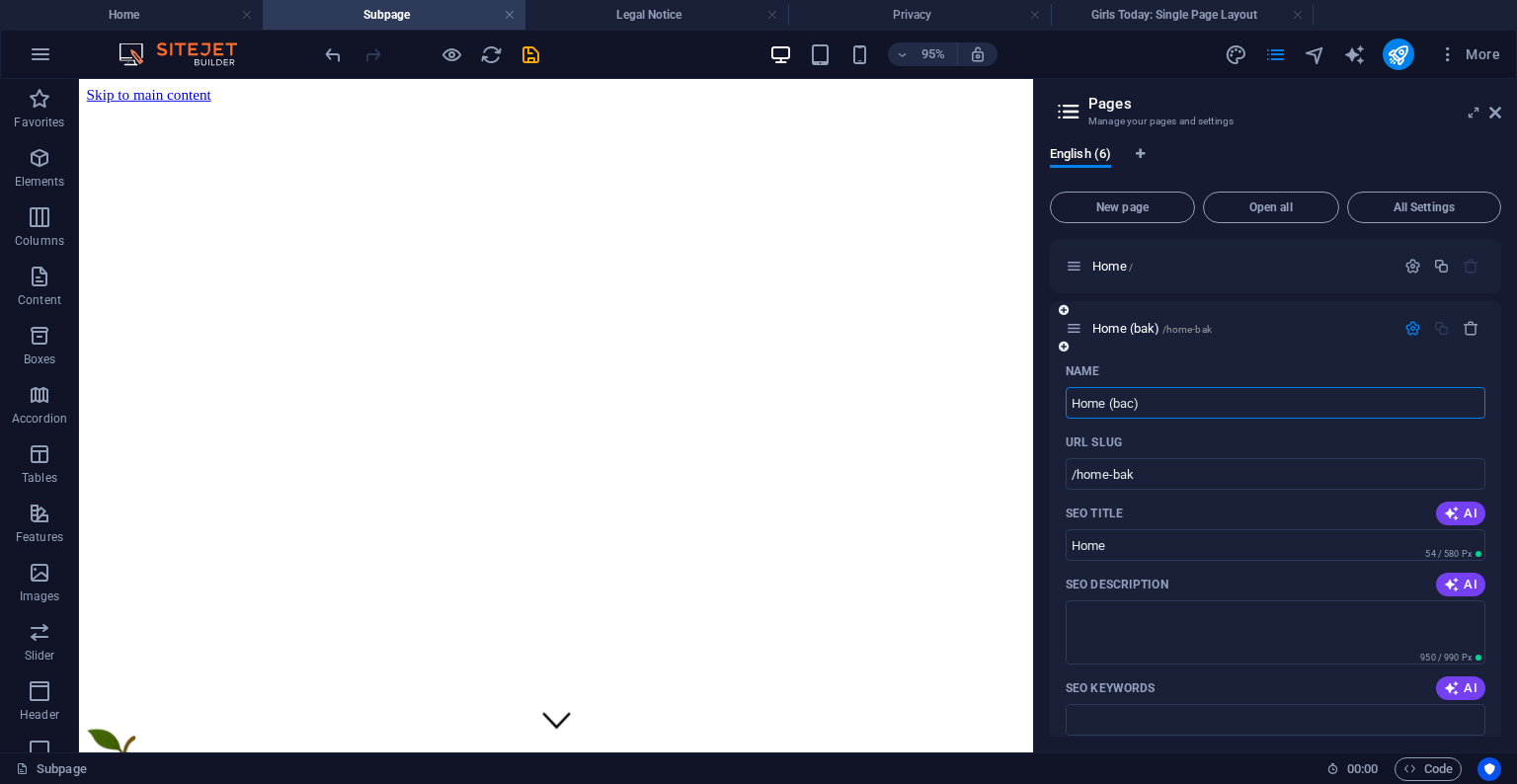 type on "Home (back)" 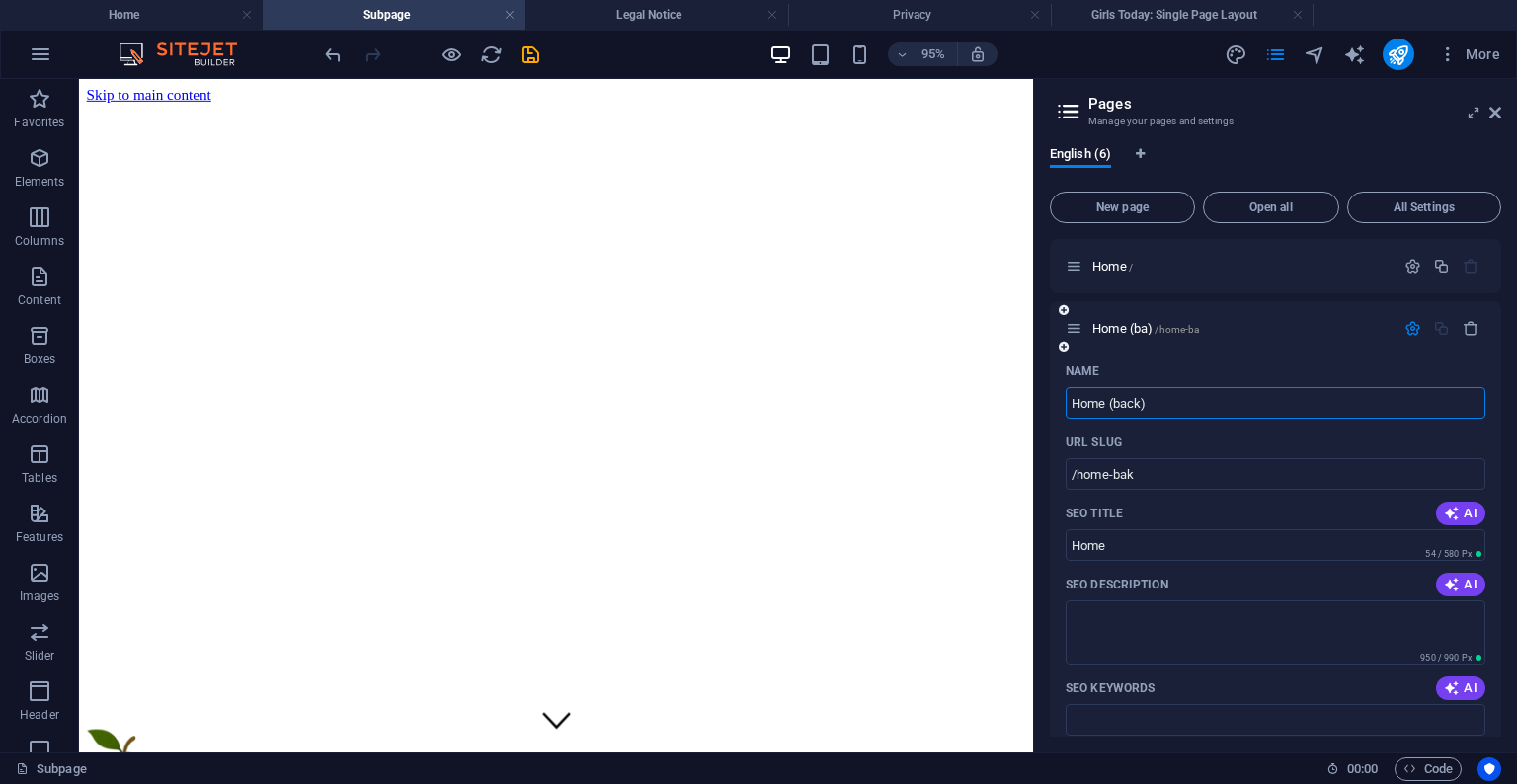 type on "/home-ba" 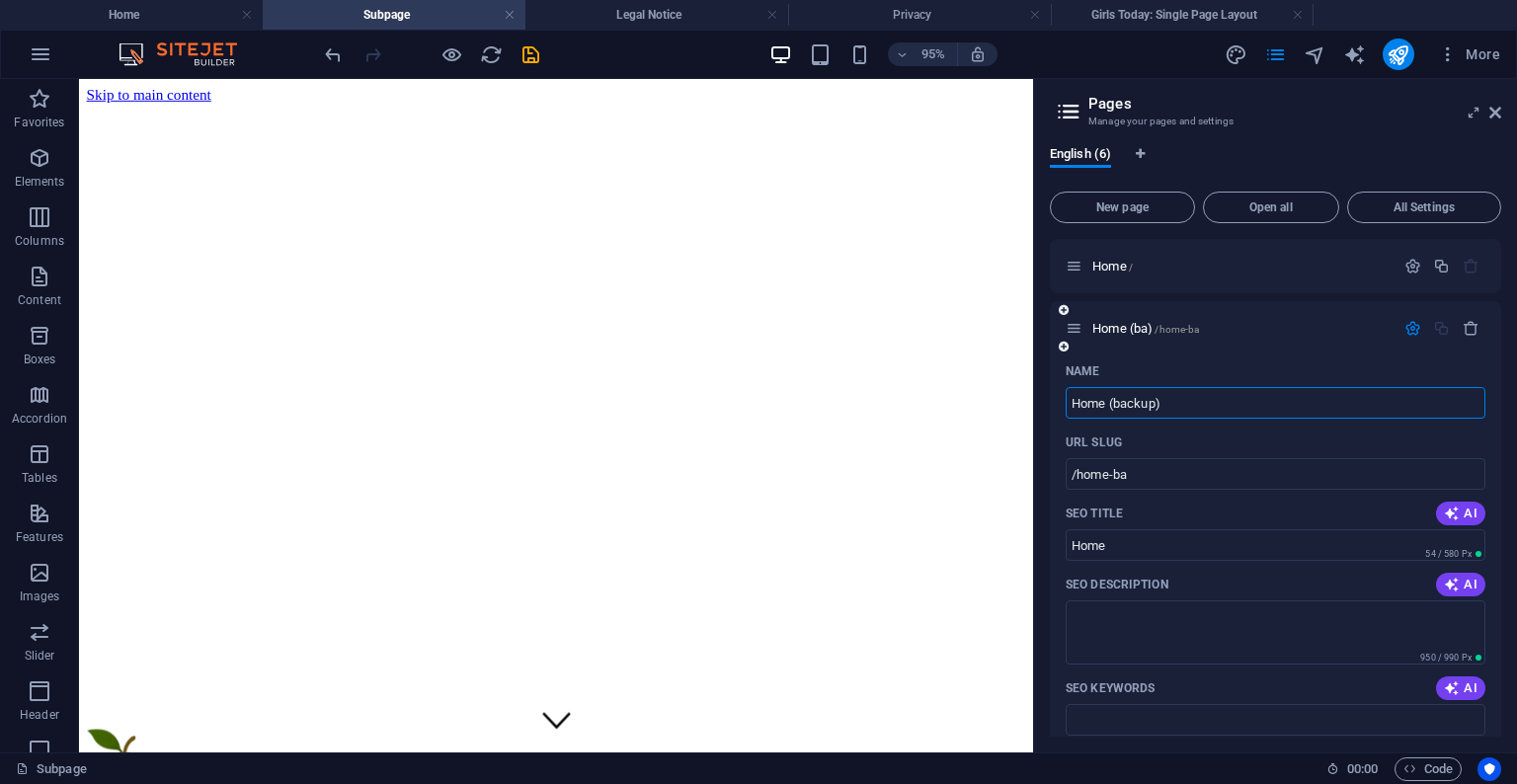 type on "Home (backup)" 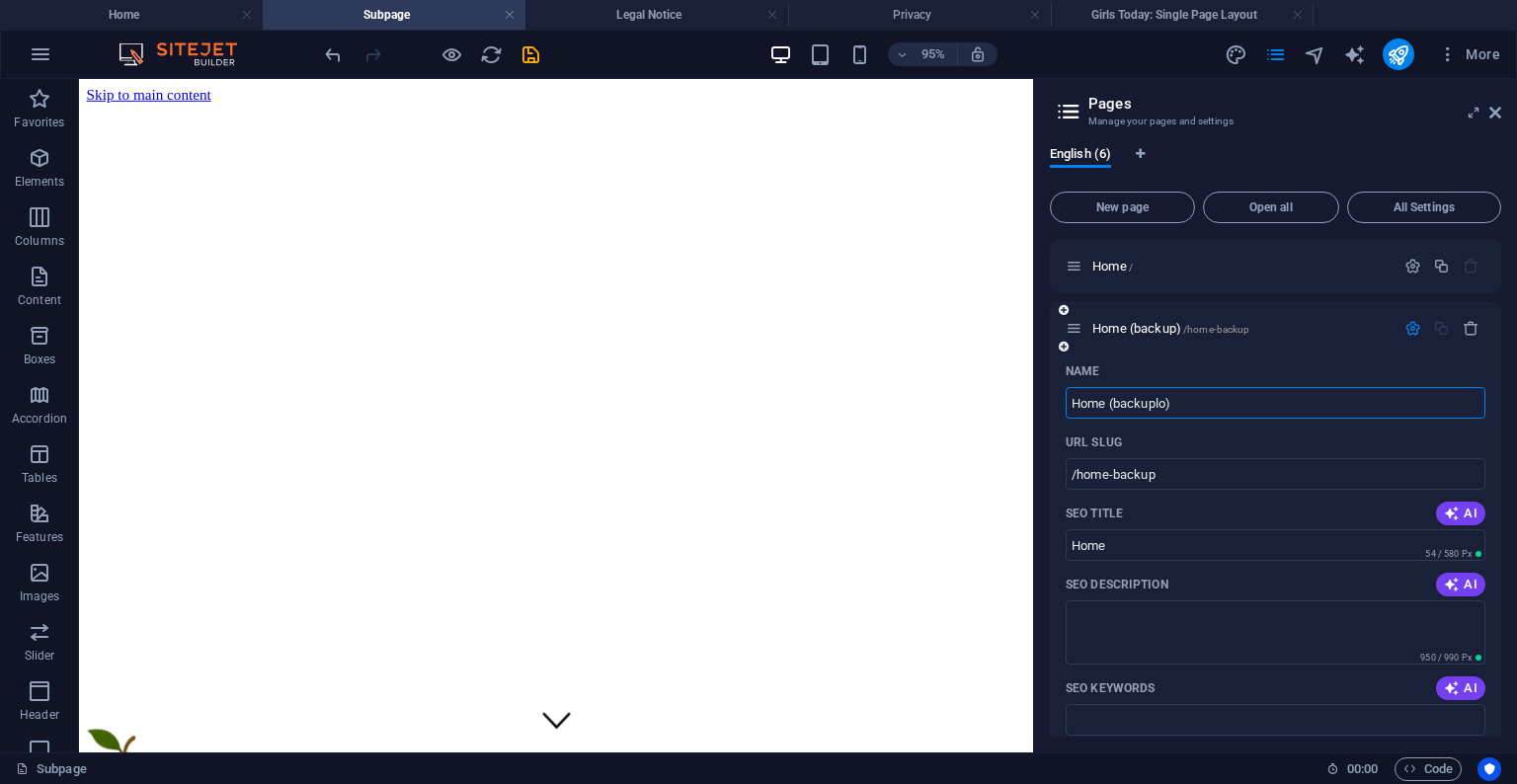 type on "Home (backuplo)" 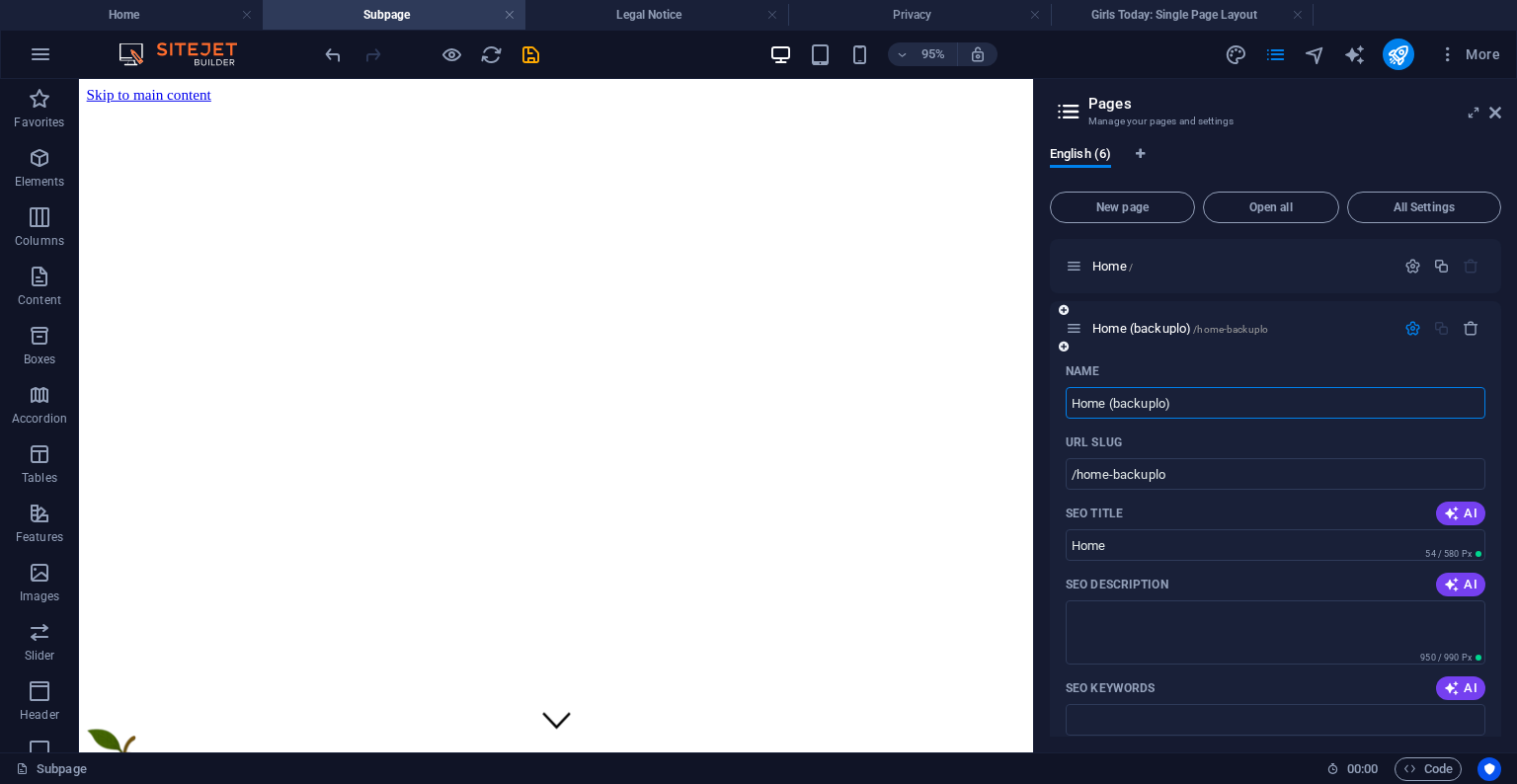 type on "Home (backuplo)" 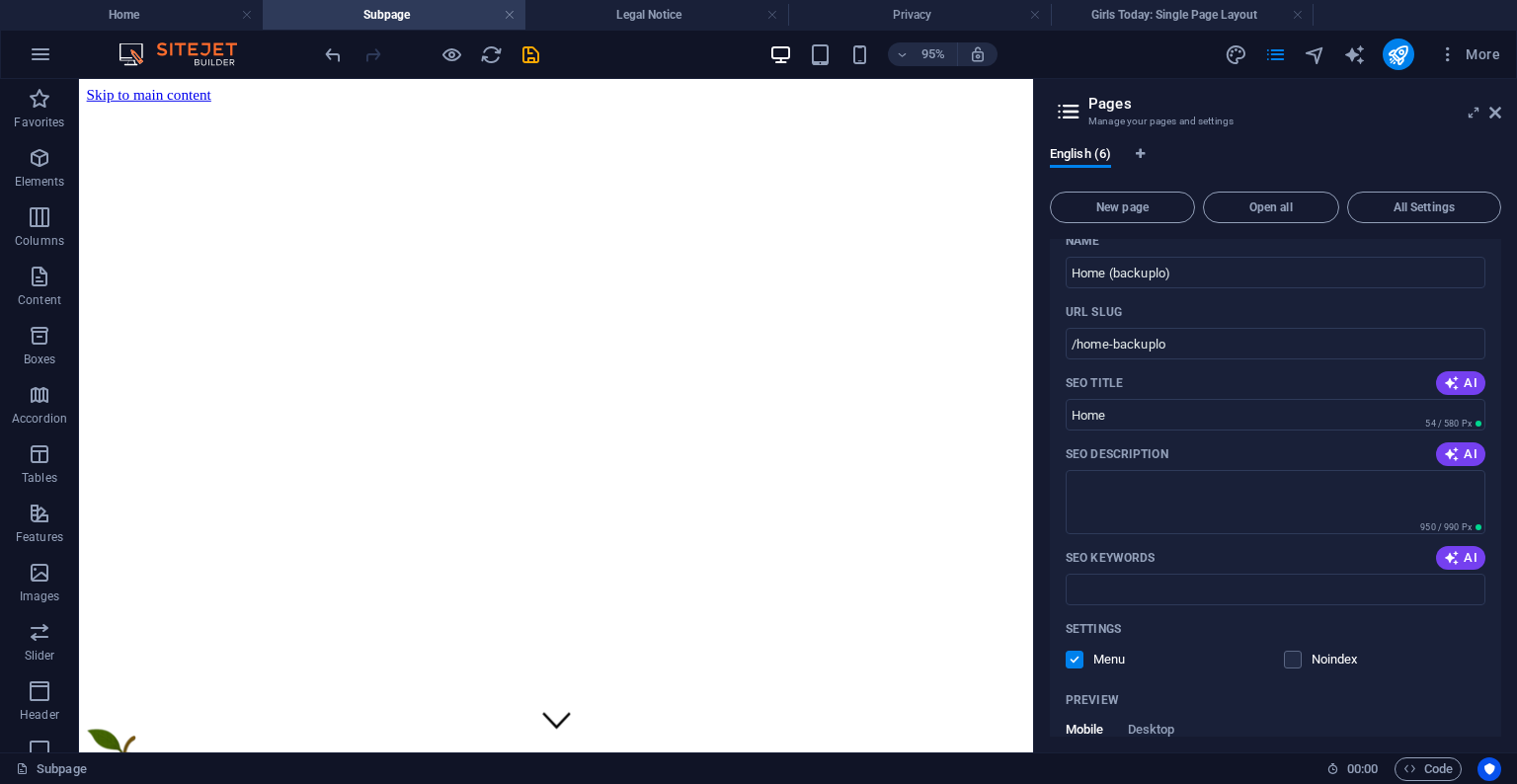 scroll, scrollTop: 0, scrollLeft: 0, axis: both 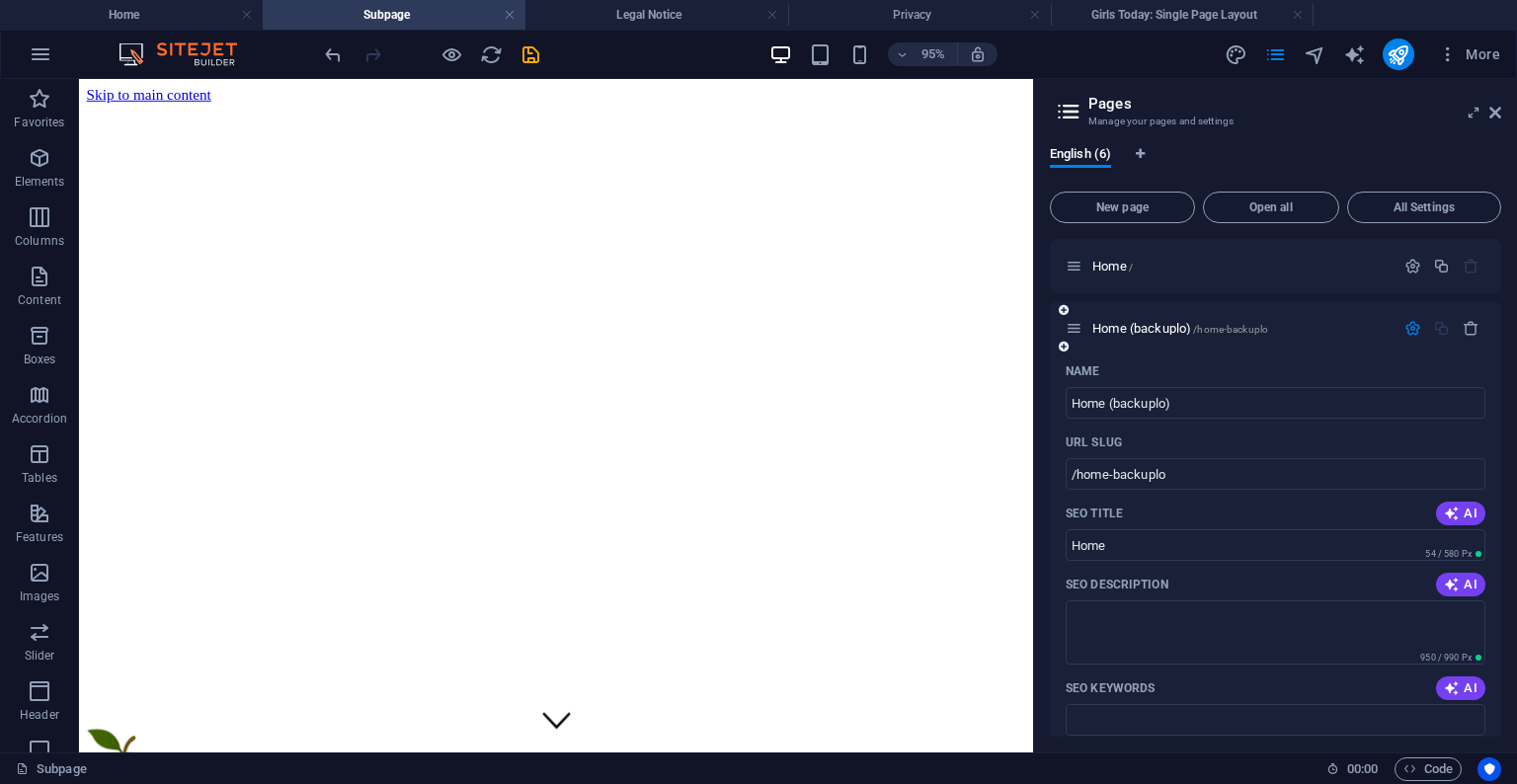 click at bounding box center [1074, 328] 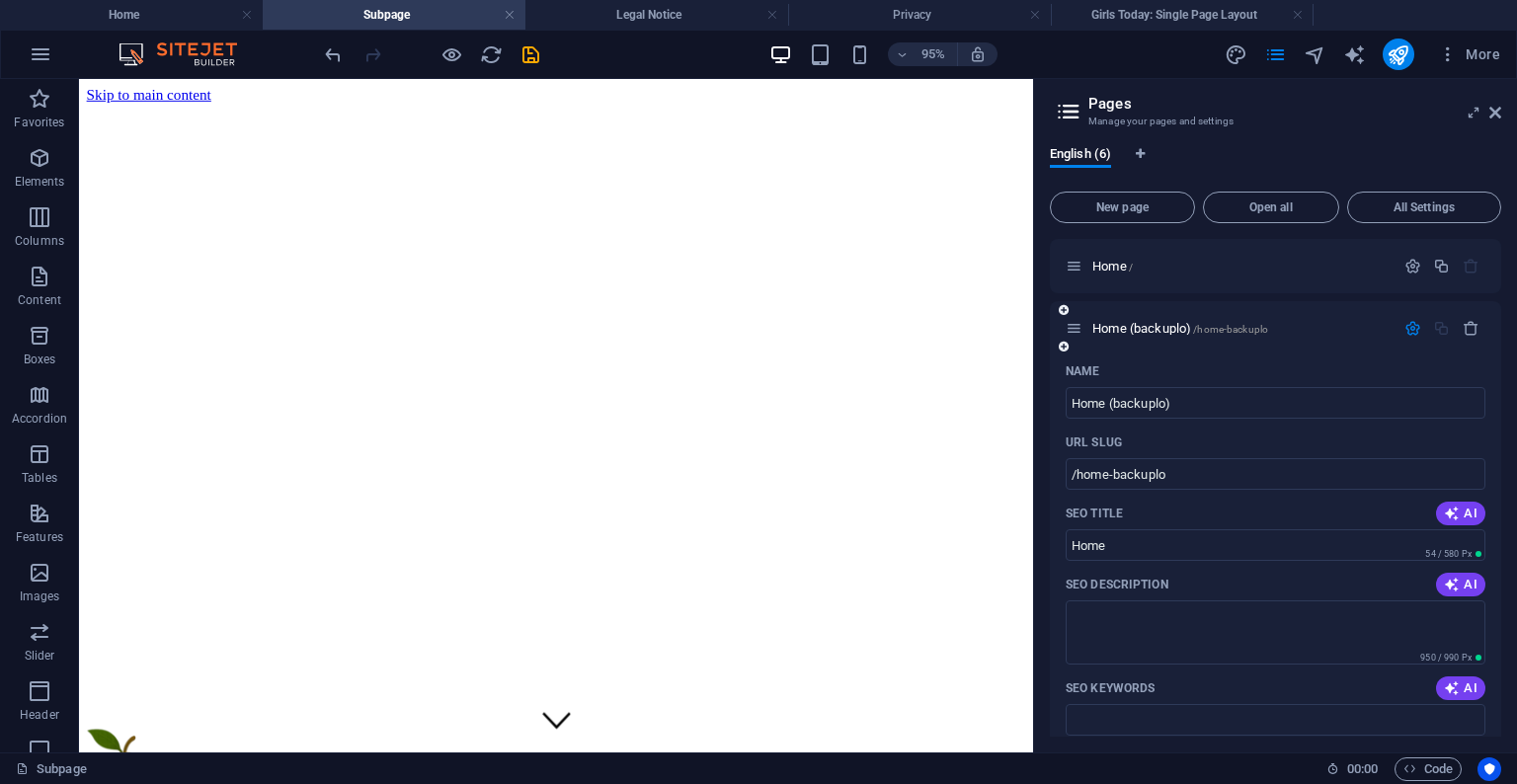click on "Name" at bounding box center [1275, 371] 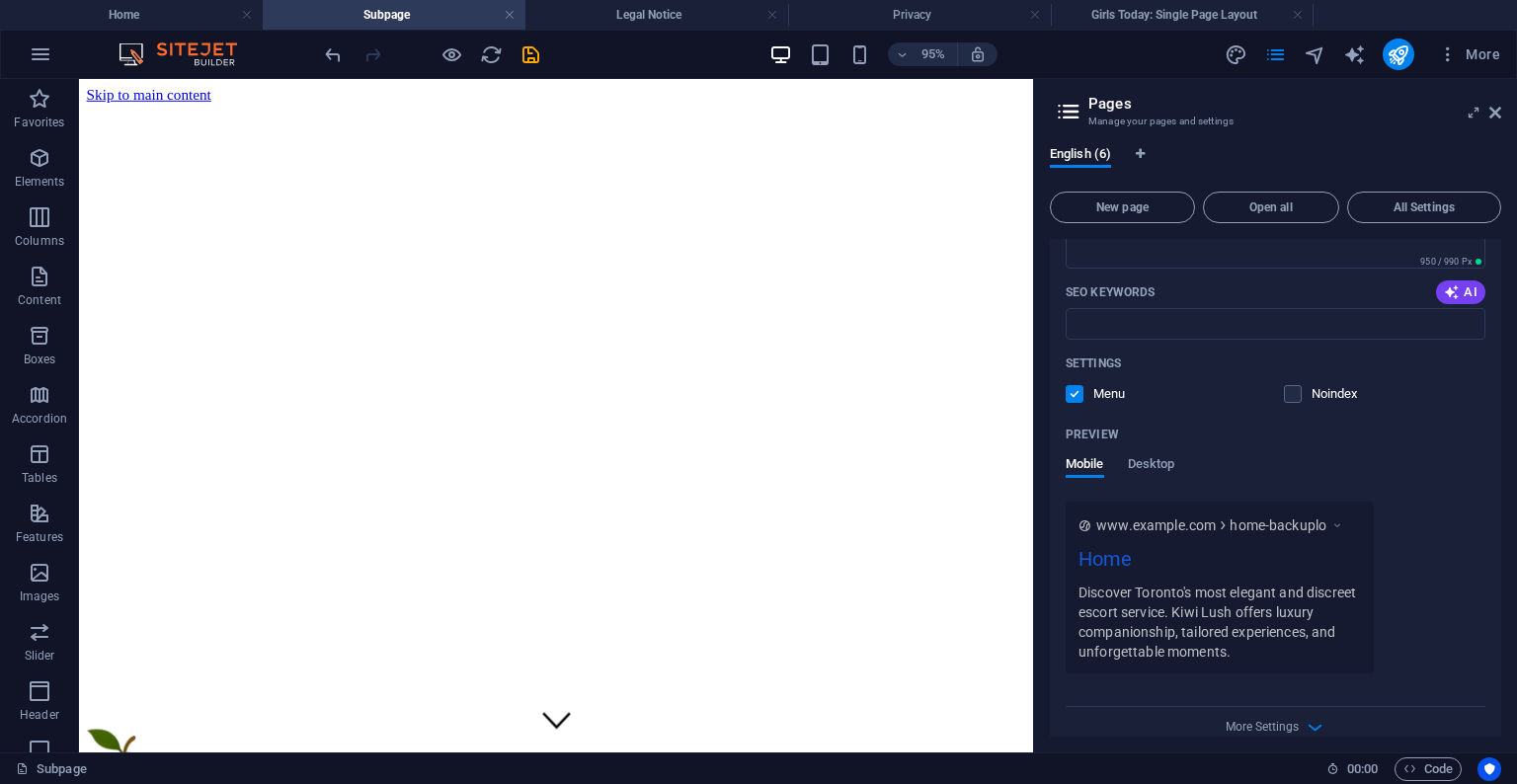 scroll, scrollTop: 404, scrollLeft: 0, axis: vertical 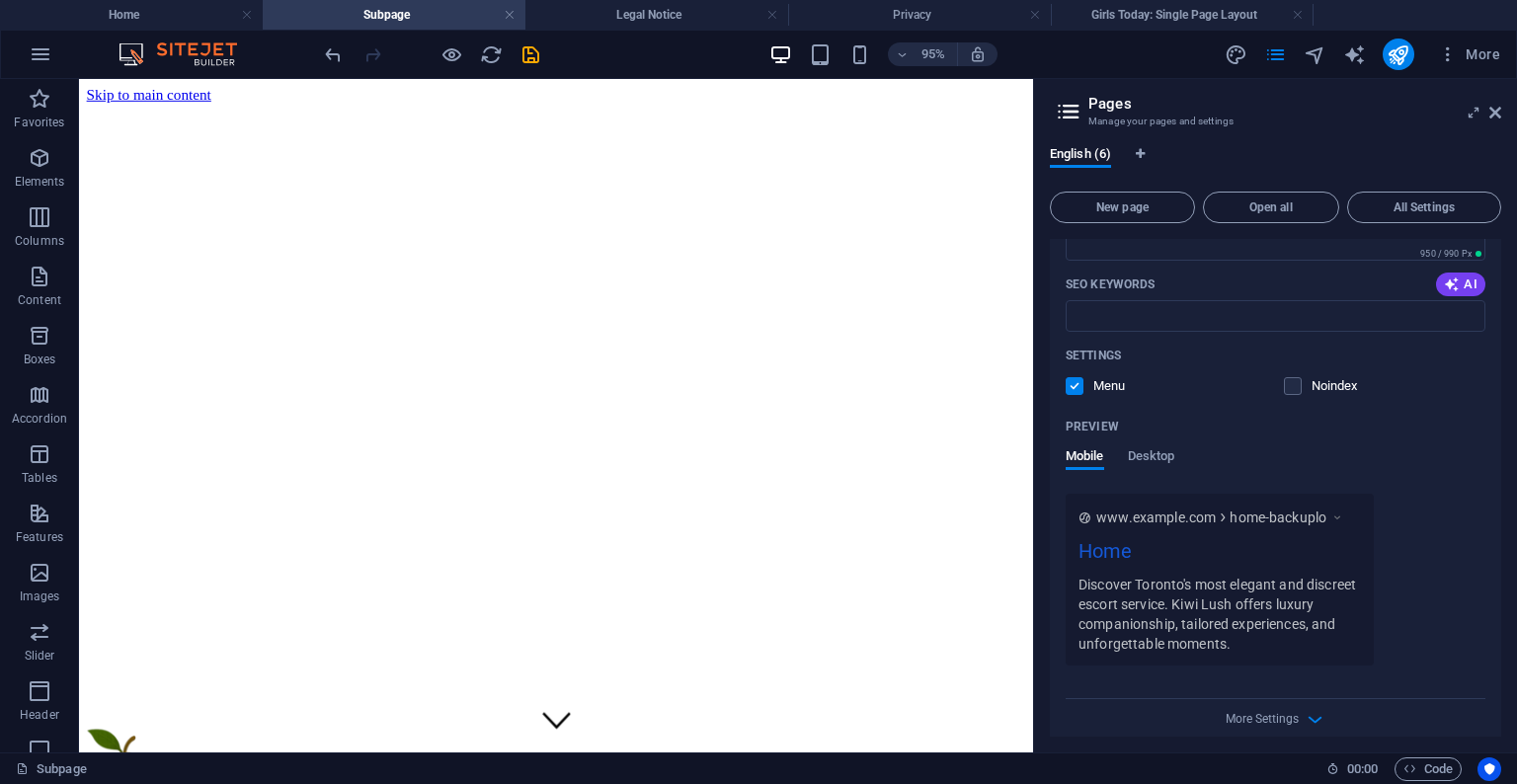 click on "www.example.com home-backuplo Home Discover Toronto's most elegant and discreet escort service. Kiwi Lush offers luxury companionship, tailored experiences, and unforgettable moments." at bounding box center (1275, 580) 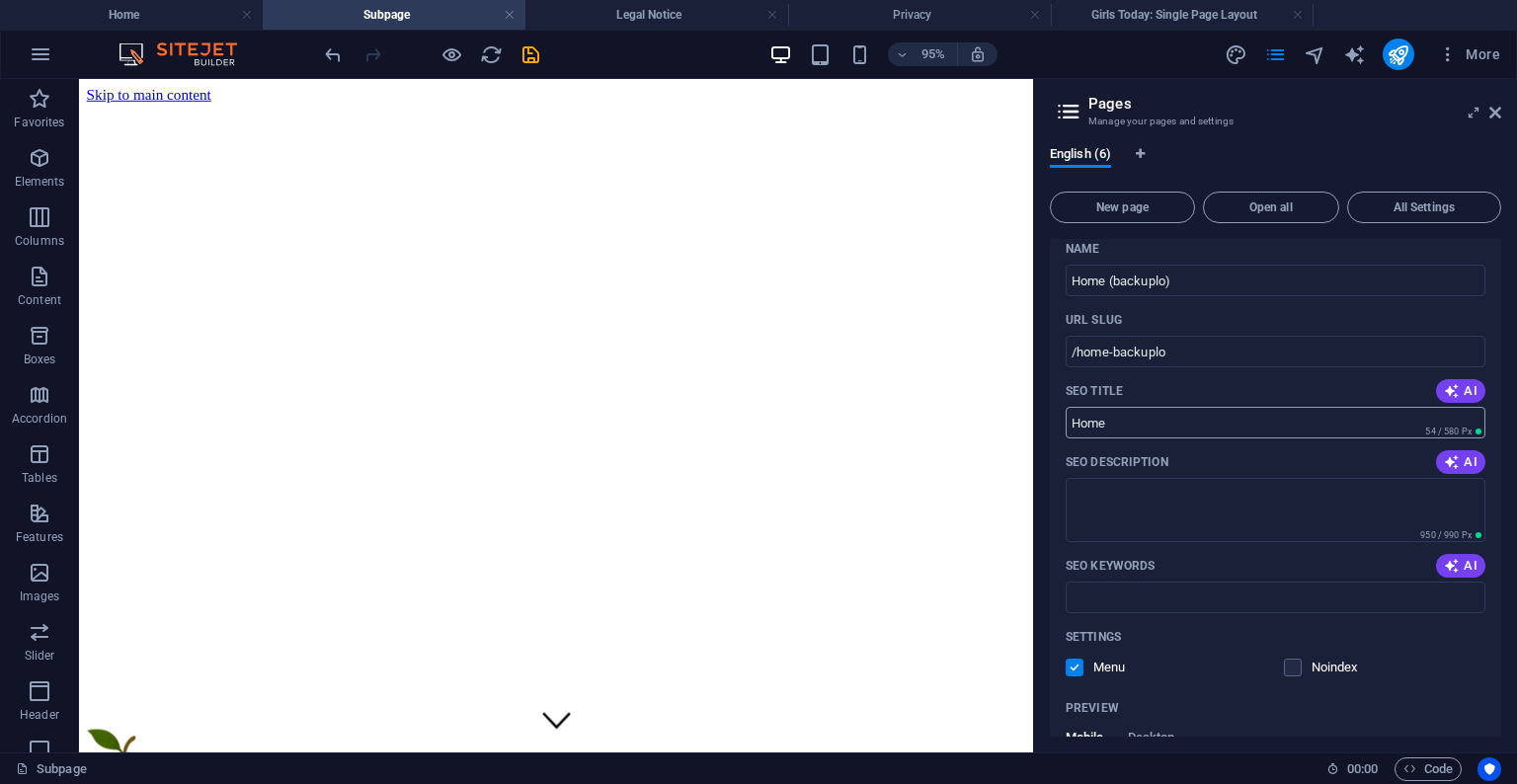 scroll, scrollTop: 0, scrollLeft: 0, axis: both 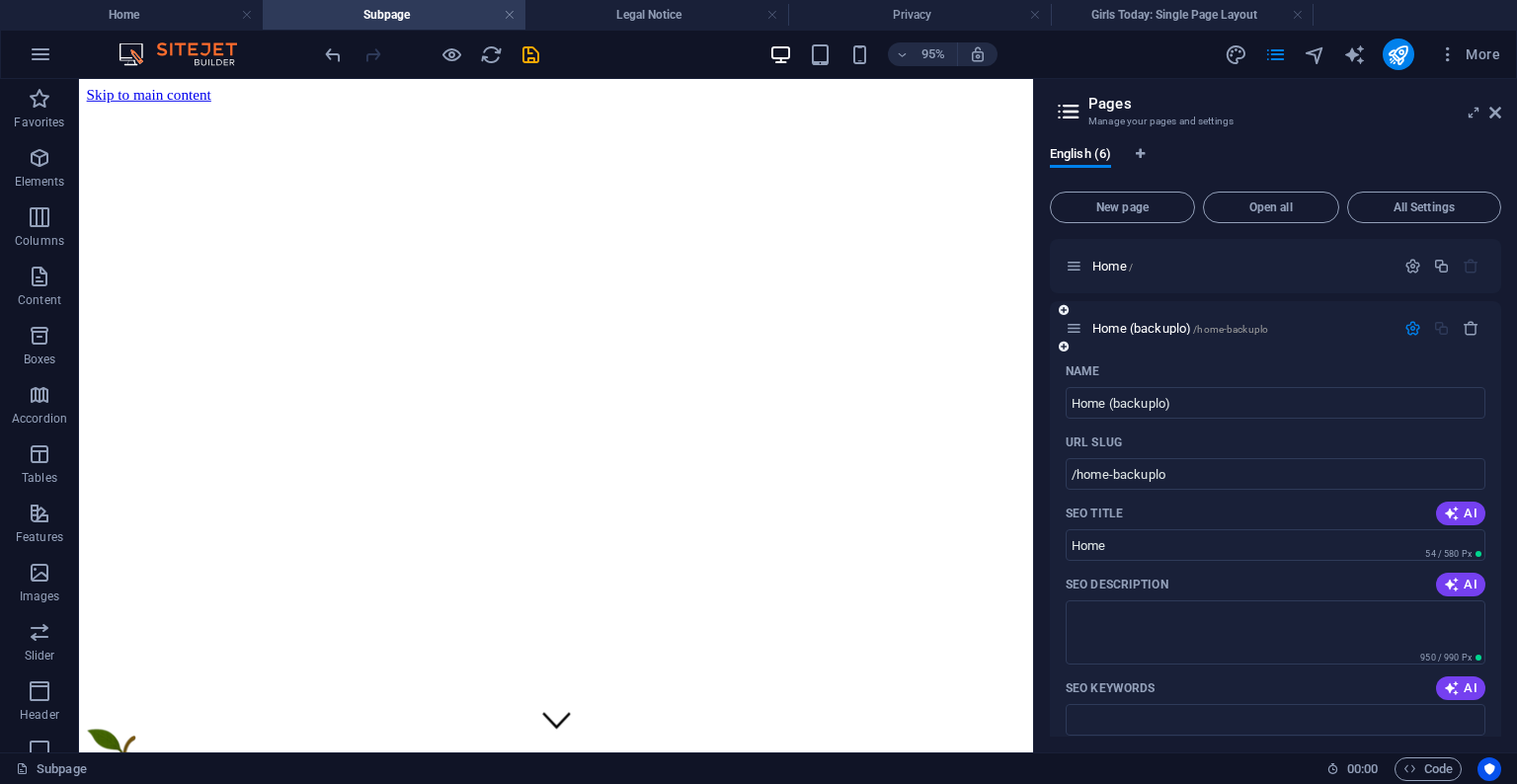 click at bounding box center [1074, 328] 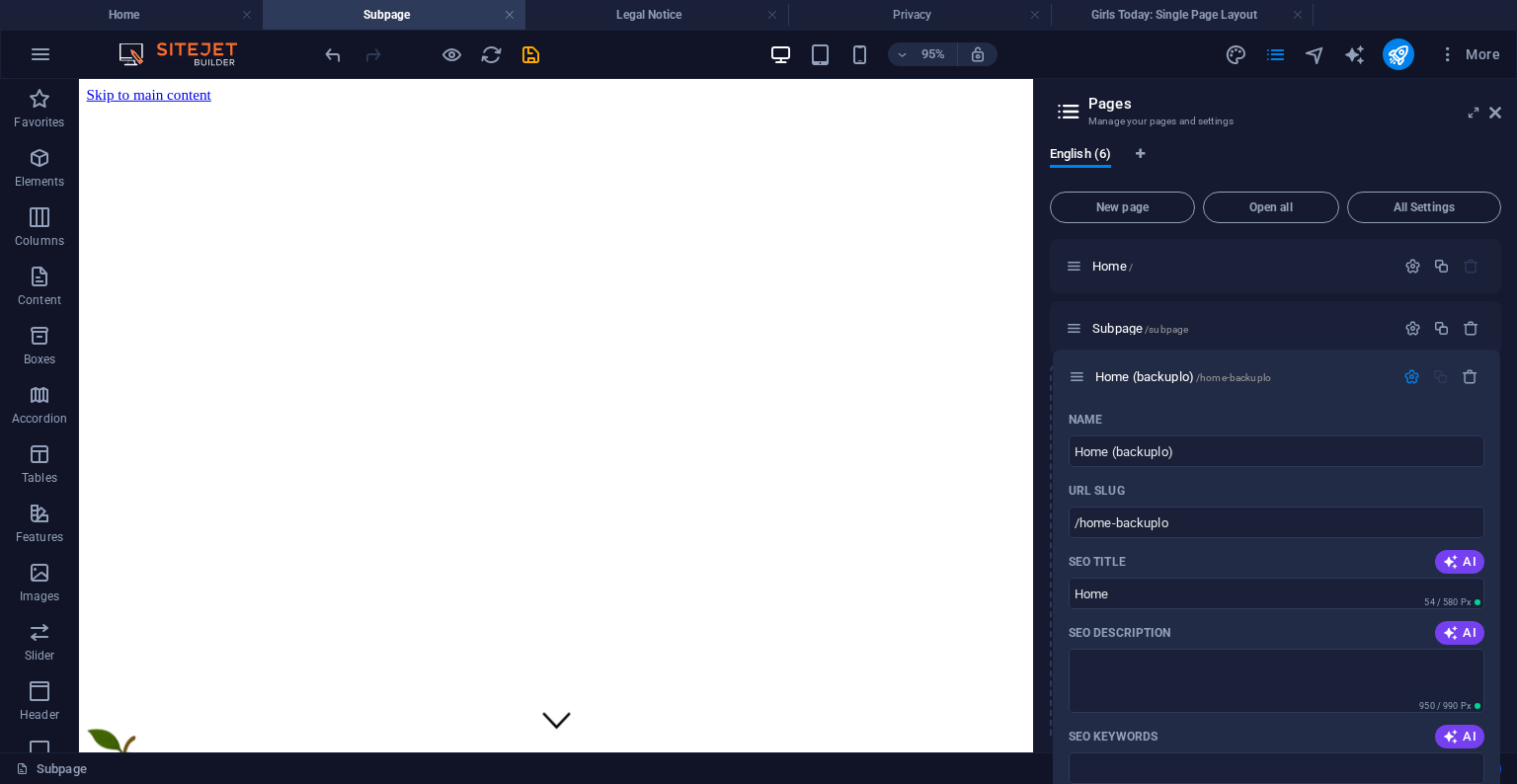 drag, startPoint x: 1078, startPoint y: 330, endPoint x: 1080, endPoint y: 385, distance: 55.0364 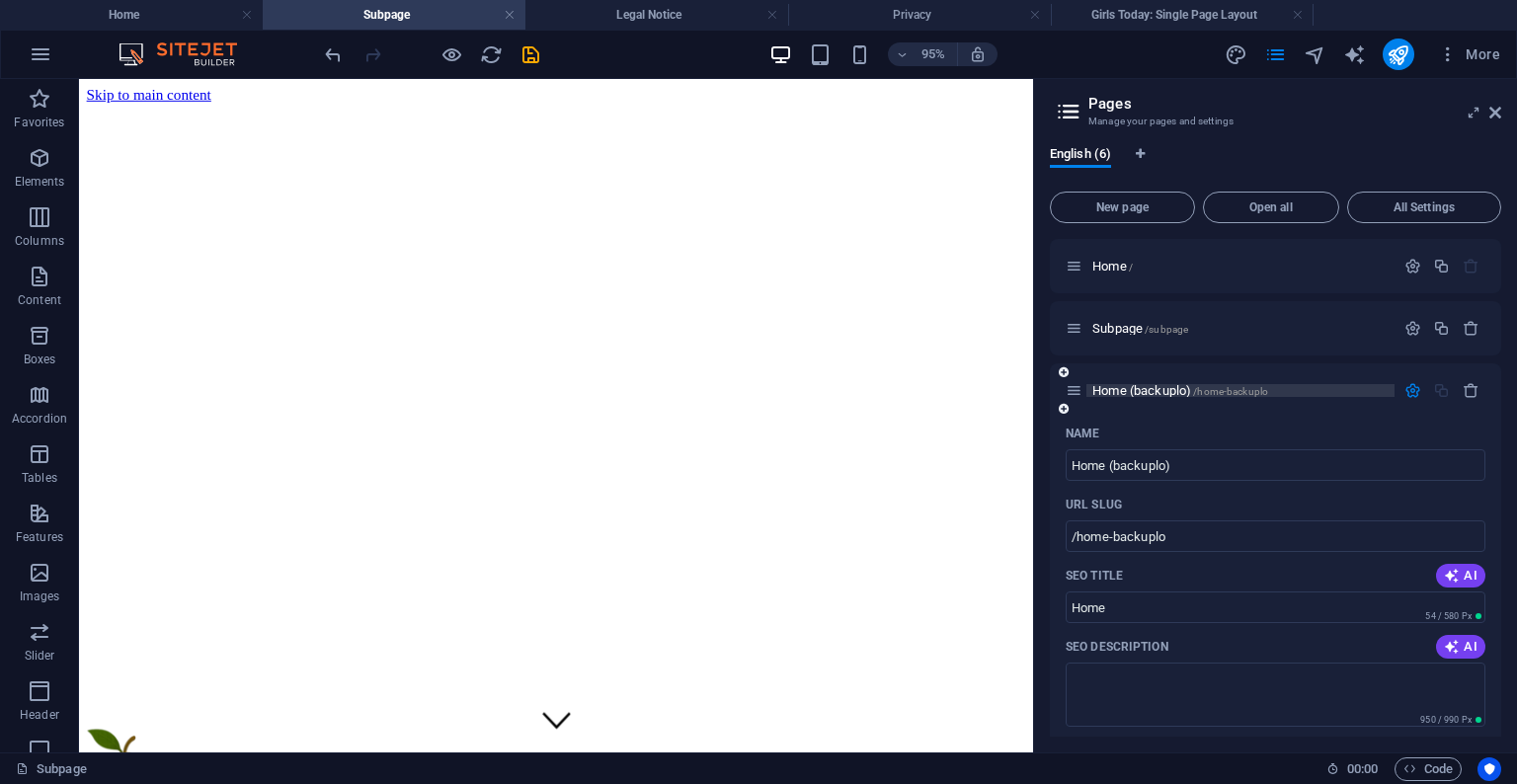 click on "Home (backuplo) /home-backuplo" at bounding box center [1240, 390] 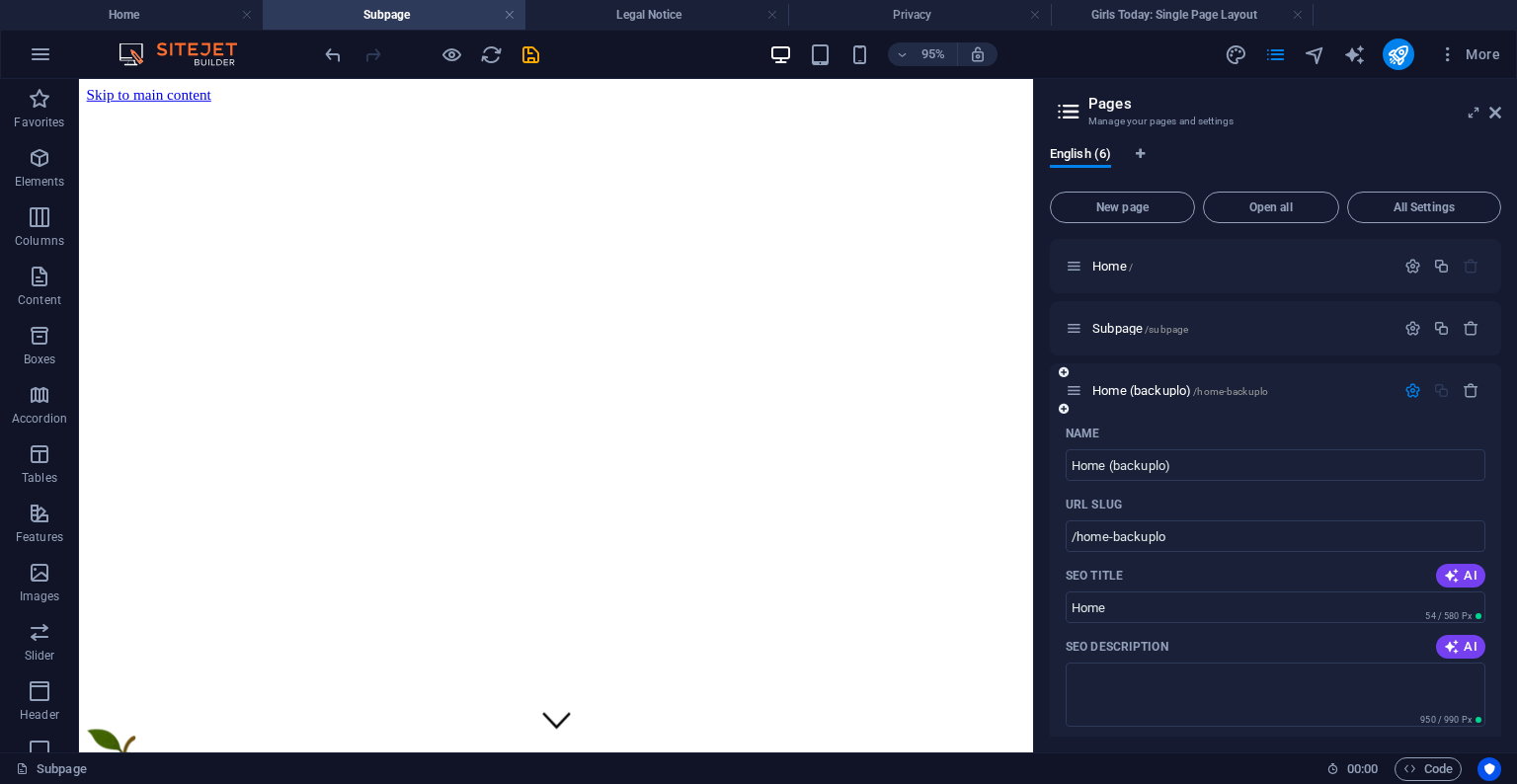 click at bounding box center [1412, 390] 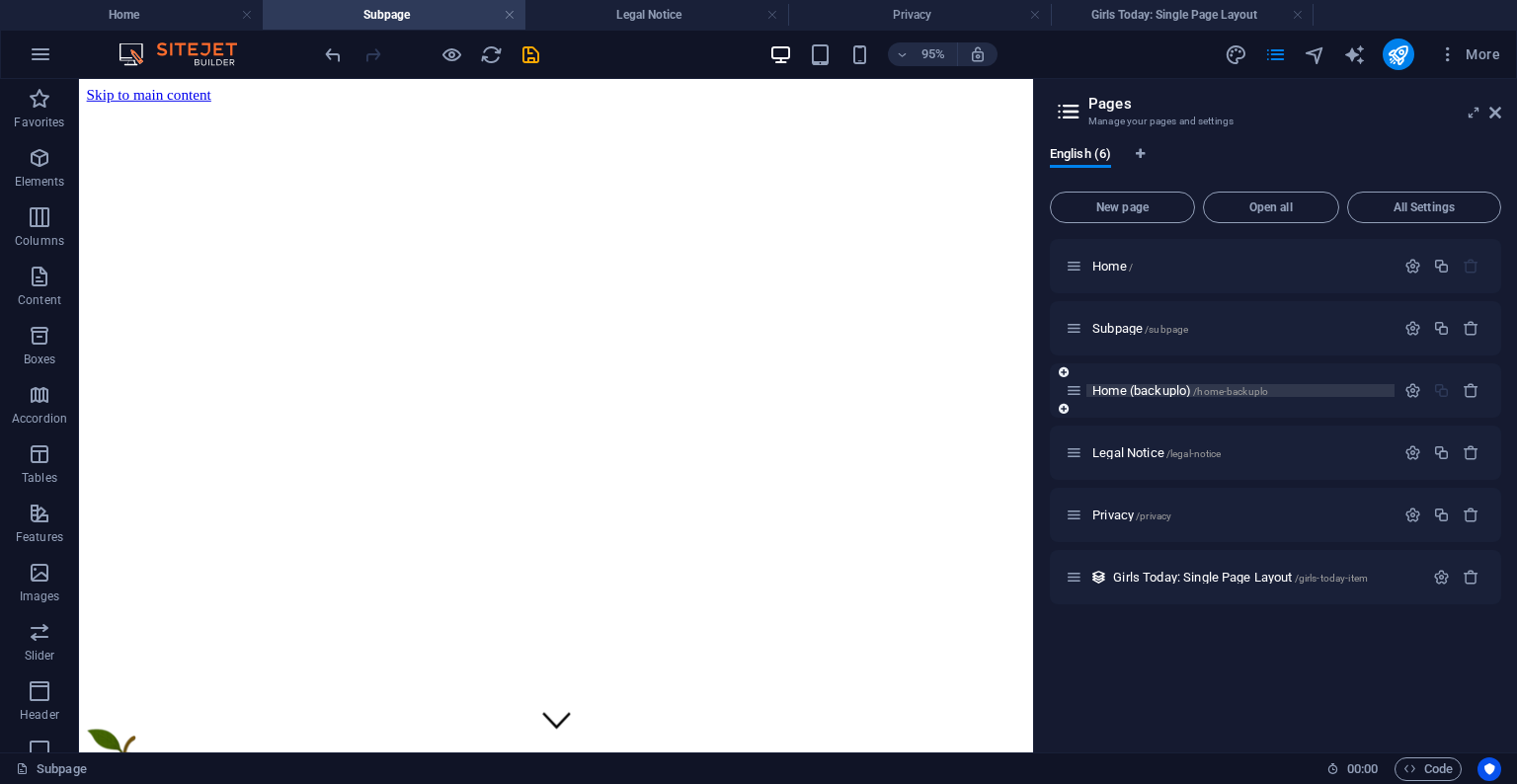 click on "Home (backuplo) /home-backuplo" at bounding box center [1240, 390] 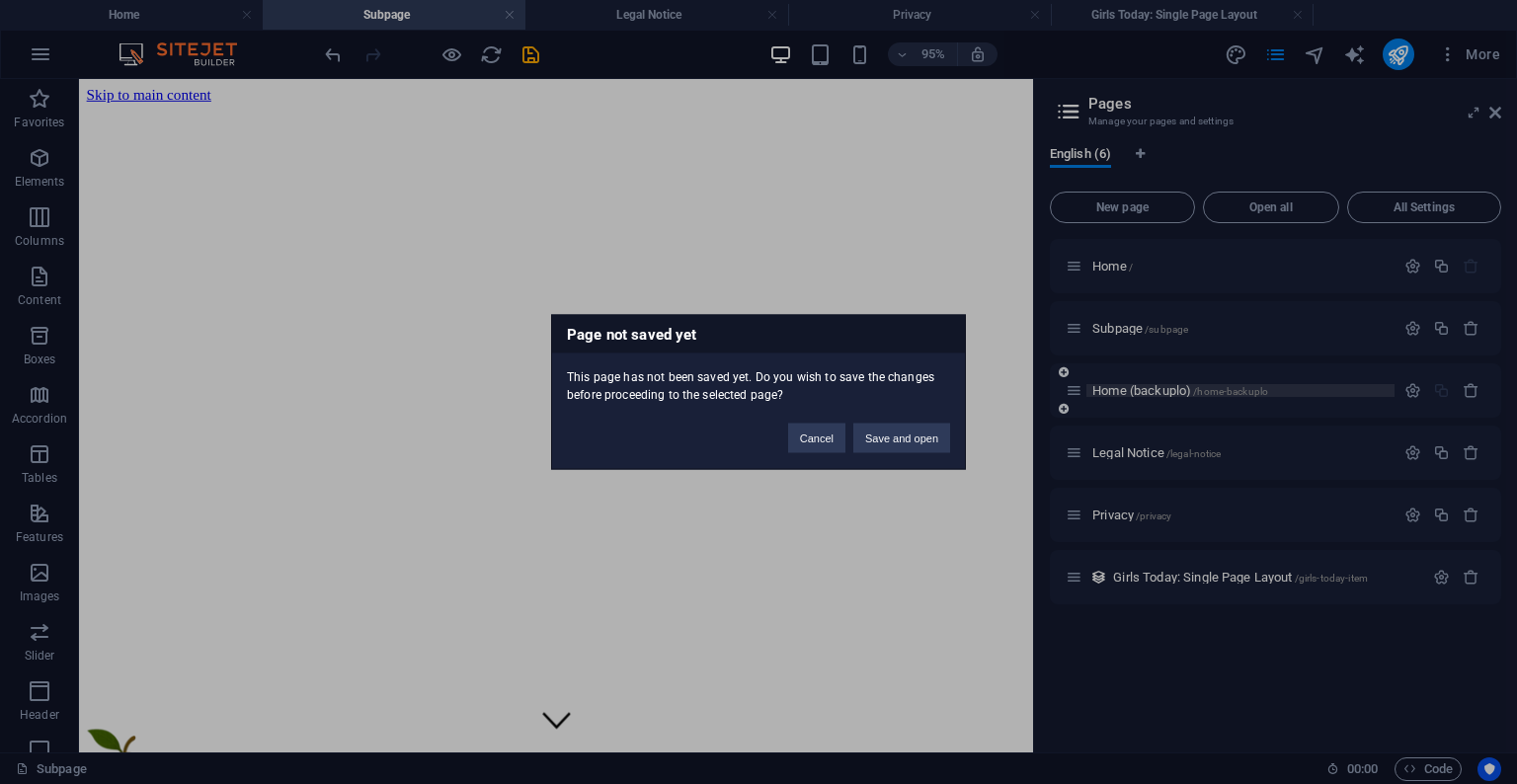 click on "Page not saved yet This page has not been saved yet. Do you wish to save the changes before proceeding to the selected page? Cancel Save and open" at bounding box center (758, 392) 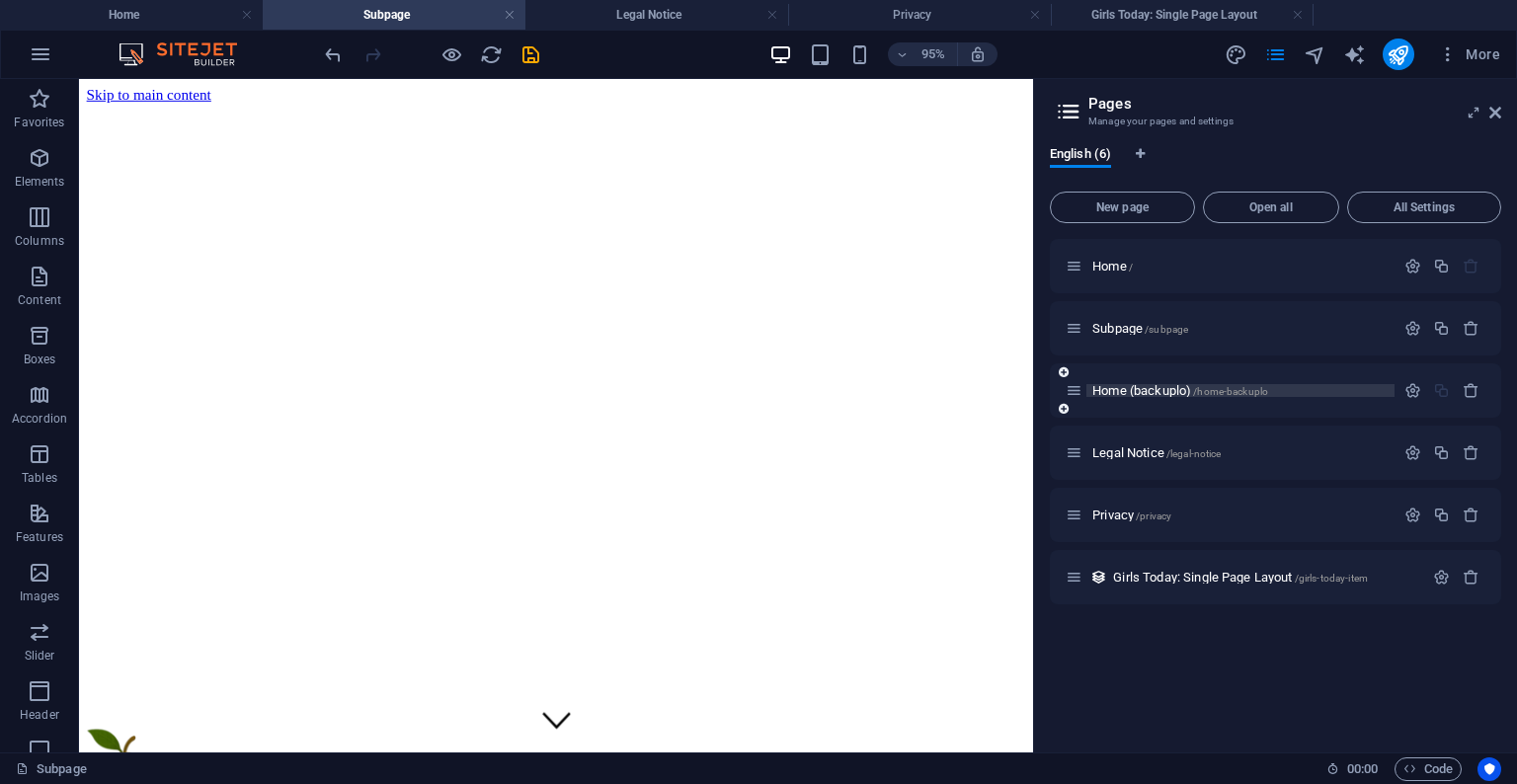 click on "Home (backuplo) /home-backuplo" at bounding box center (1240, 390) 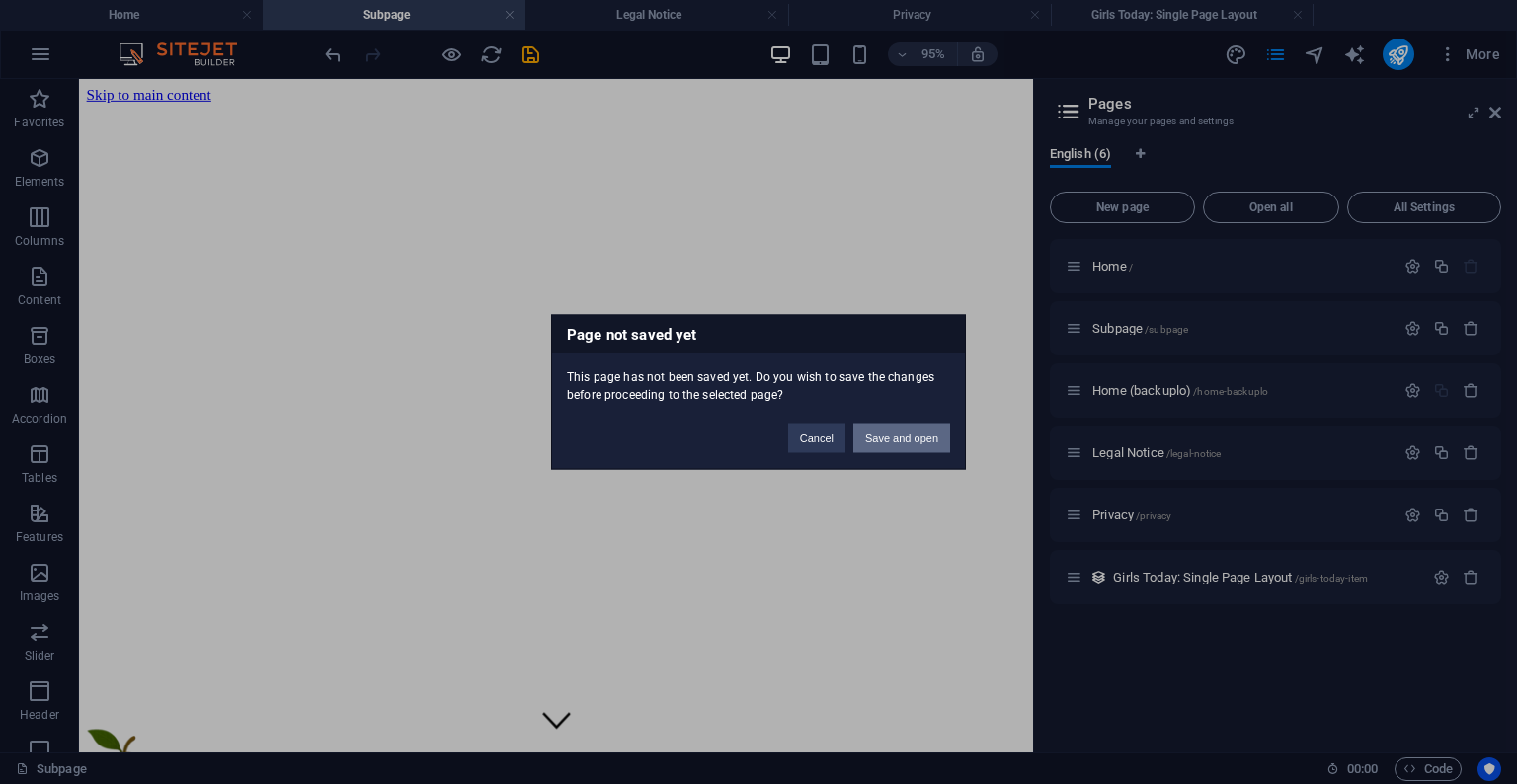 click on "Save and open" at bounding box center [902, 438] 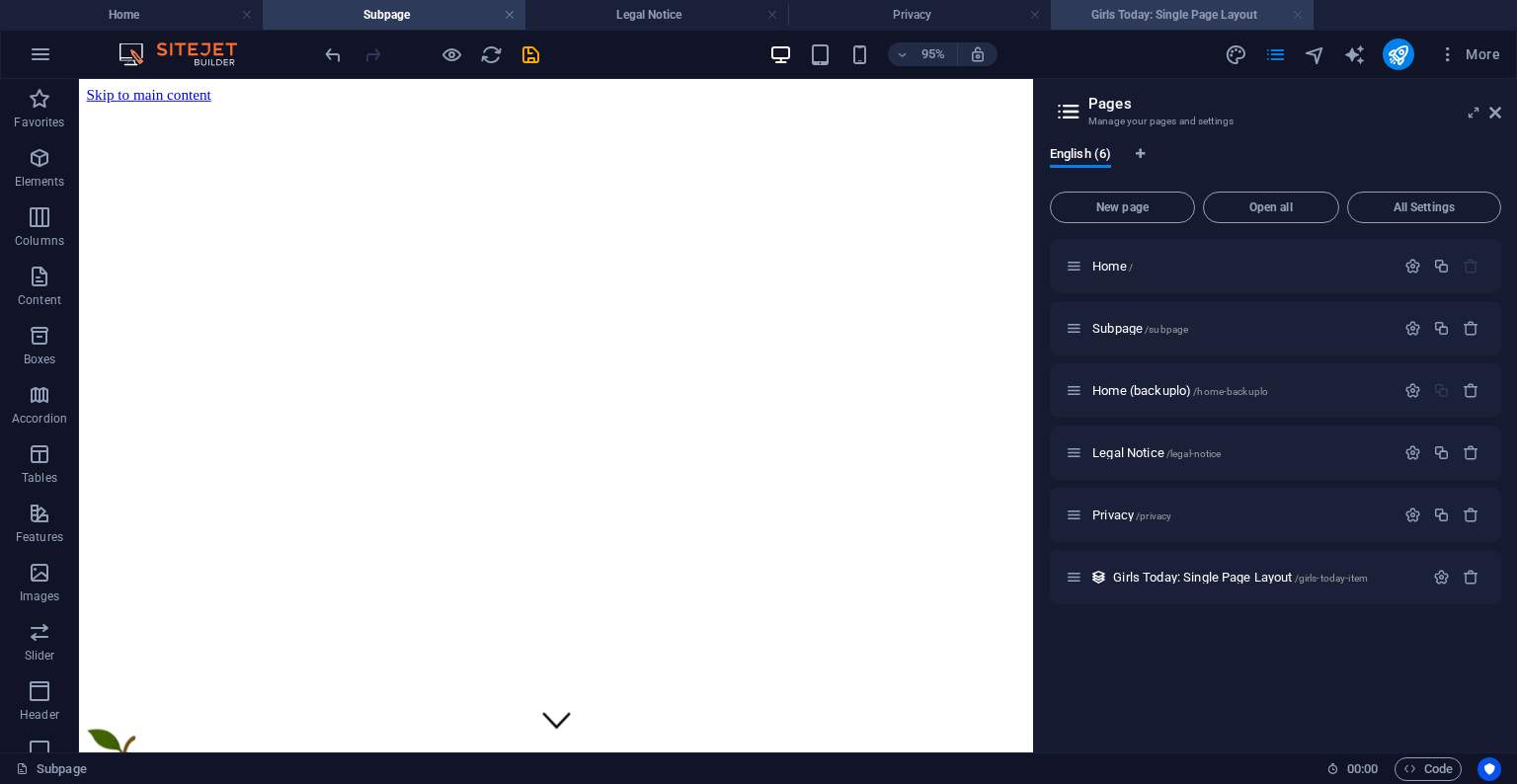 click at bounding box center [1298, 15] 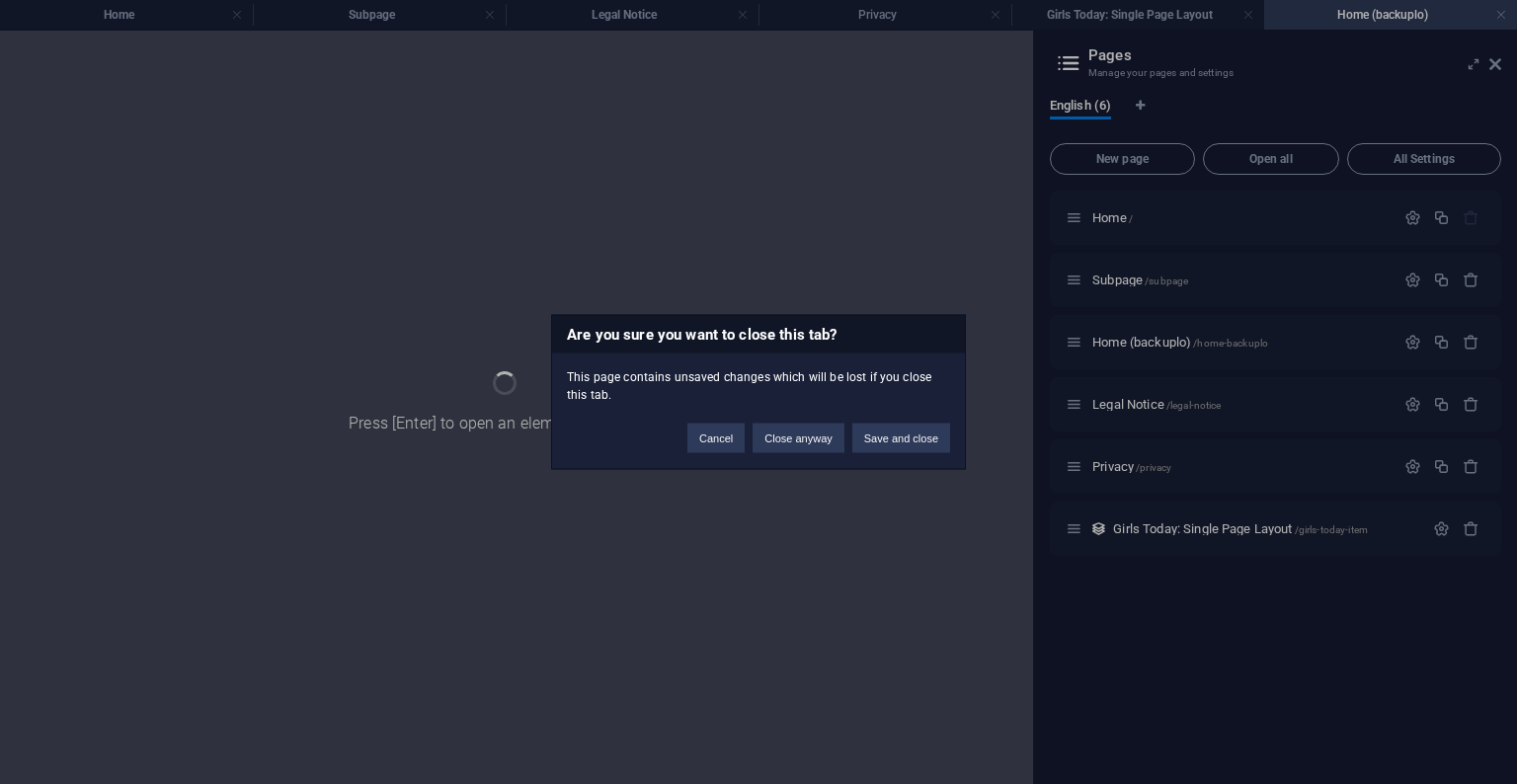 click on "Save and close" at bounding box center (901, 438) 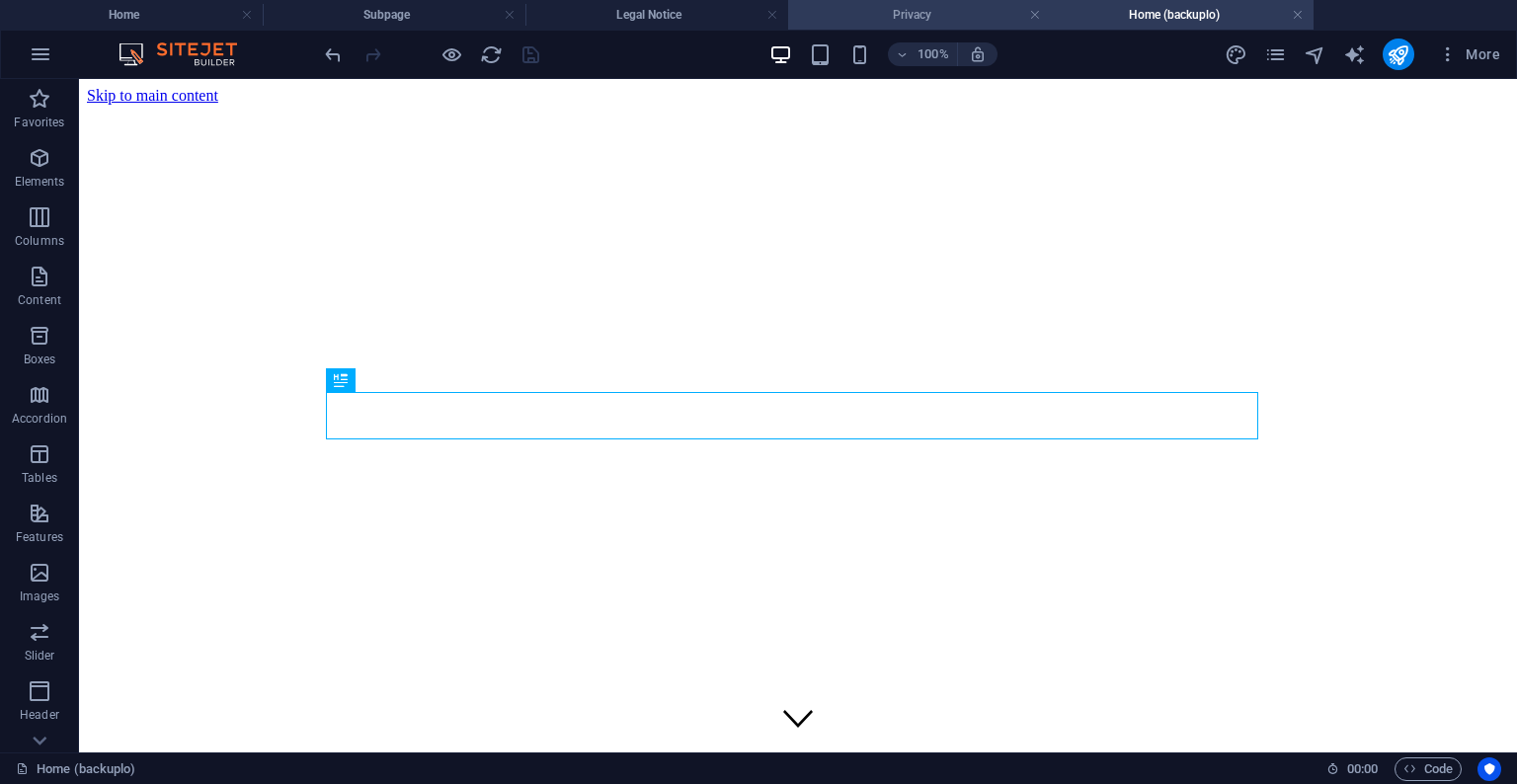 scroll, scrollTop: 604, scrollLeft: 0, axis: vertical 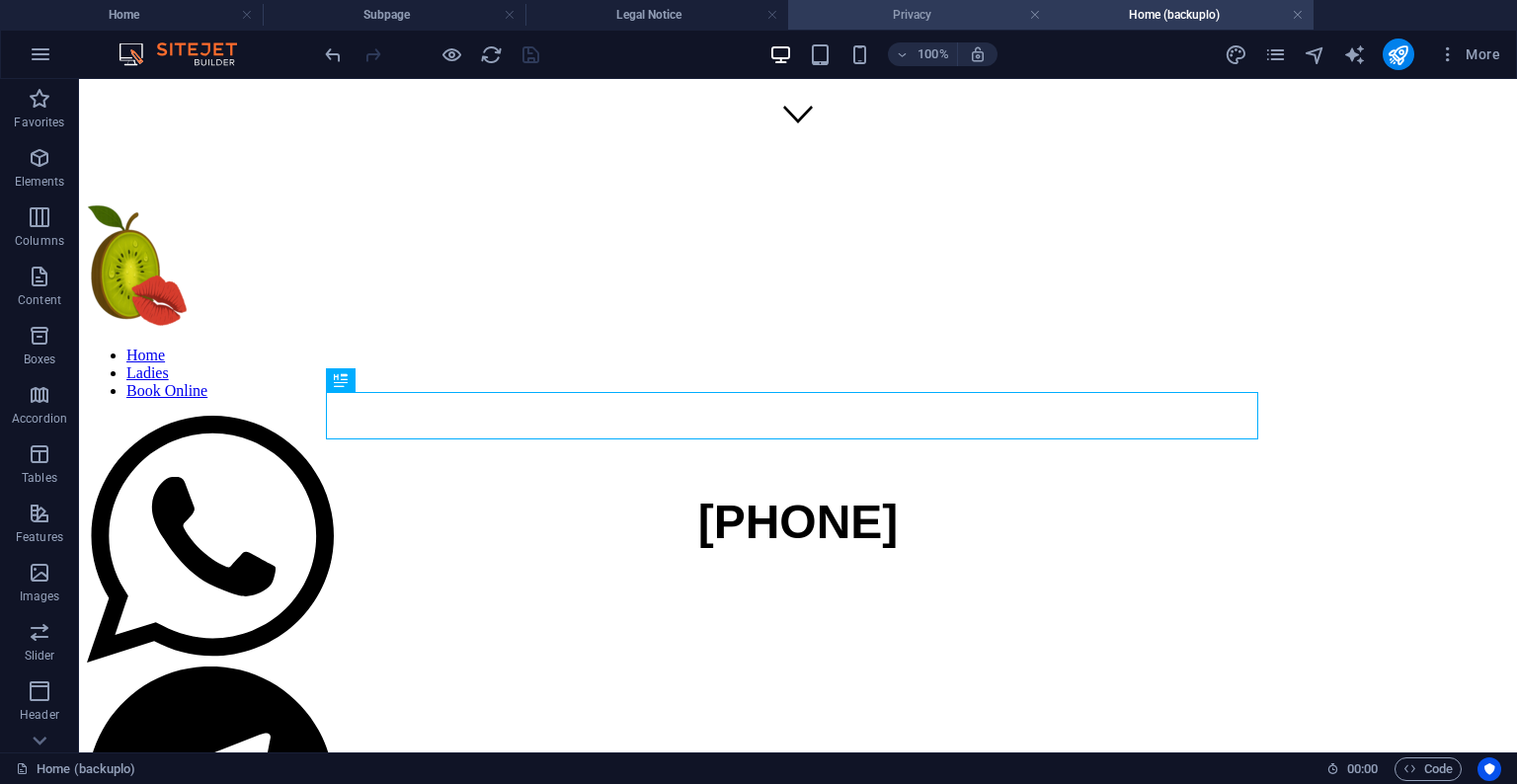 click on "Privacy" at bounding box center (919, 15) 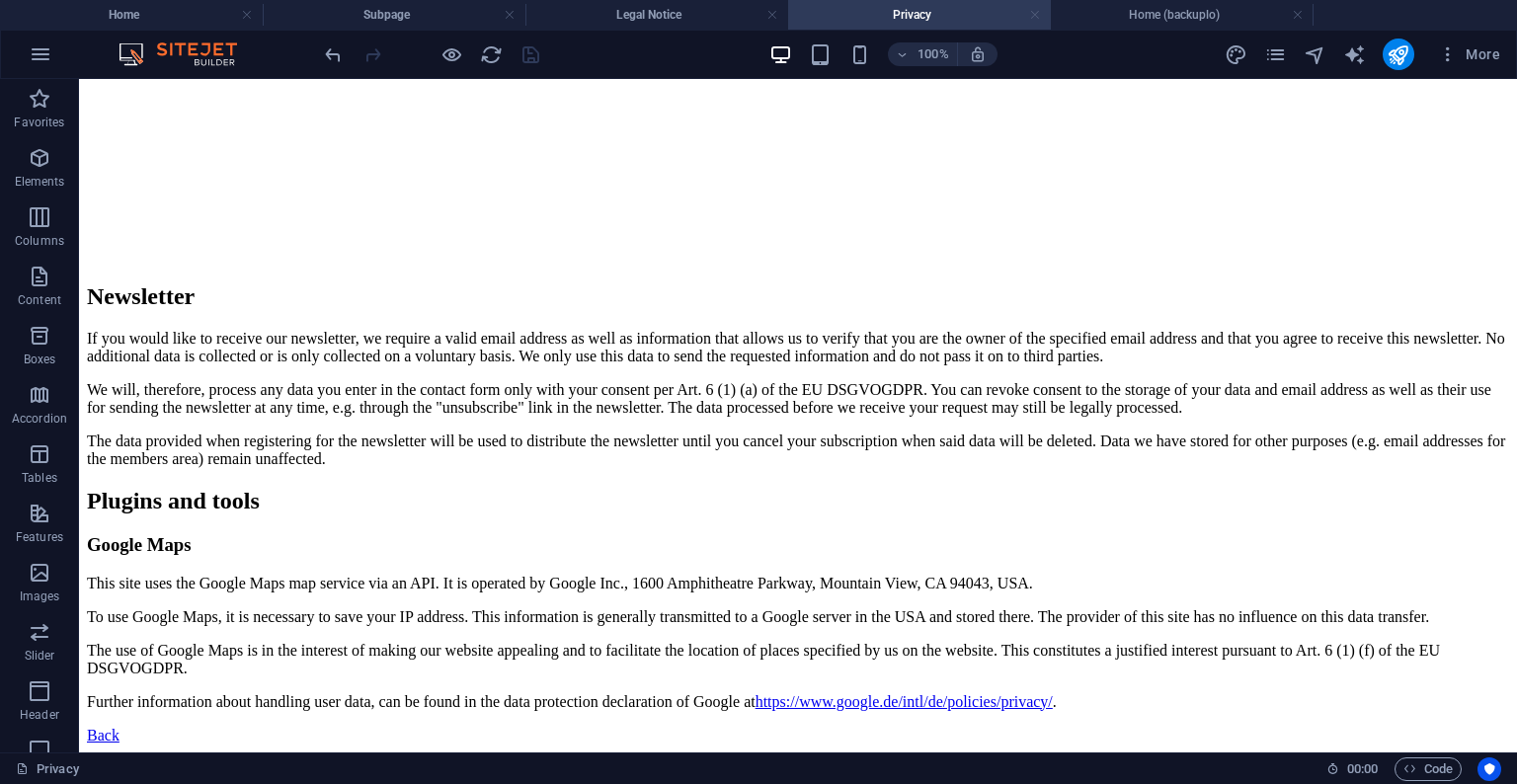 click at bounding box center [1035, 15] 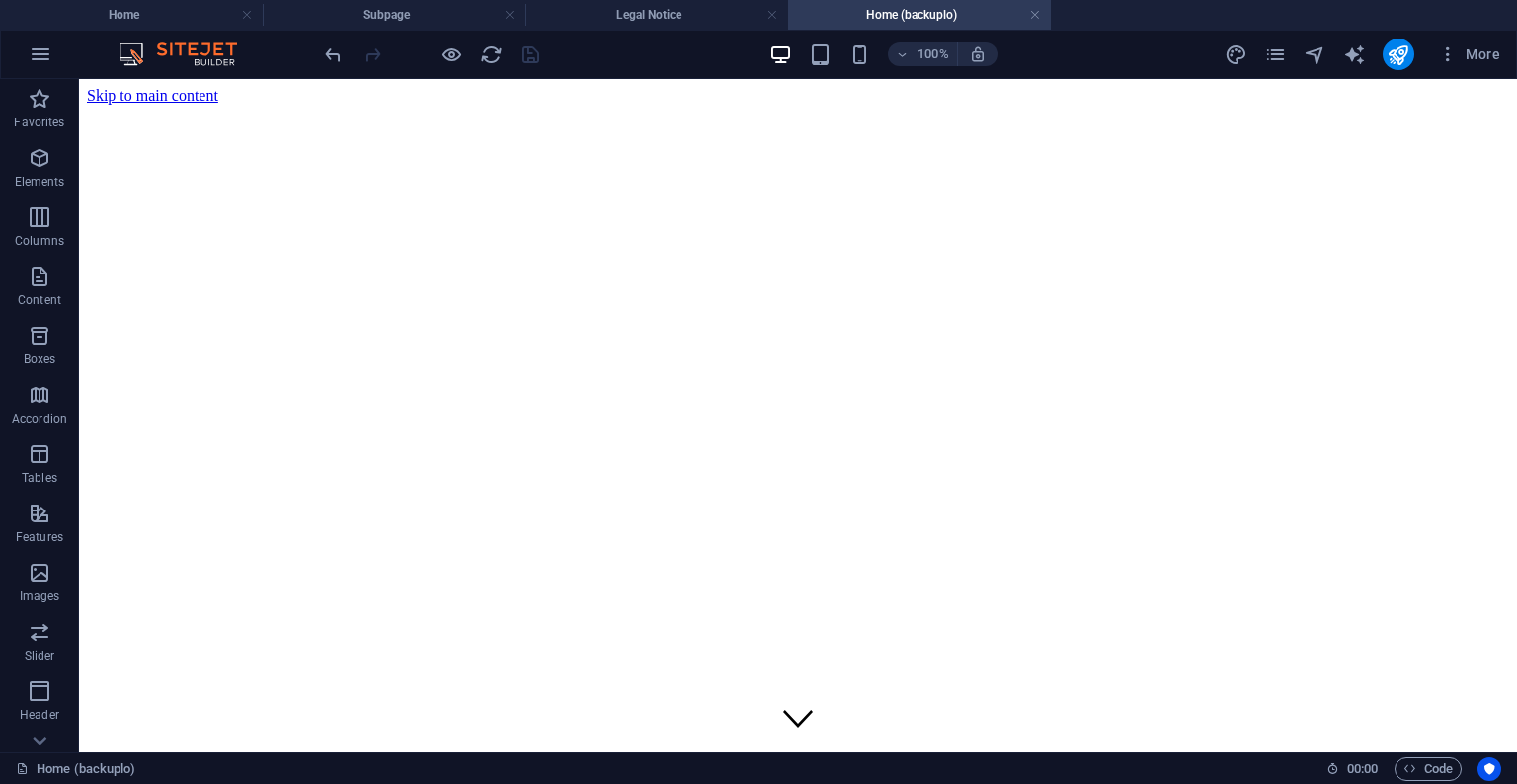 scroll, scrollTop: 604, scrollLeft: 0, axis: vertical 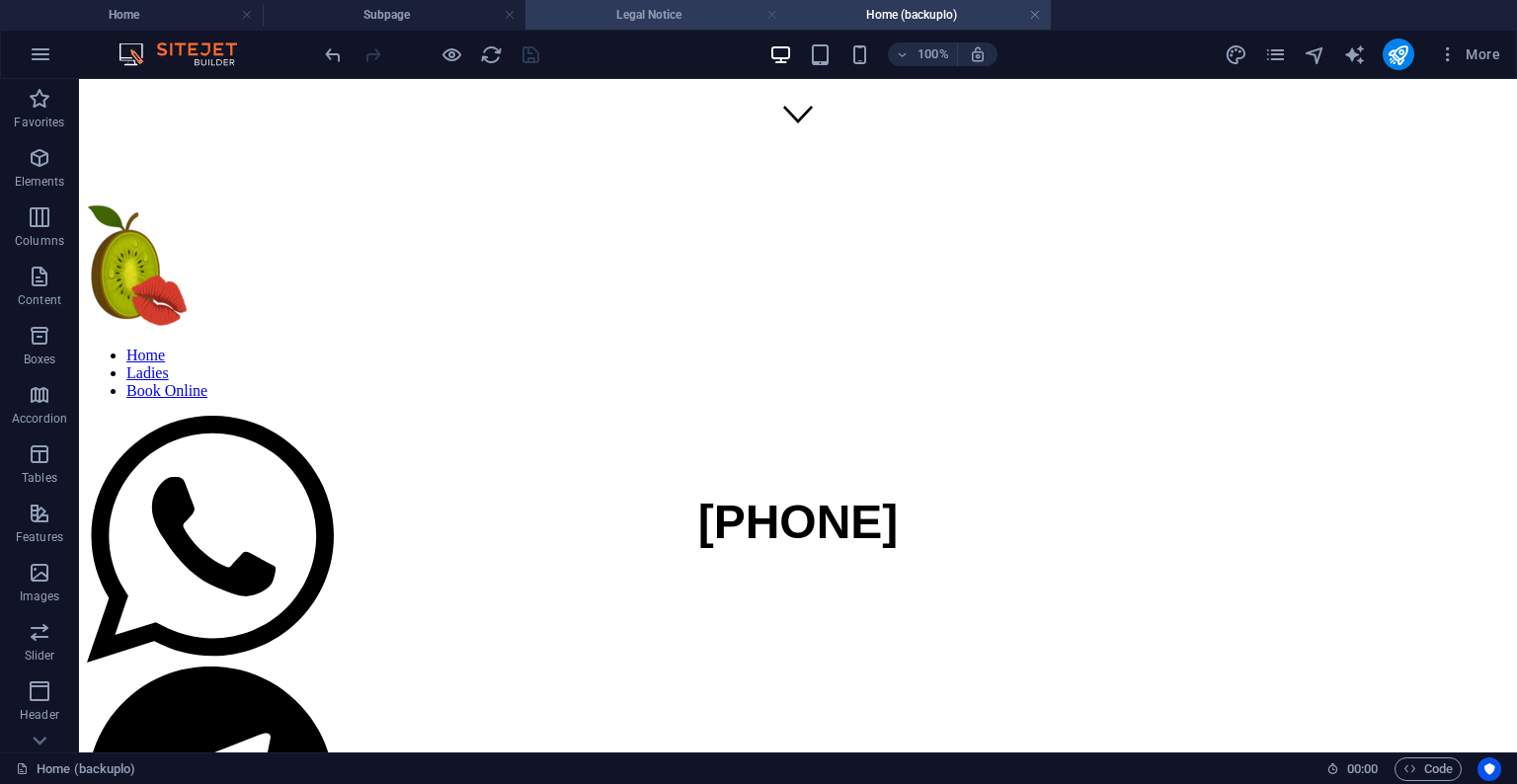 click at bounding box center [772, 15] 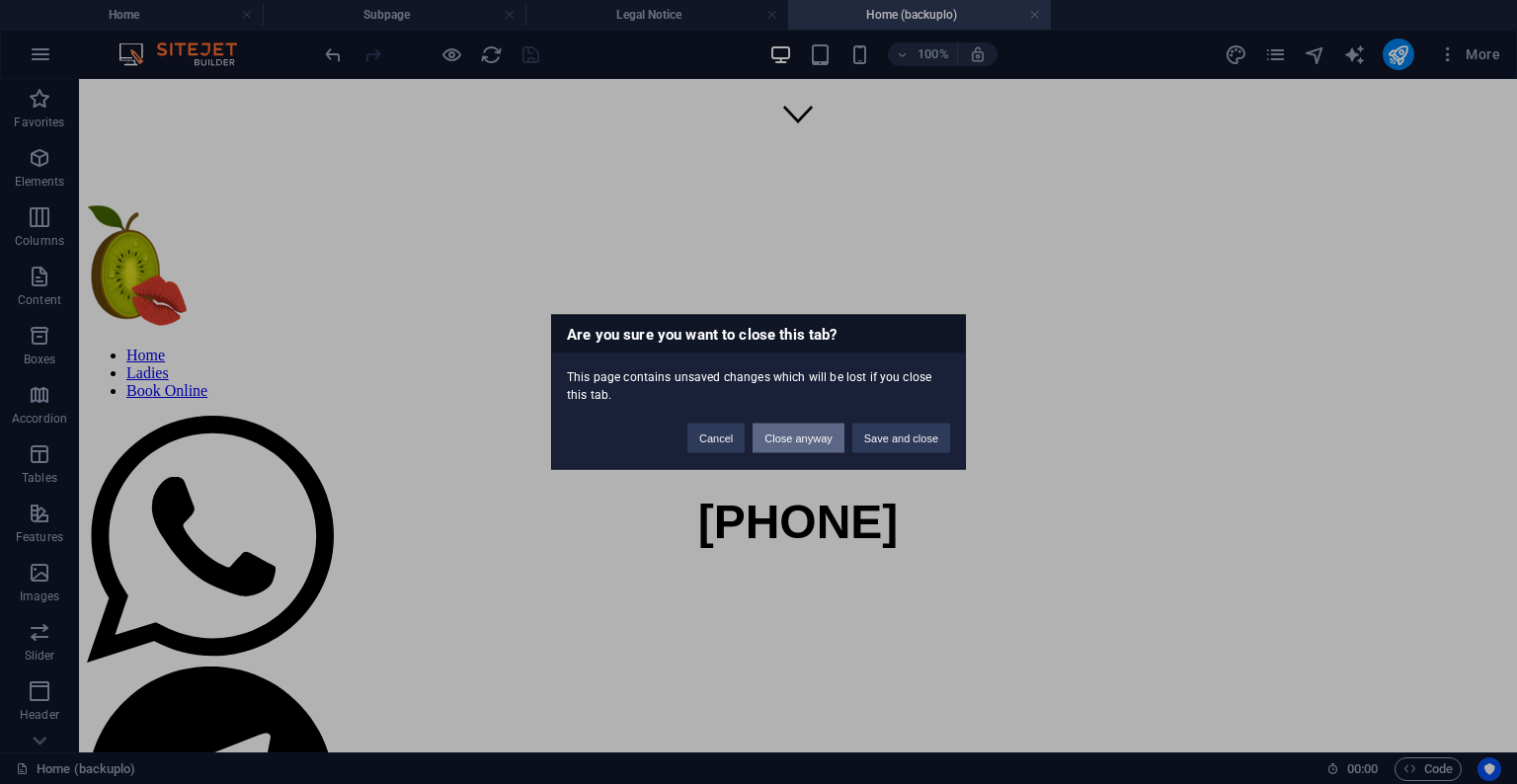 click on "Close anyway" at bounding box center (798, 438) 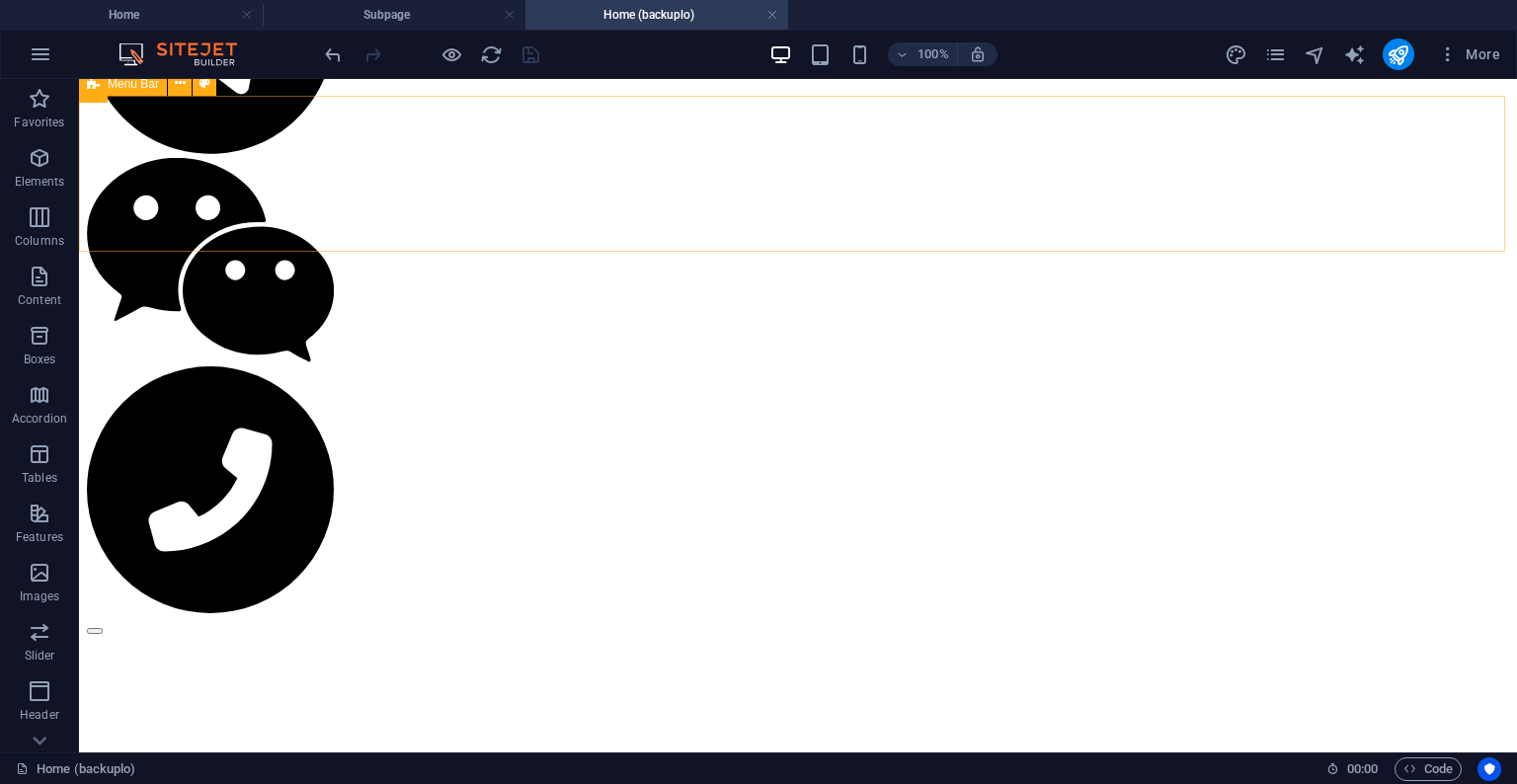 scroll, scrollTop: 1075, scrollLeft: 0, axis: vertical 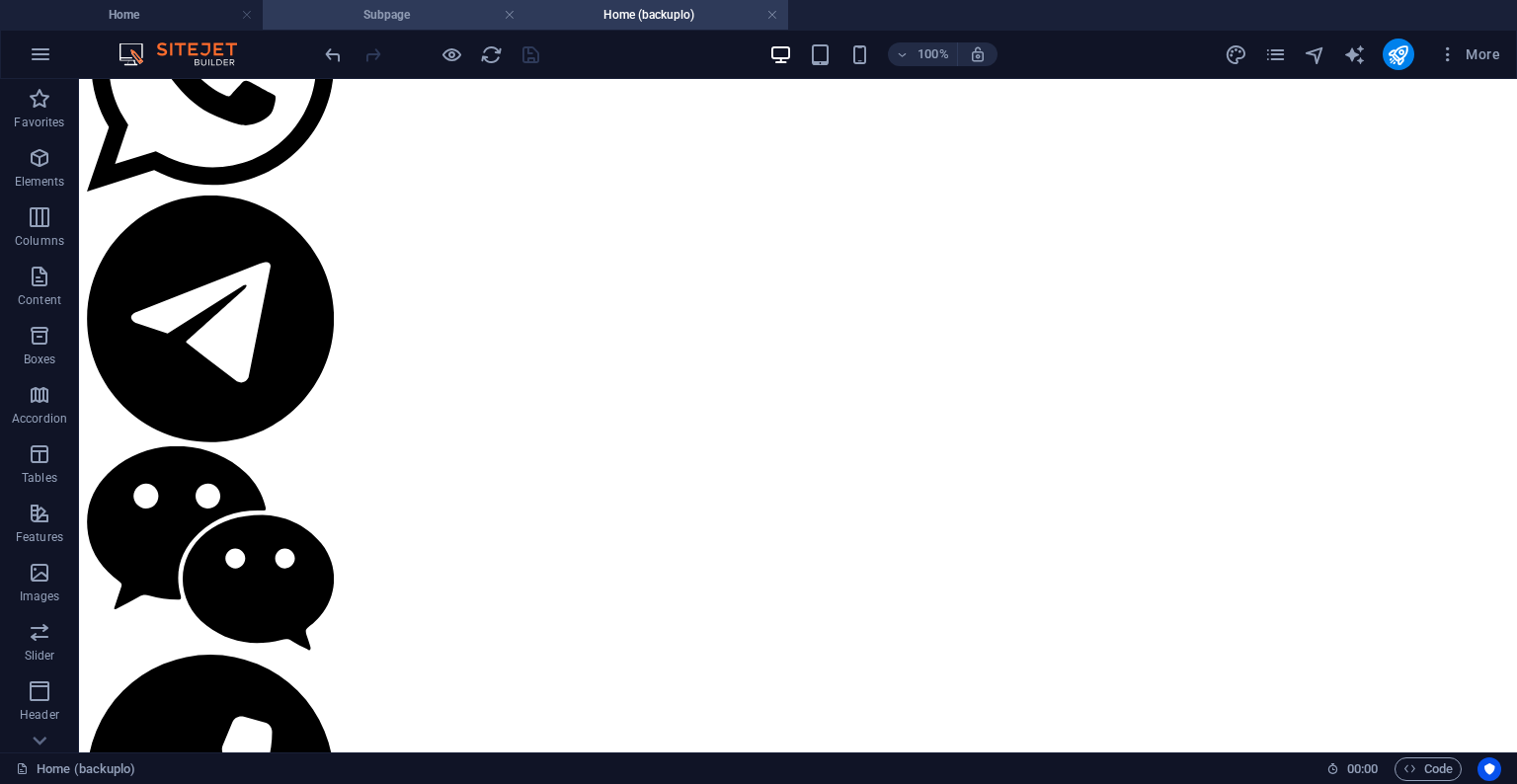 click on "Subpage" at bounding box center (394, 15) 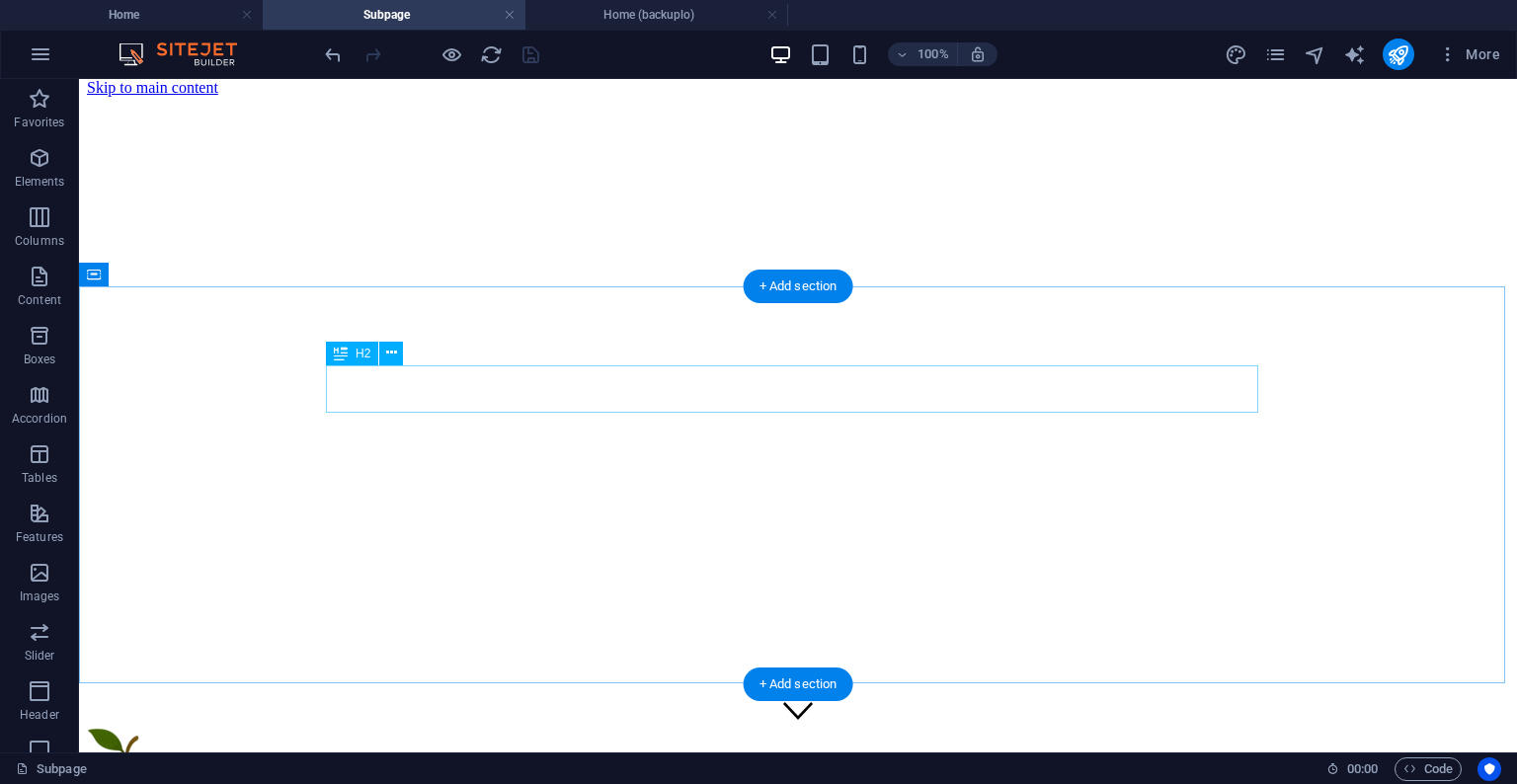 scroll, scrollTop: 0, scrollLeft: 0, axis: both 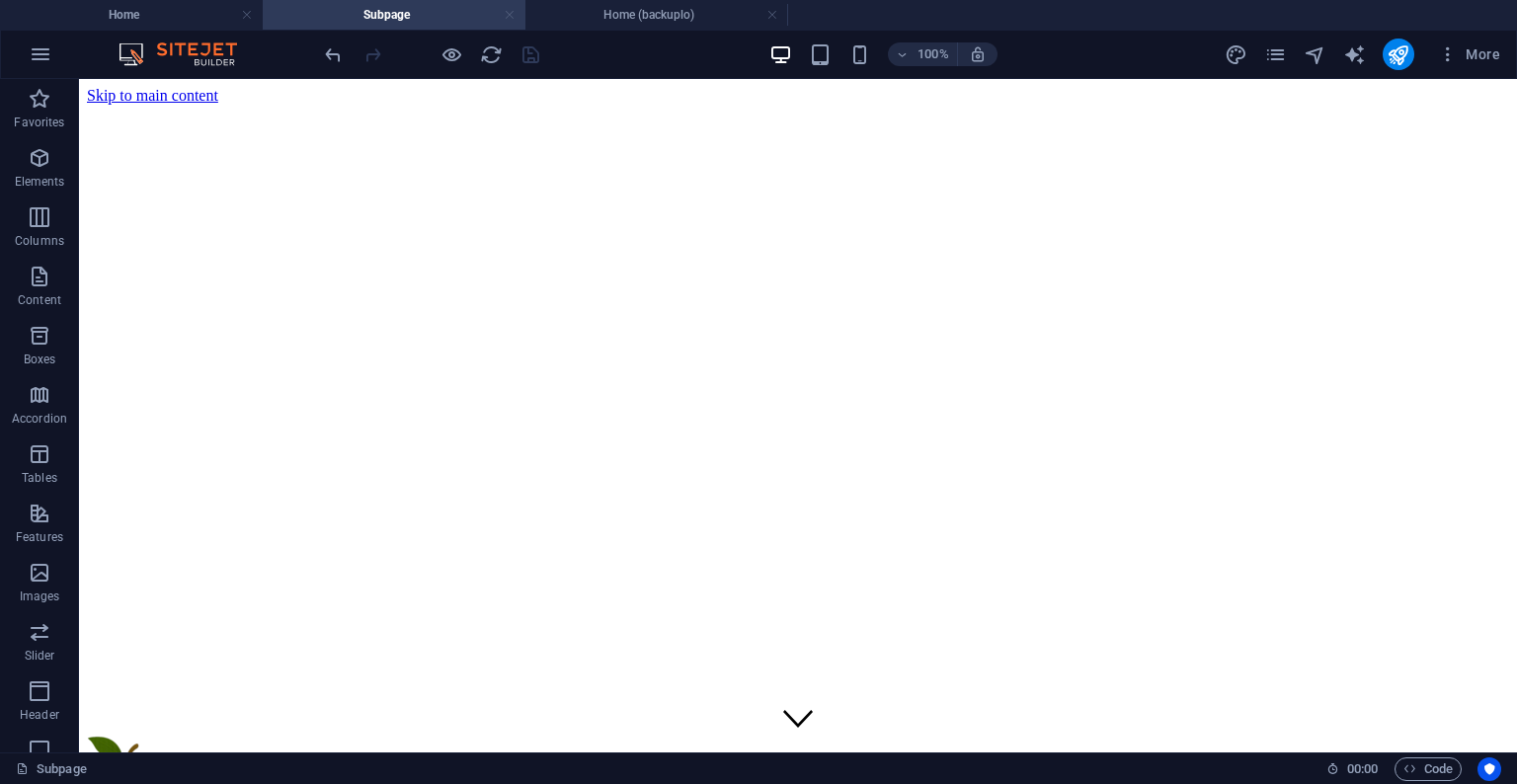 click at bounding box center (510, 15) 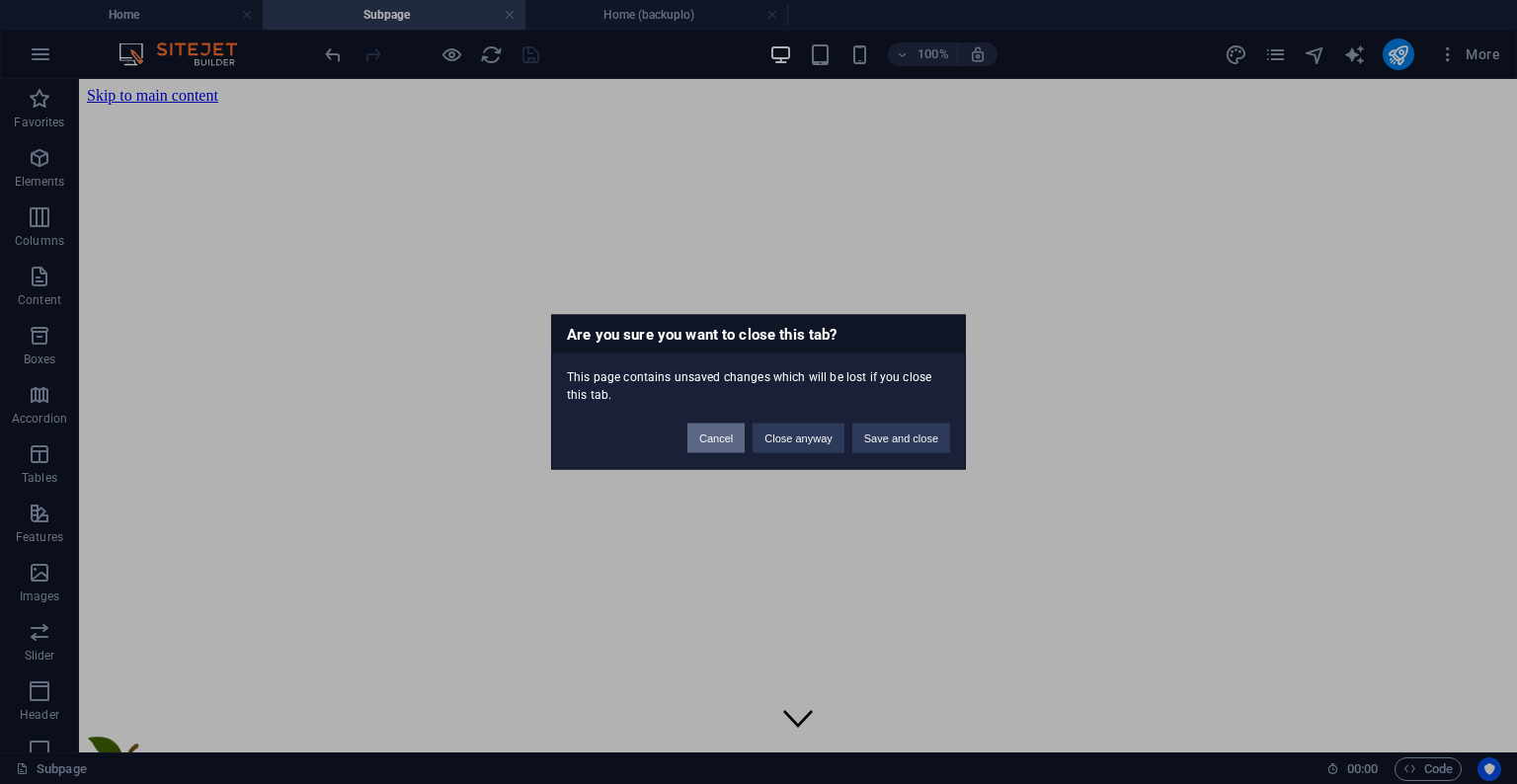 click on "Cancel" at bounding box center [716, 438] 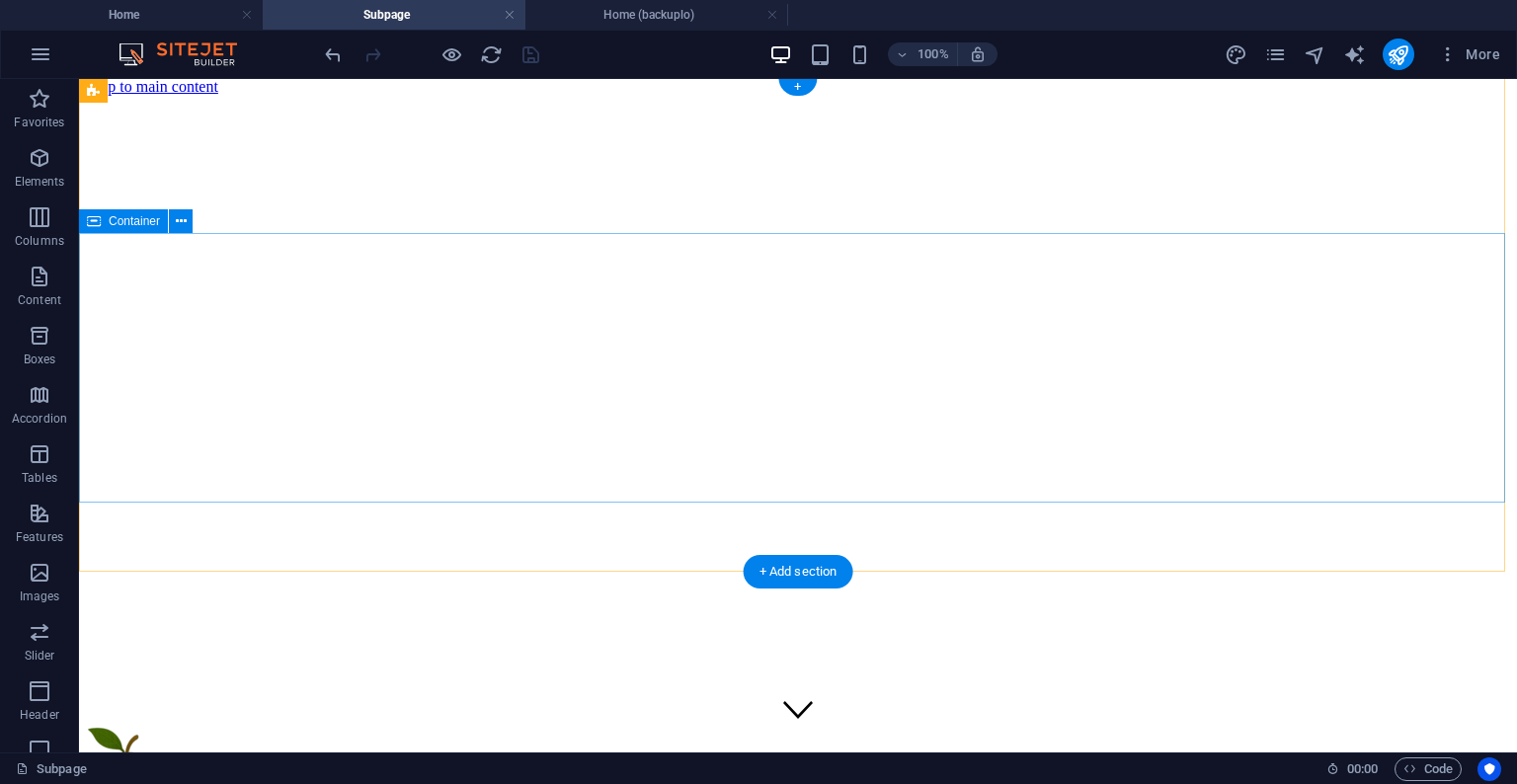 scroll, scrollTop: 0, scrollLeft: 0, axis: both 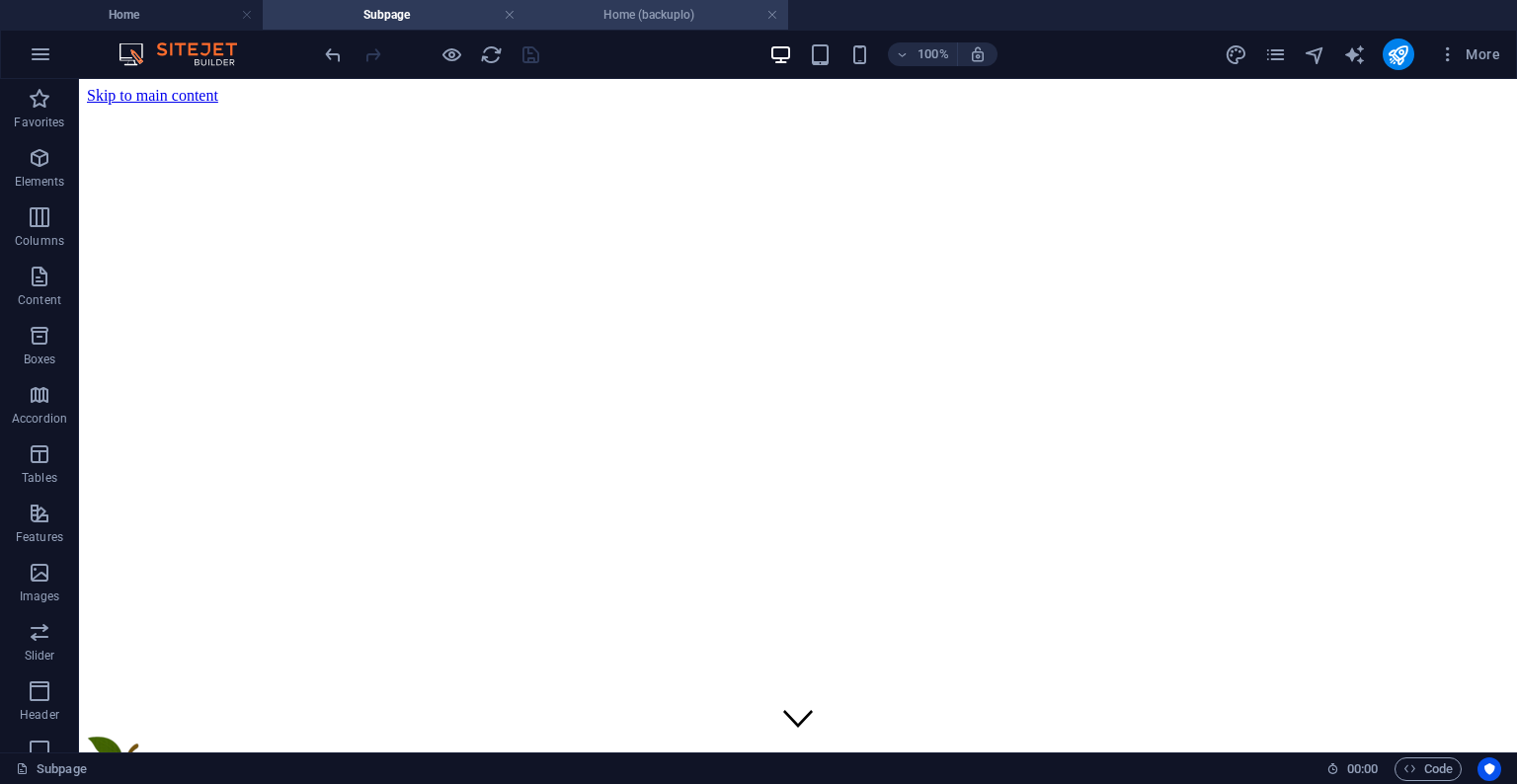 click on "Home (backuplo)" at bounding box center [657, 15] 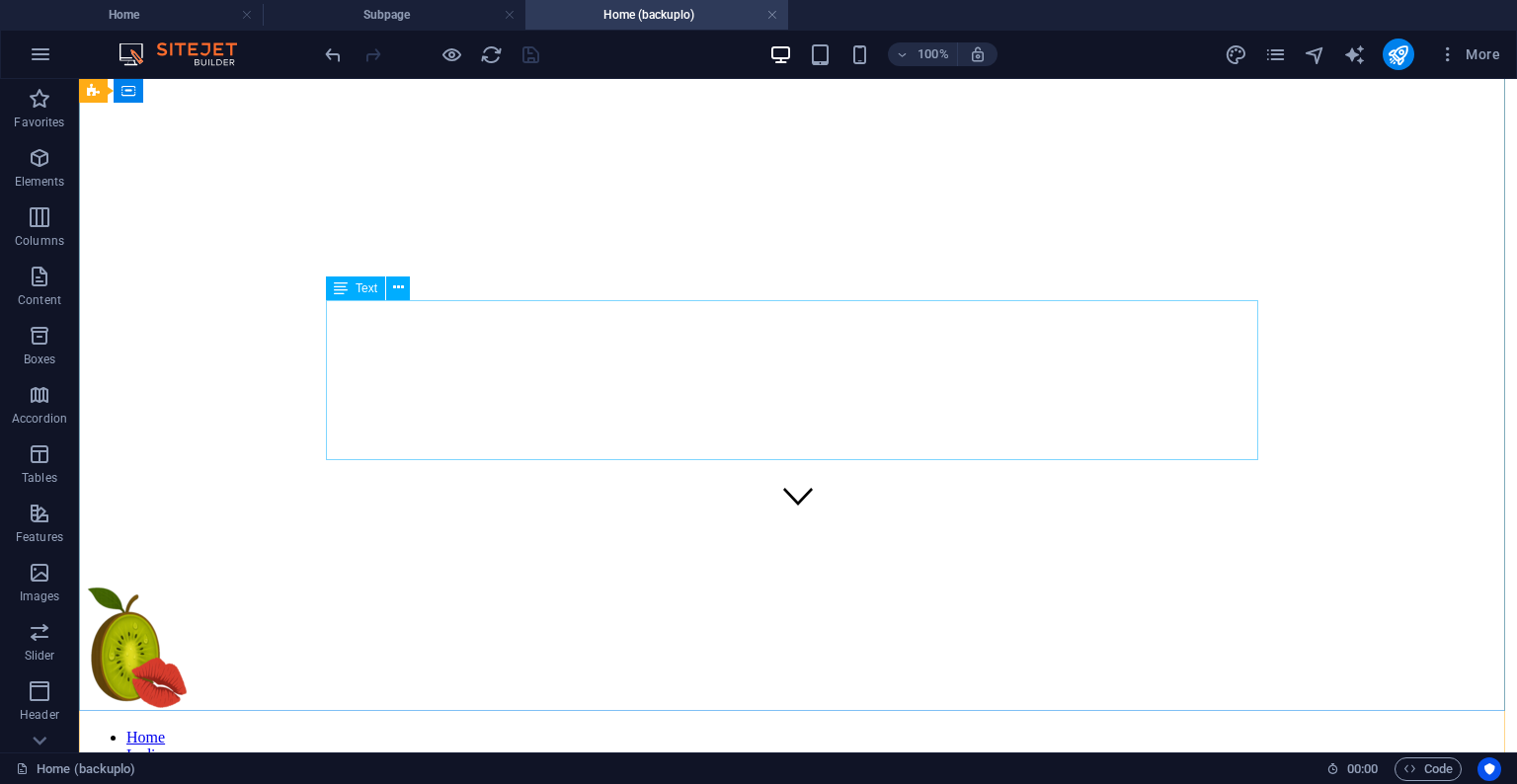 scroll, scrollTop: 0, scrollLeft: 0, axis: both 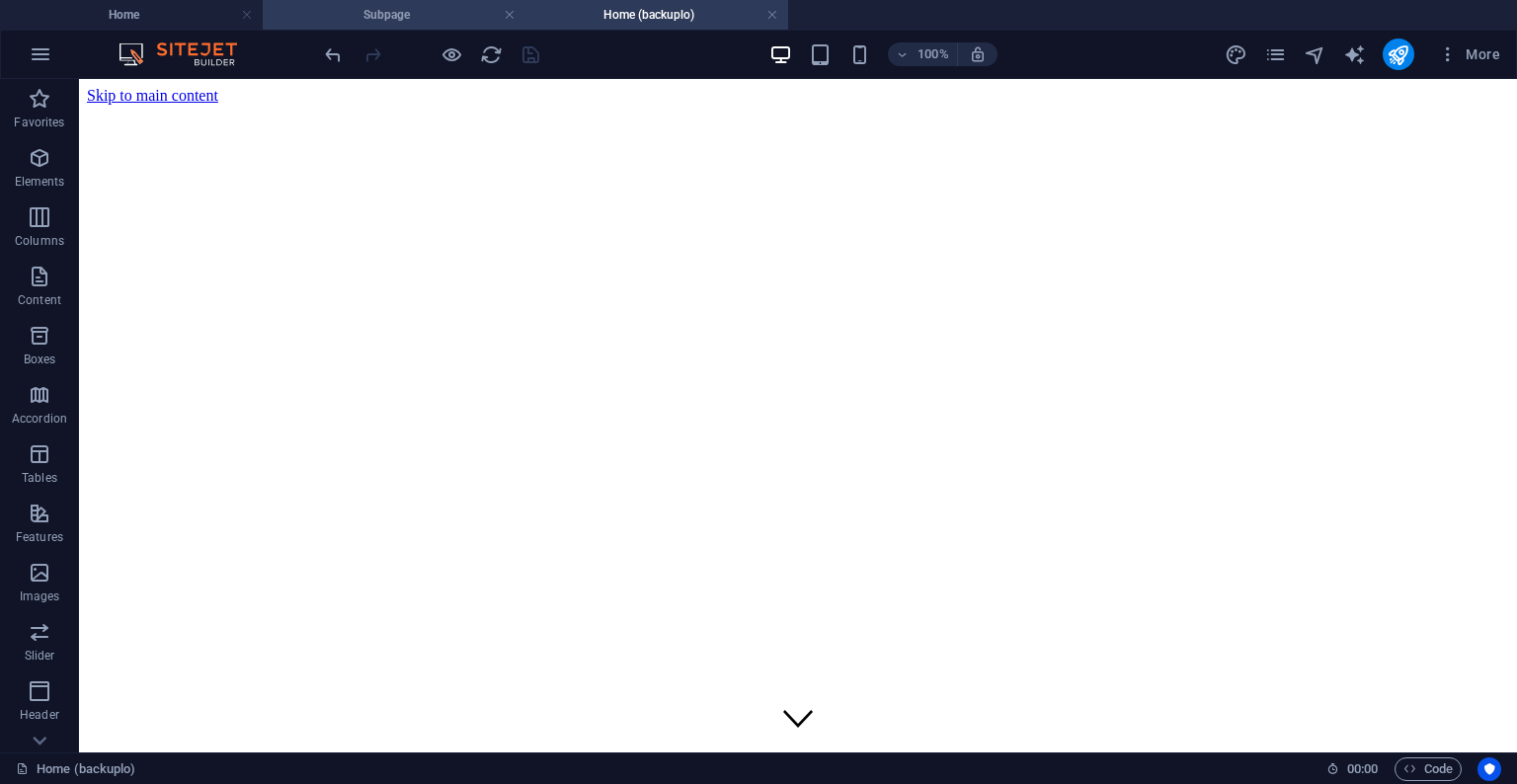 click on "Subpage" at bounding box center (394, 15) 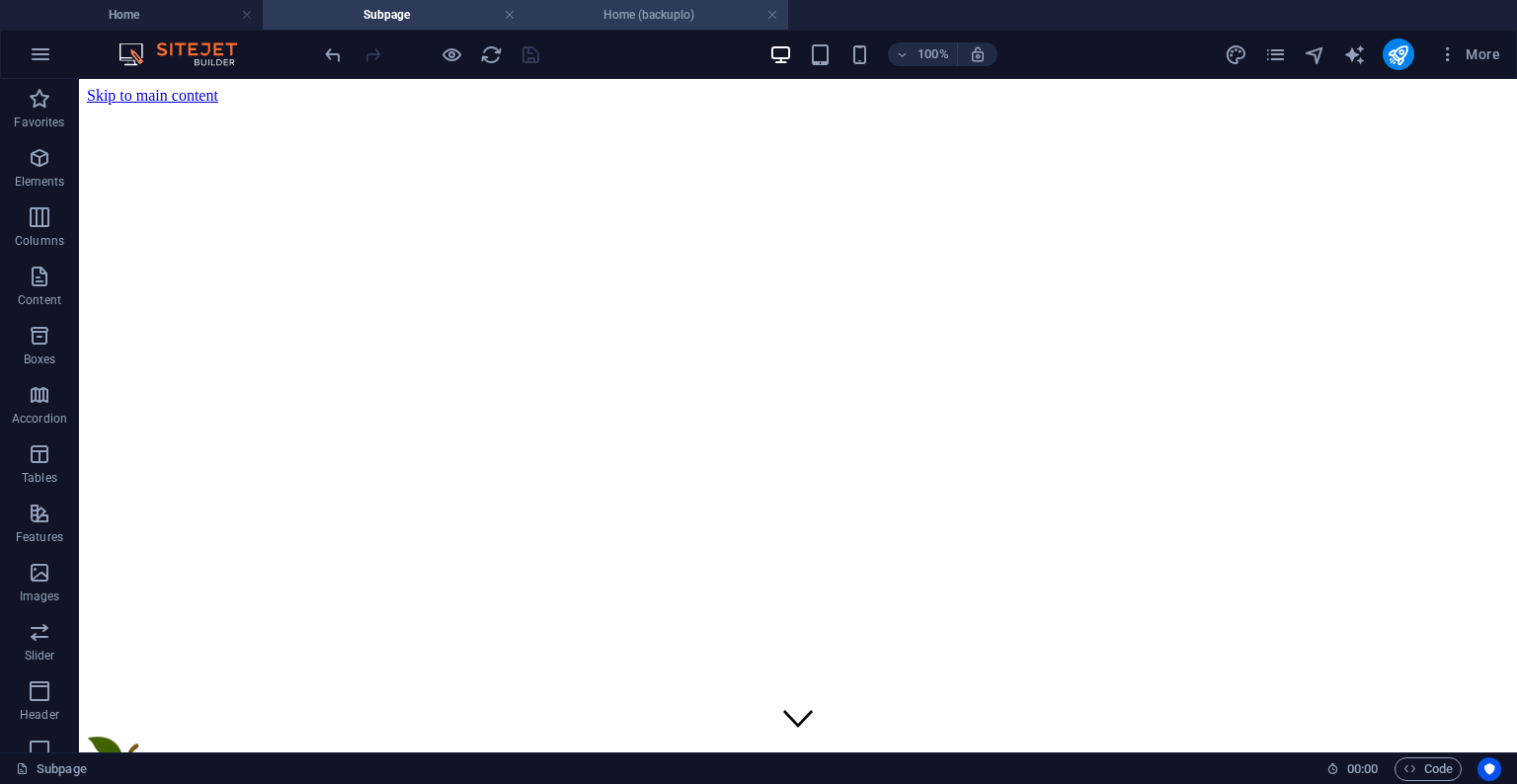 click on "Home (backuplo)" at bounding box center (657, 15) 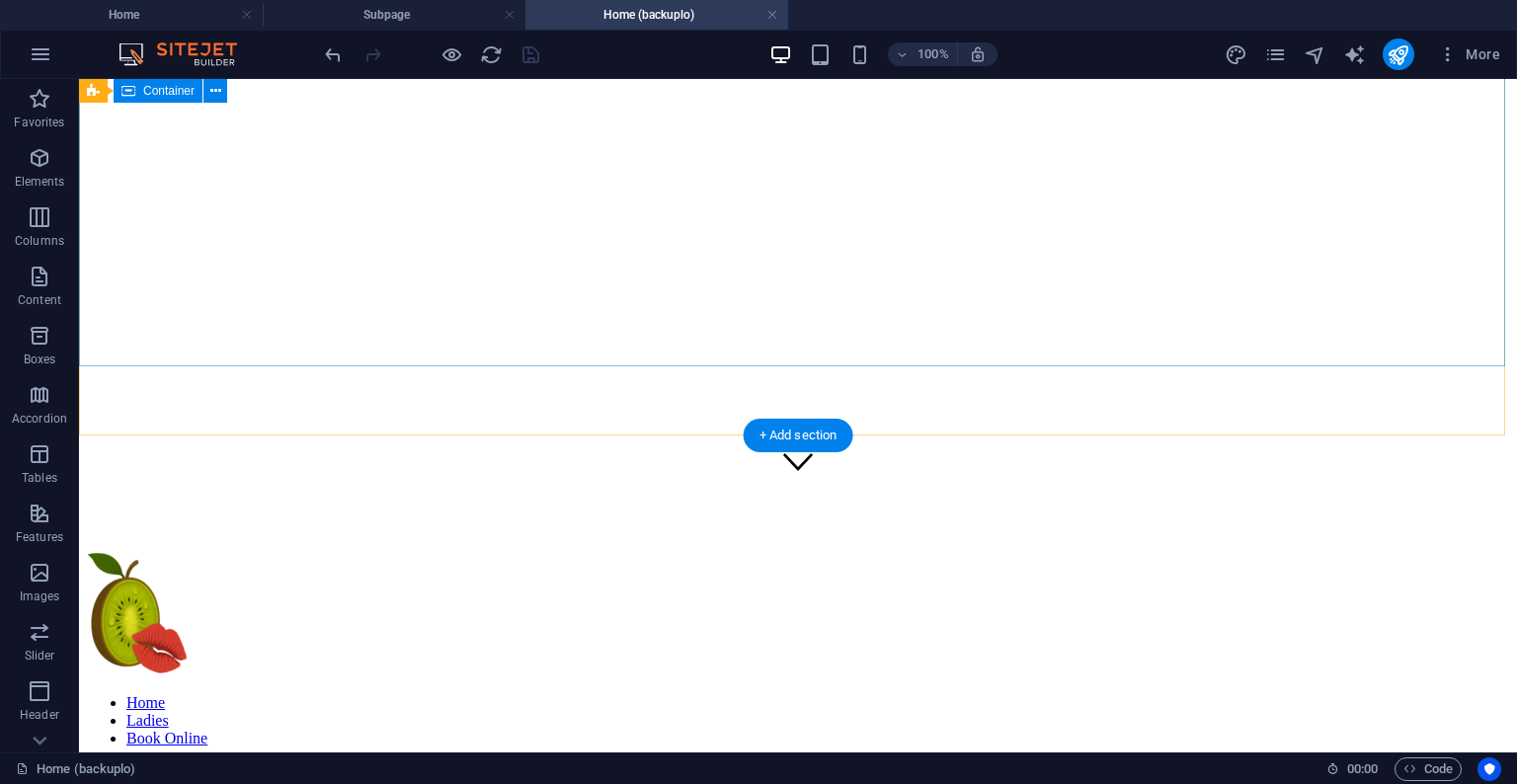scroll, scrollTop: 0, scrollLeft: 0, axis: both 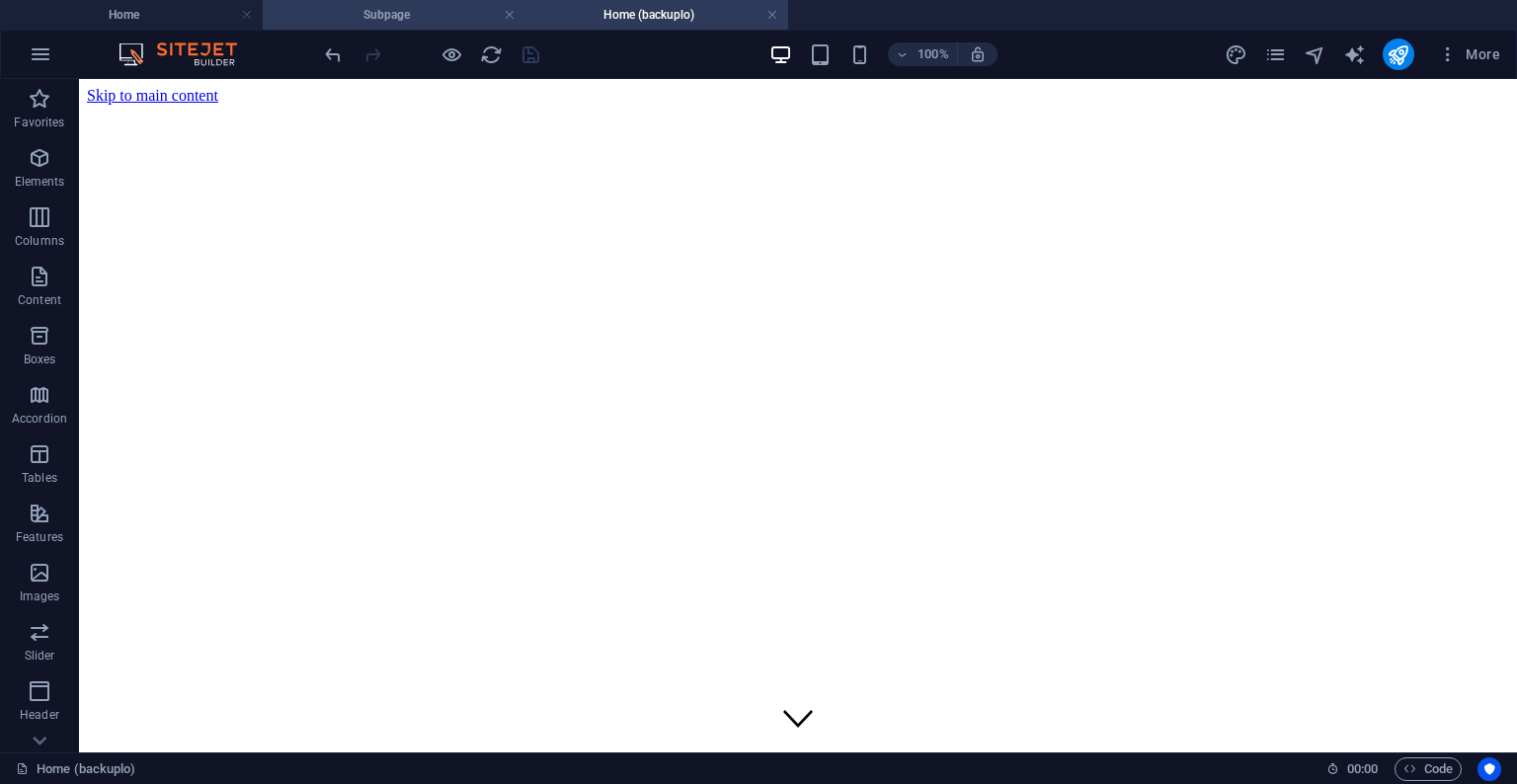 click on "Subpage" at bounding box center [394, 15] 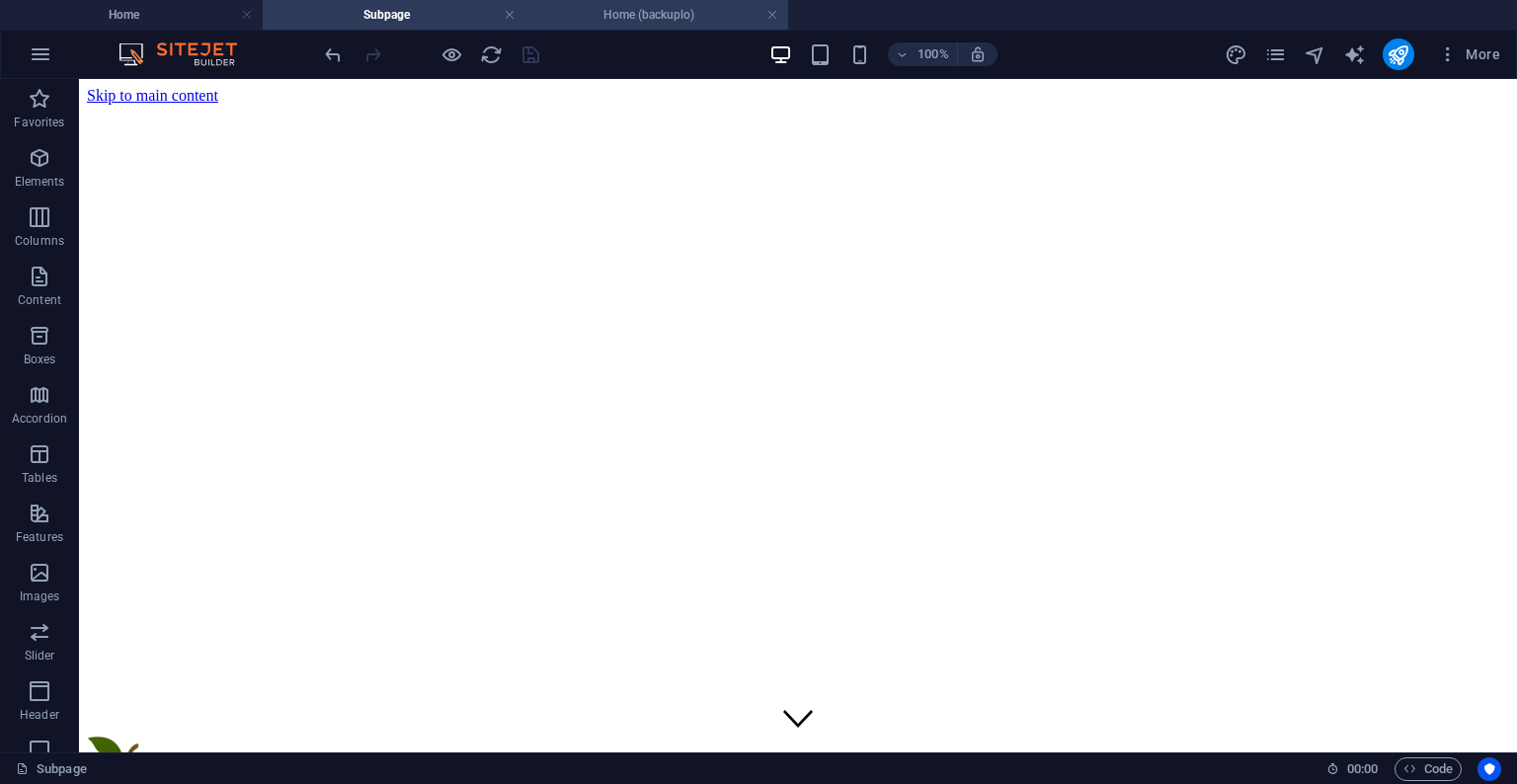 click on "Home (backuplo)" at bounding box center (657, 15) 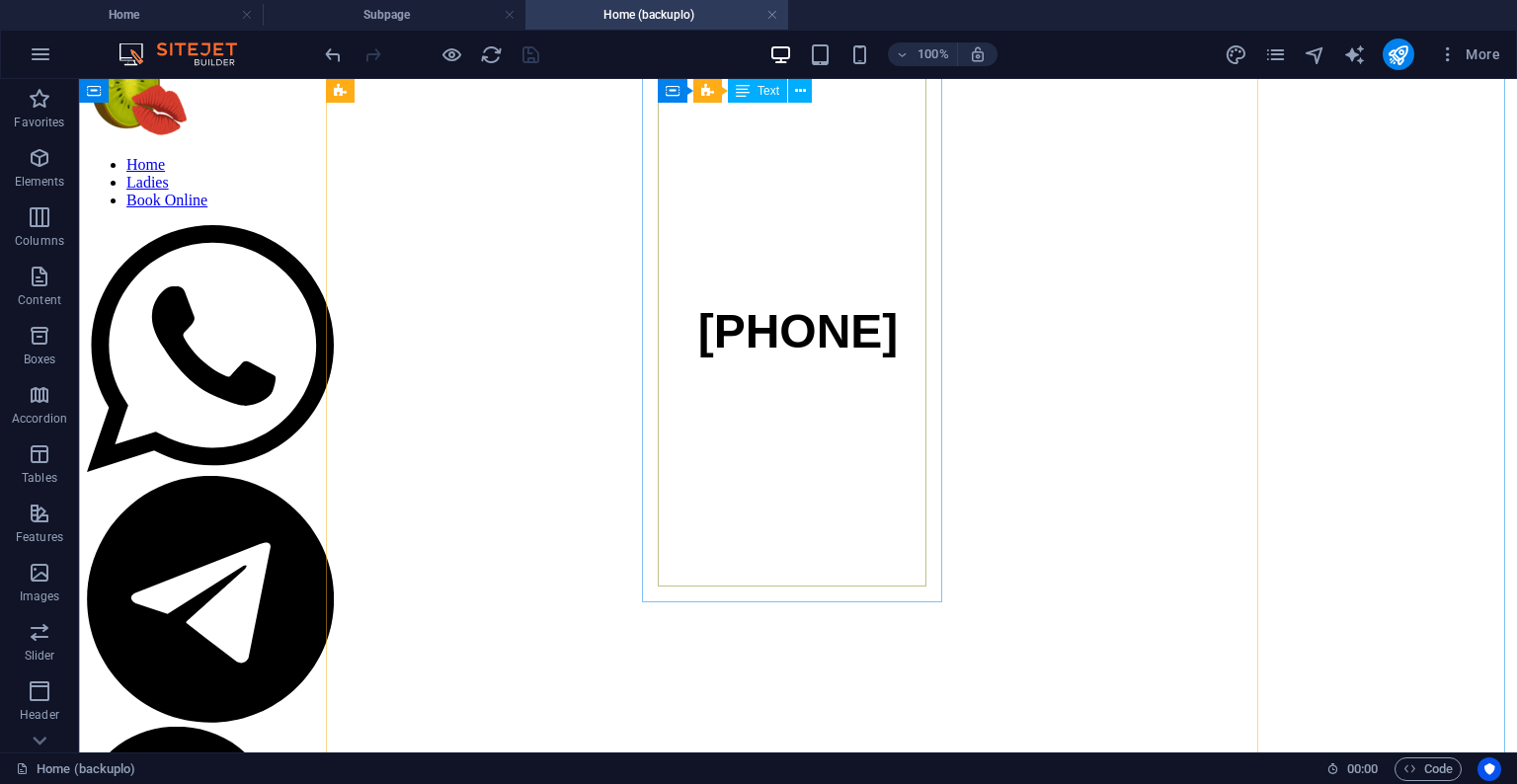 scroll, scrollTop: 423, scrollLeft: 0, axis: vertical 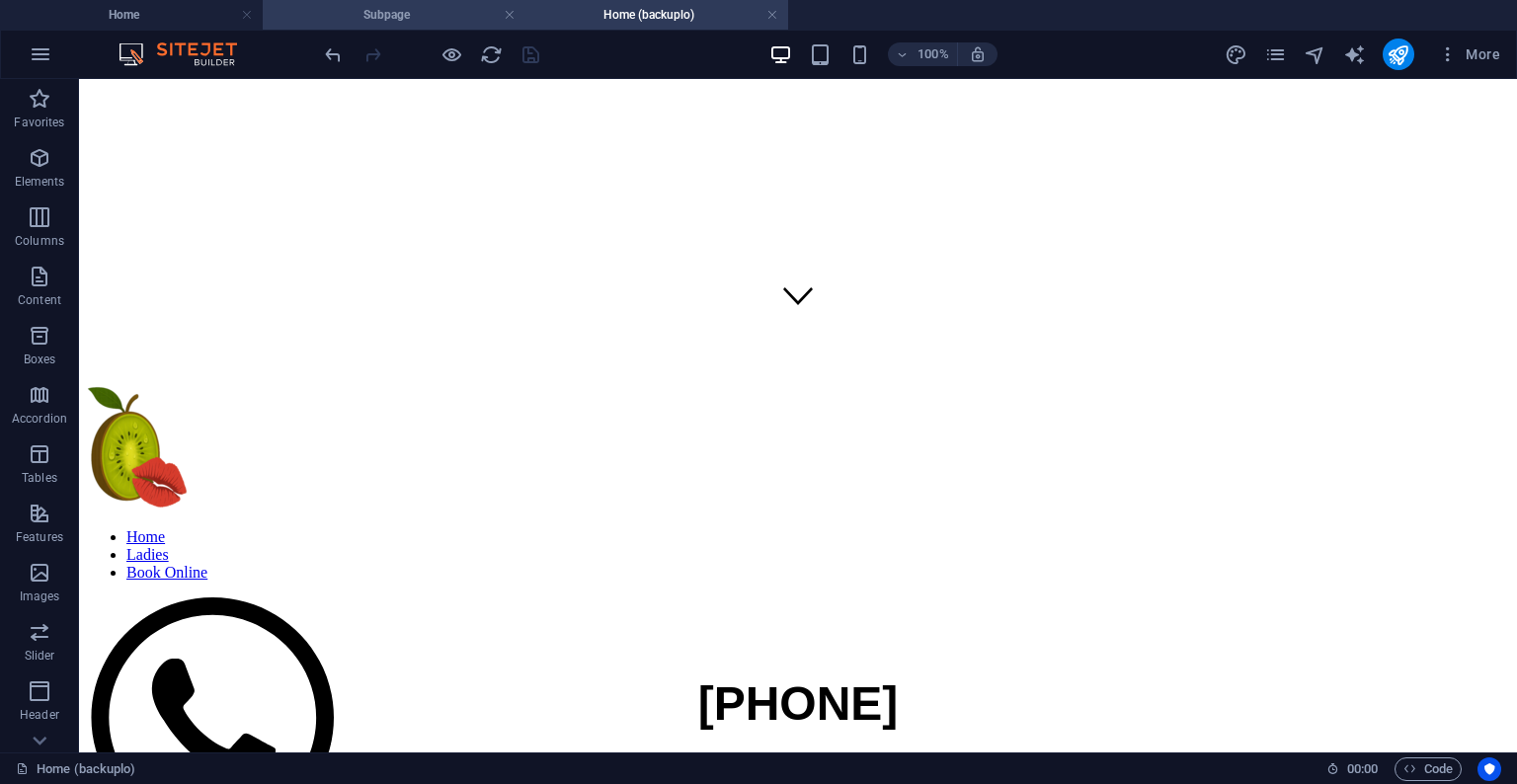 click on "Subpage" at bounding box center [394, 15] 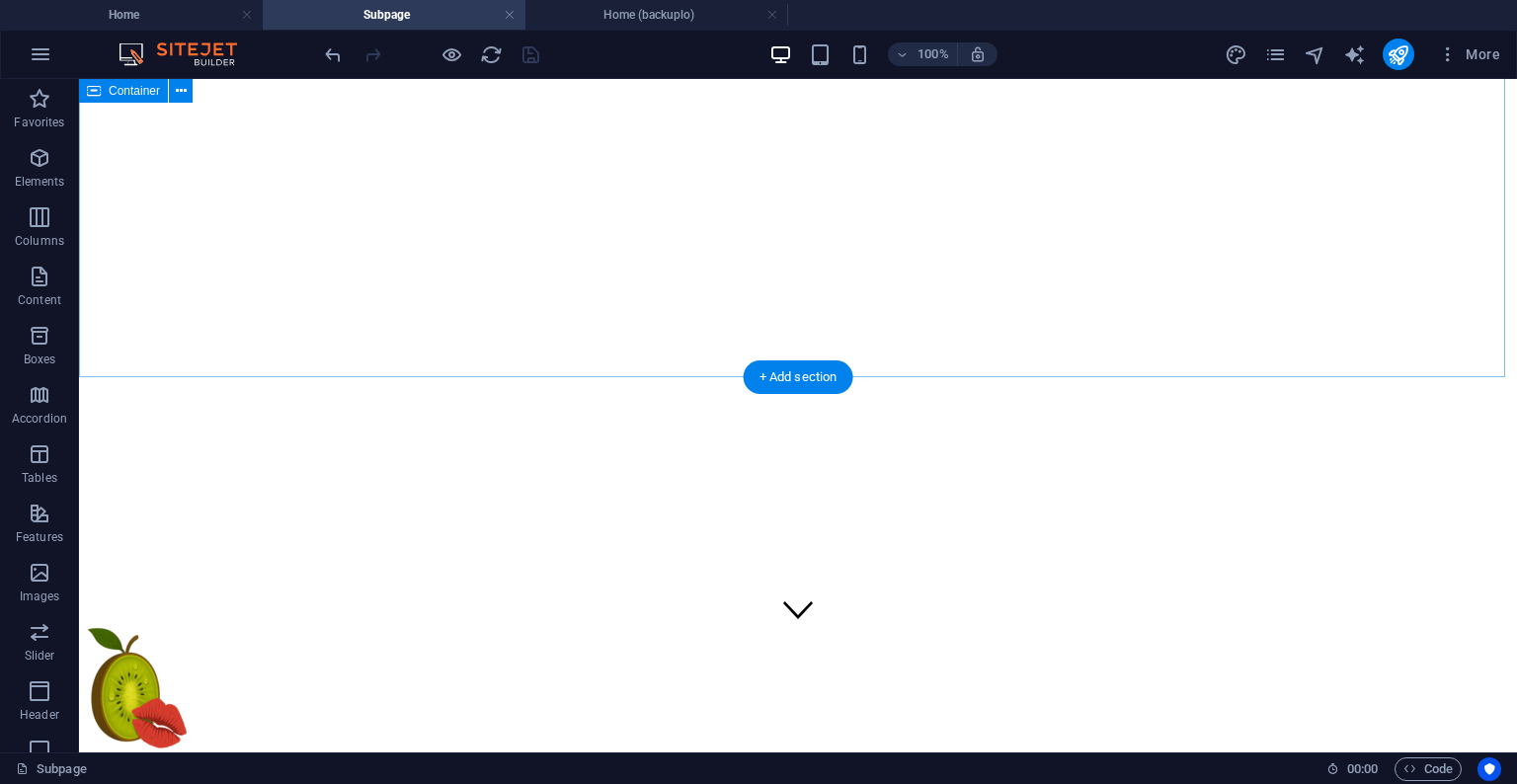 scroll, scrollTop: 0, scrollLeft: 0, axis: both 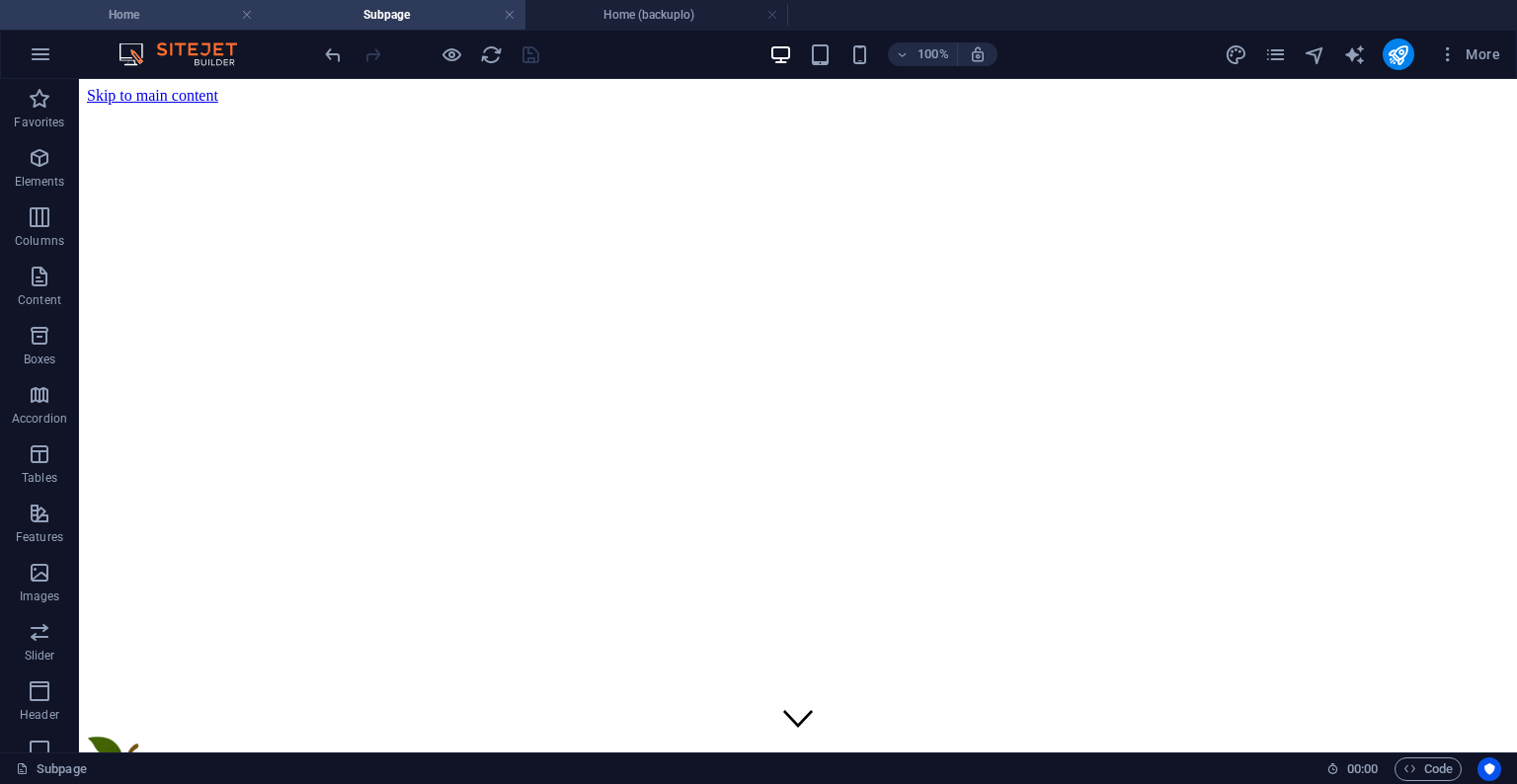 click on "Home" at bounding box center (131, 15) 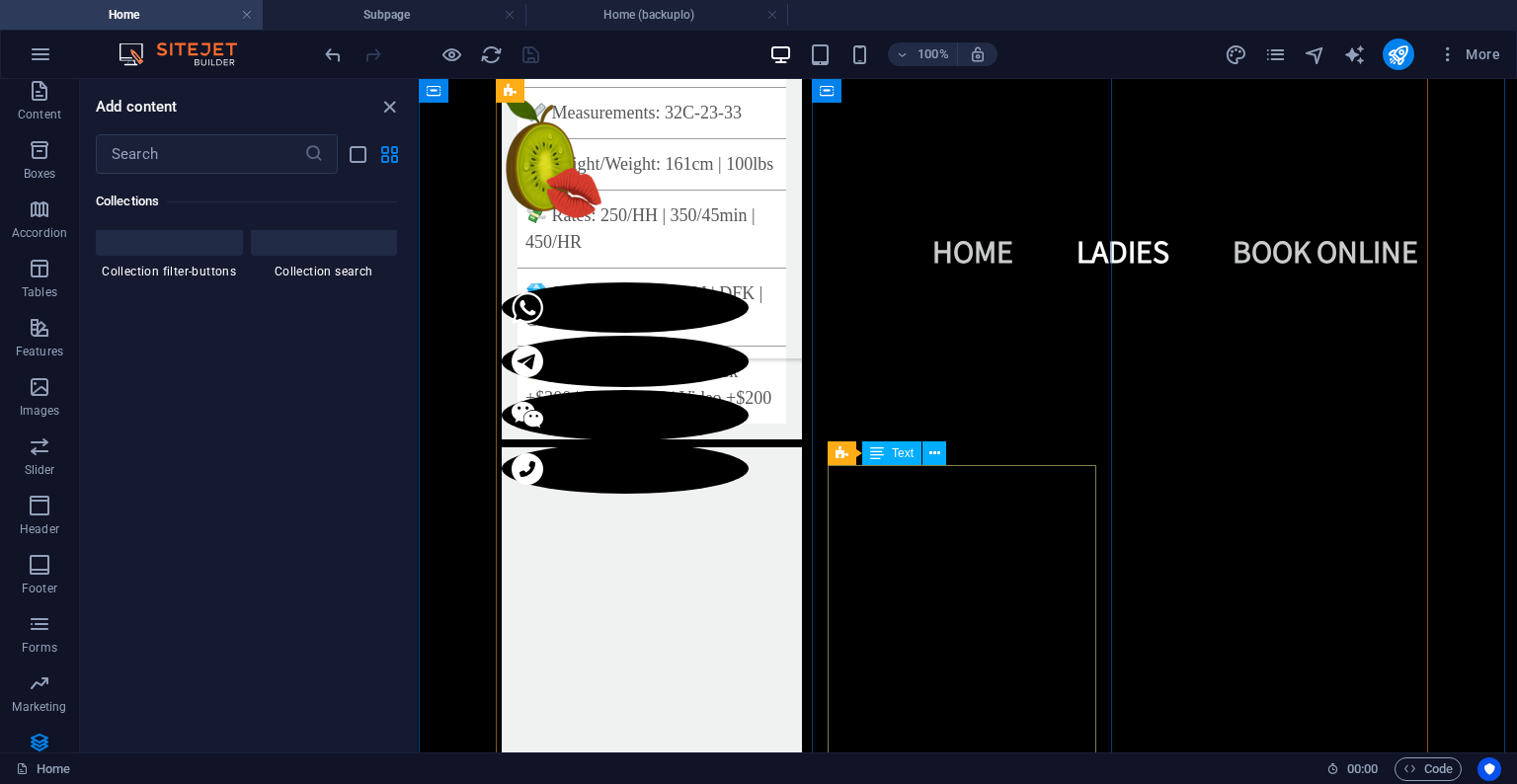 scroll, scrollTop: 5182, scrollLeft: 0, axis: vertical 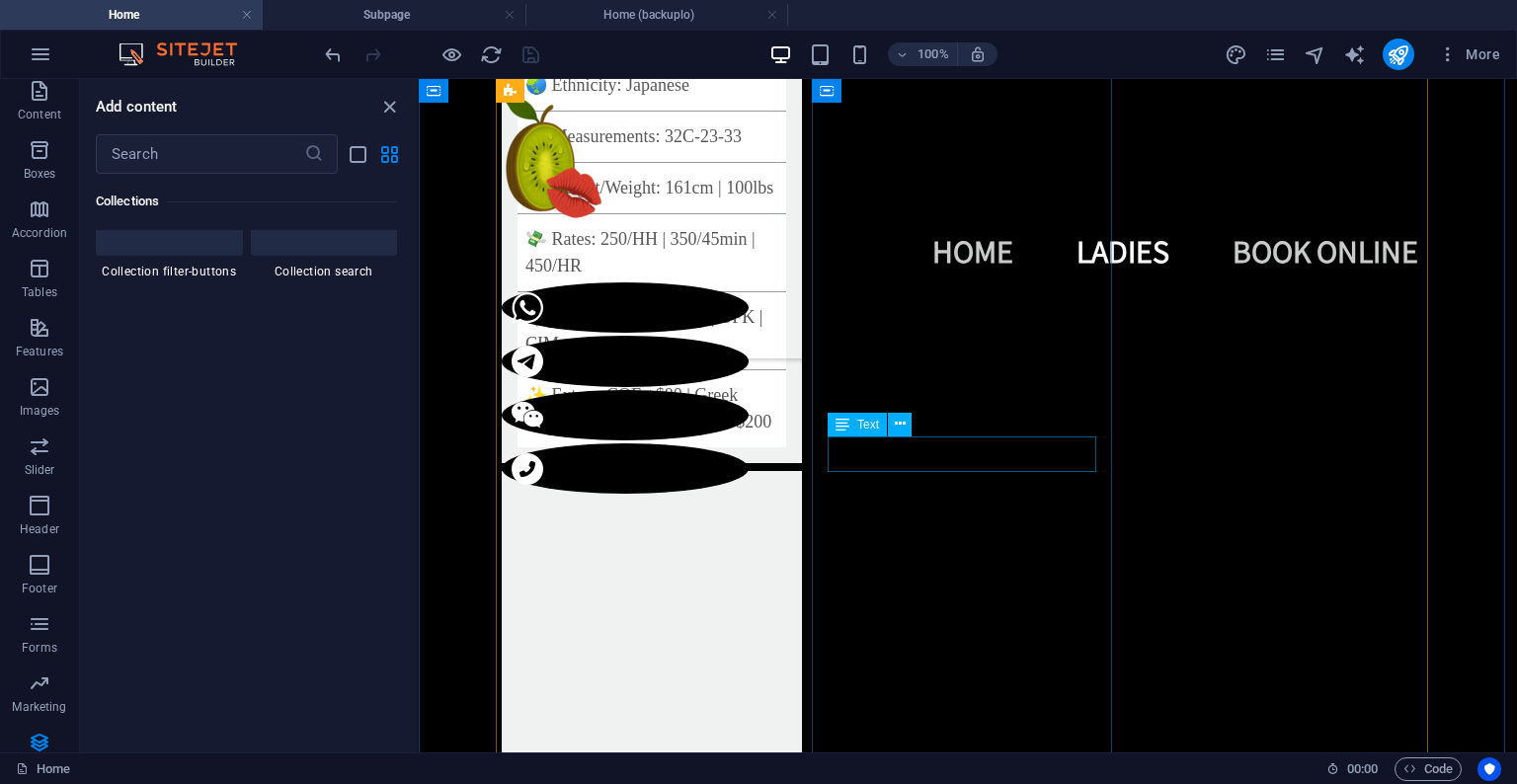 click on "Available" at bounding box center [652, 13479] 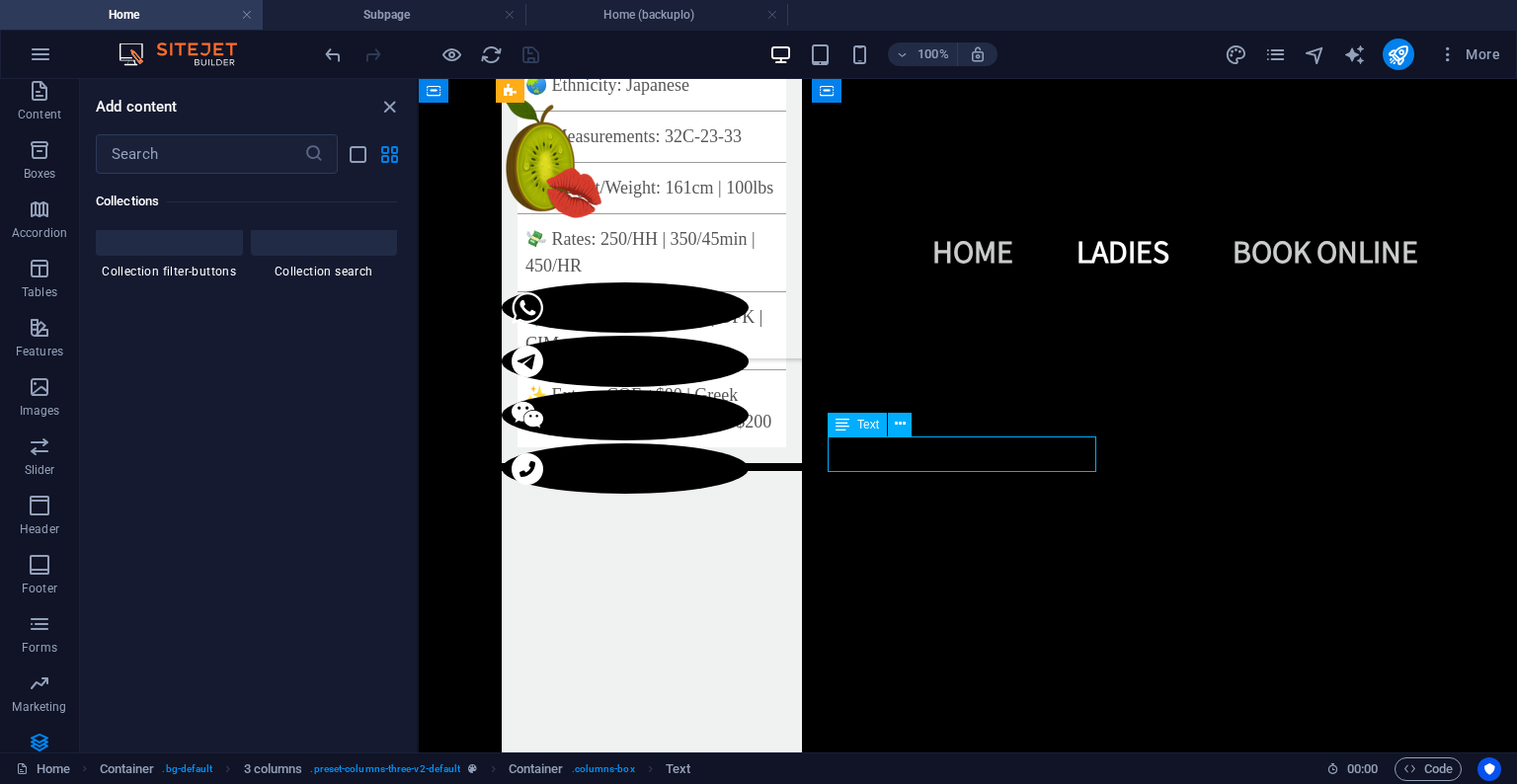 click on "Available" at bounding box center (652, 13479) 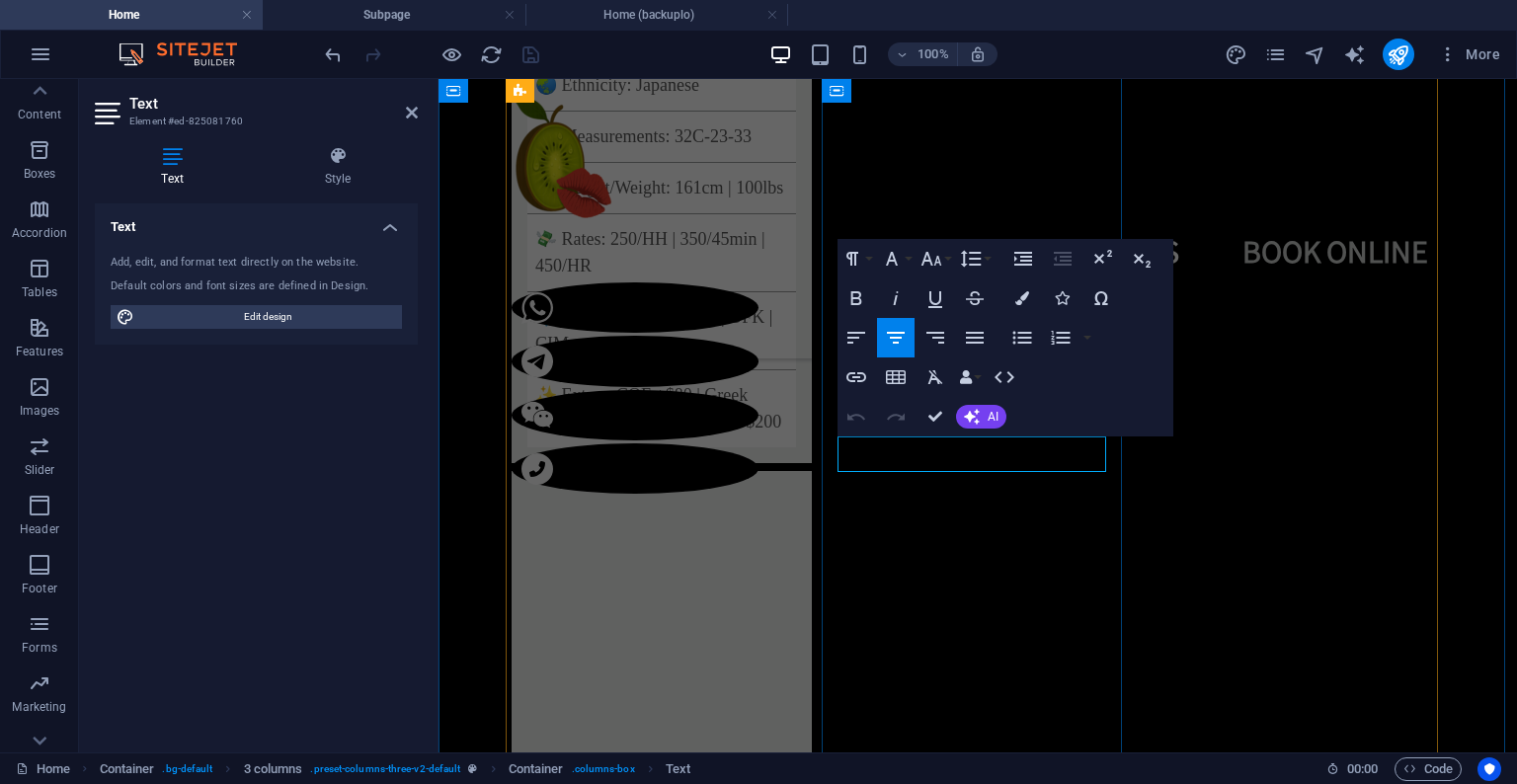 drag, startPoint x: 1032, startPoint y: 454, endPoint x: 949, endPoint y: 454, distance: 83 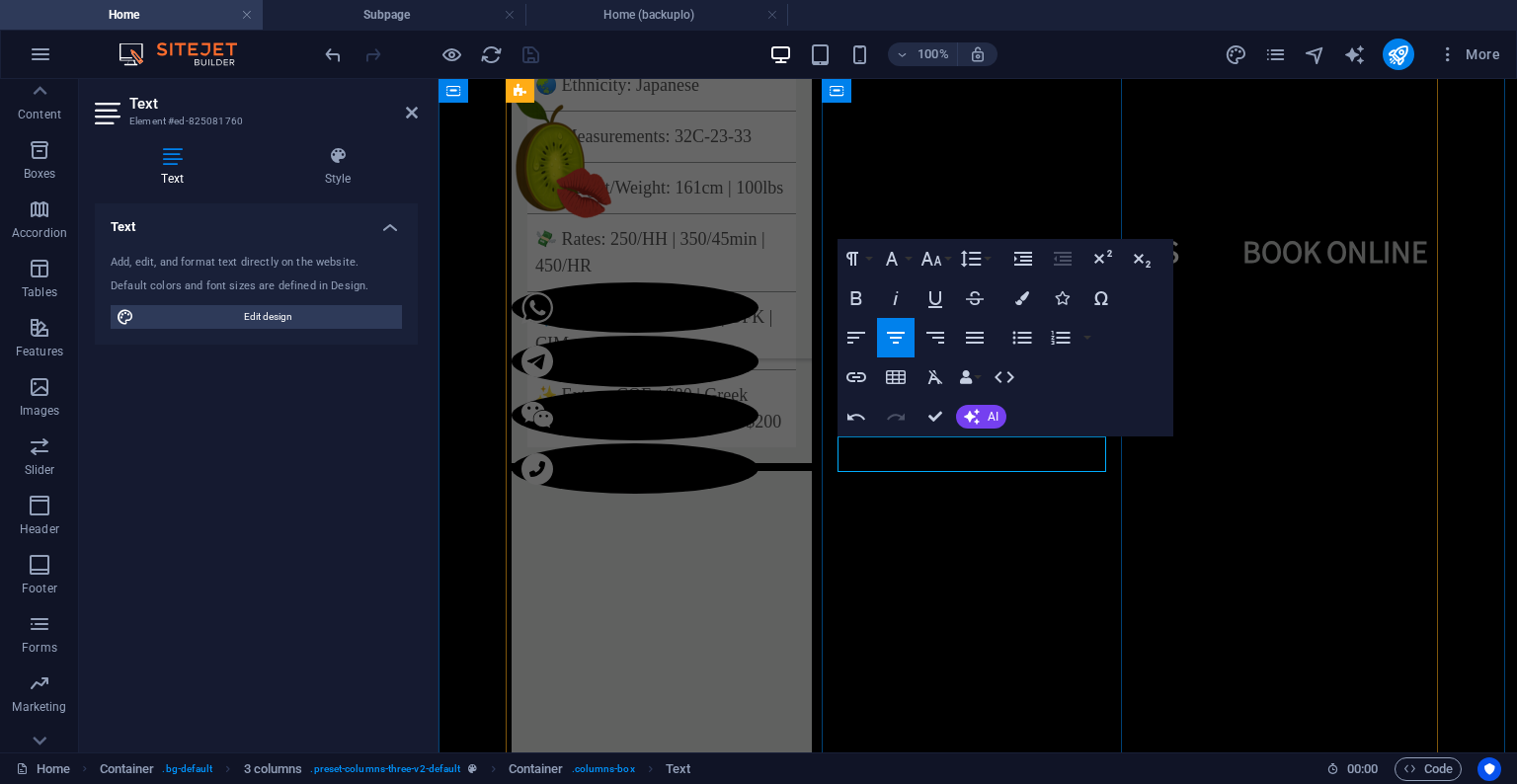 drag, startPoint x: 972, startPoint y: 455, endPoint x: 951, endPoint y: 454, distance: 21.023796 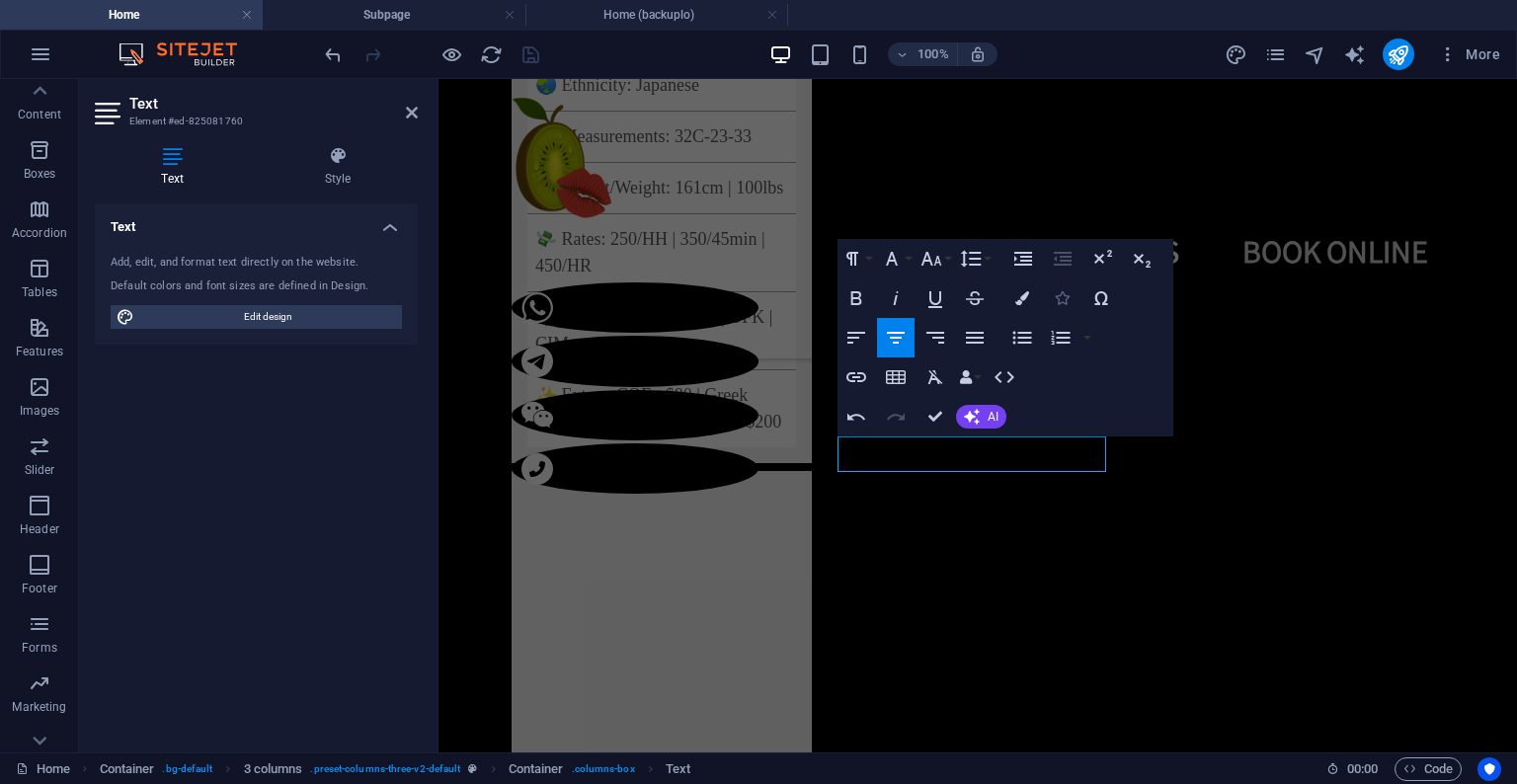 click at bounding box center (1062, 298) 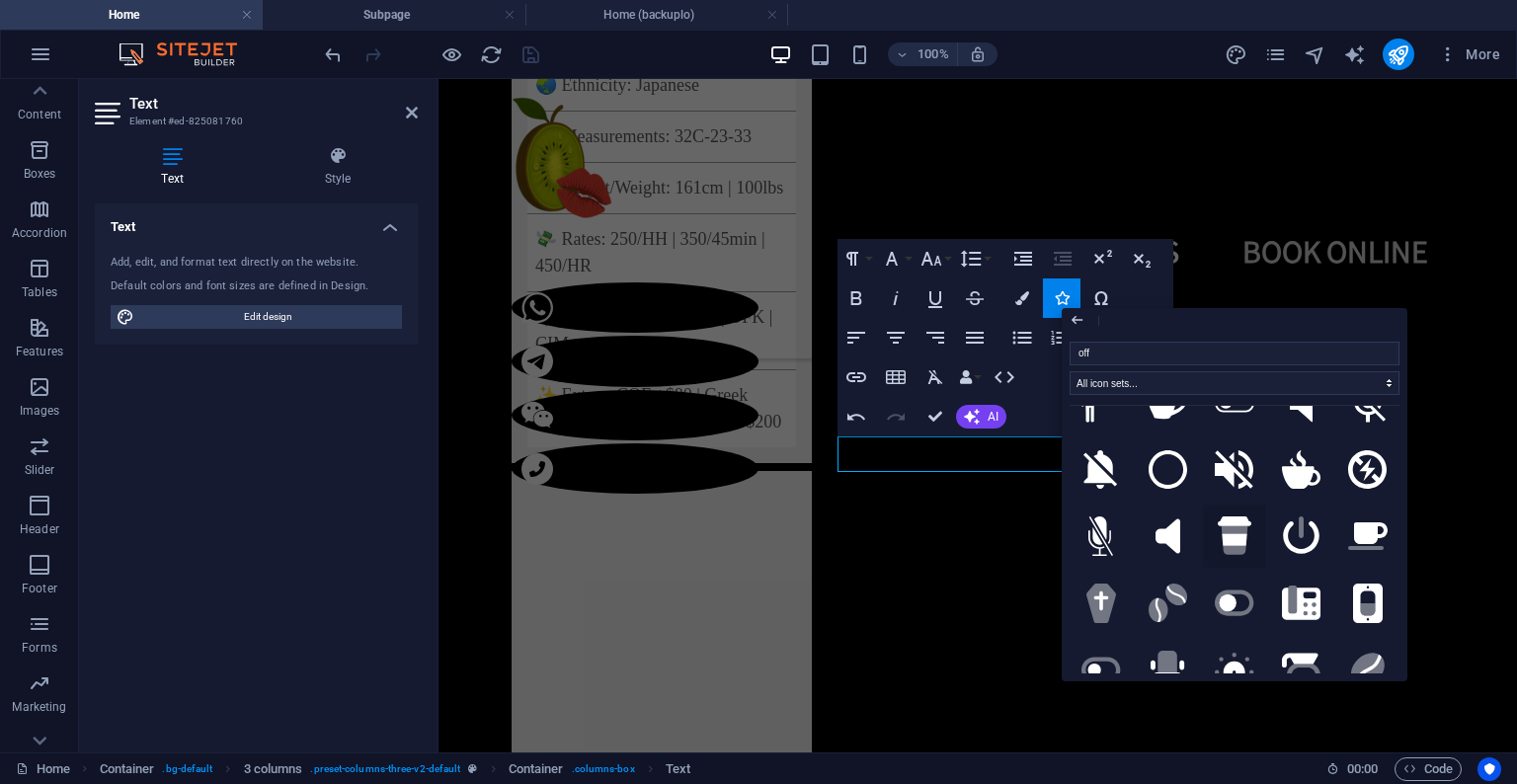 scroll, scrollTop: 0, scrollLeft: 0, axis: both 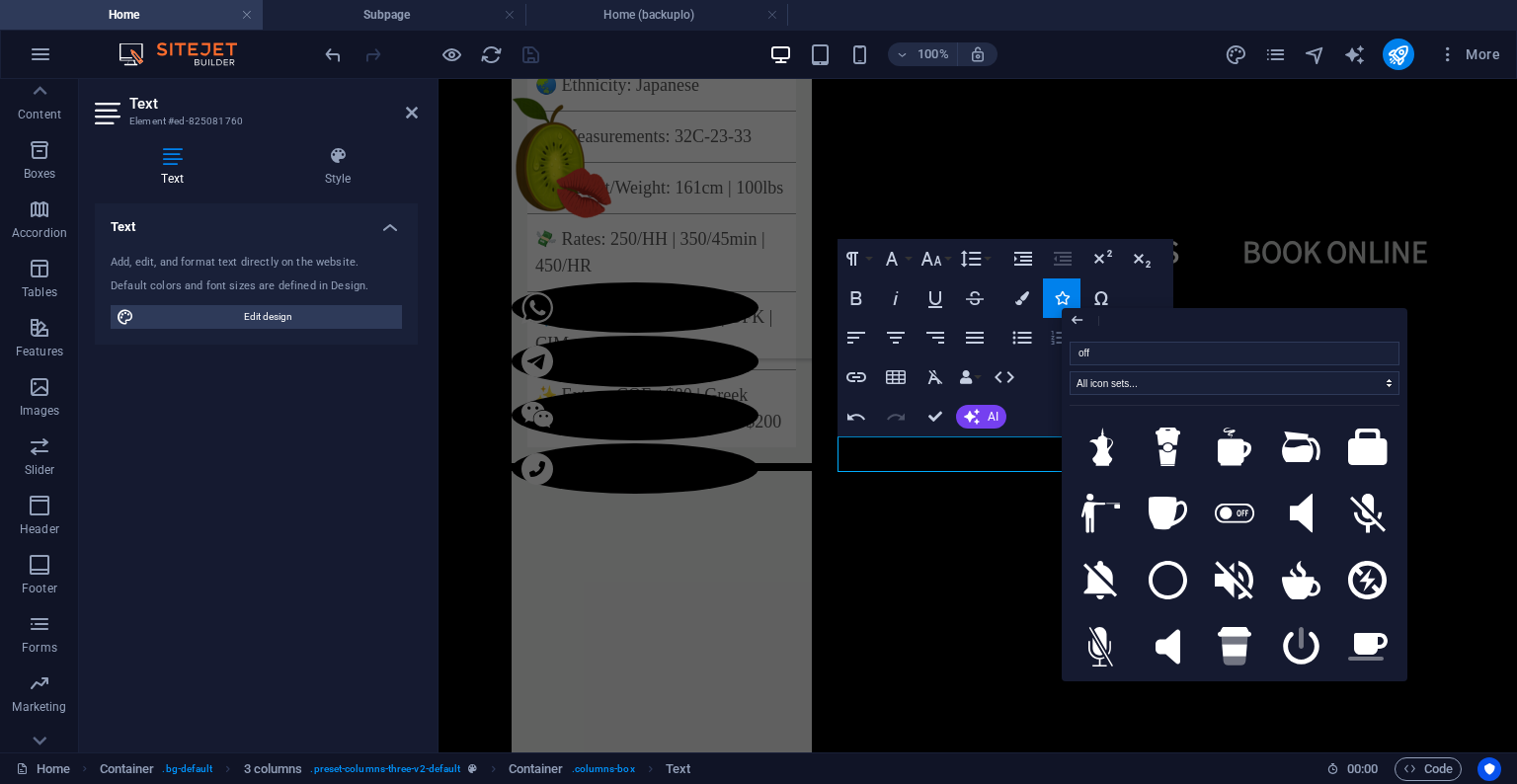 drag, startPoint x: 1082, startPoint y: 353, endPoint x: 1059, endPoint y: 351, distance: 23.086793 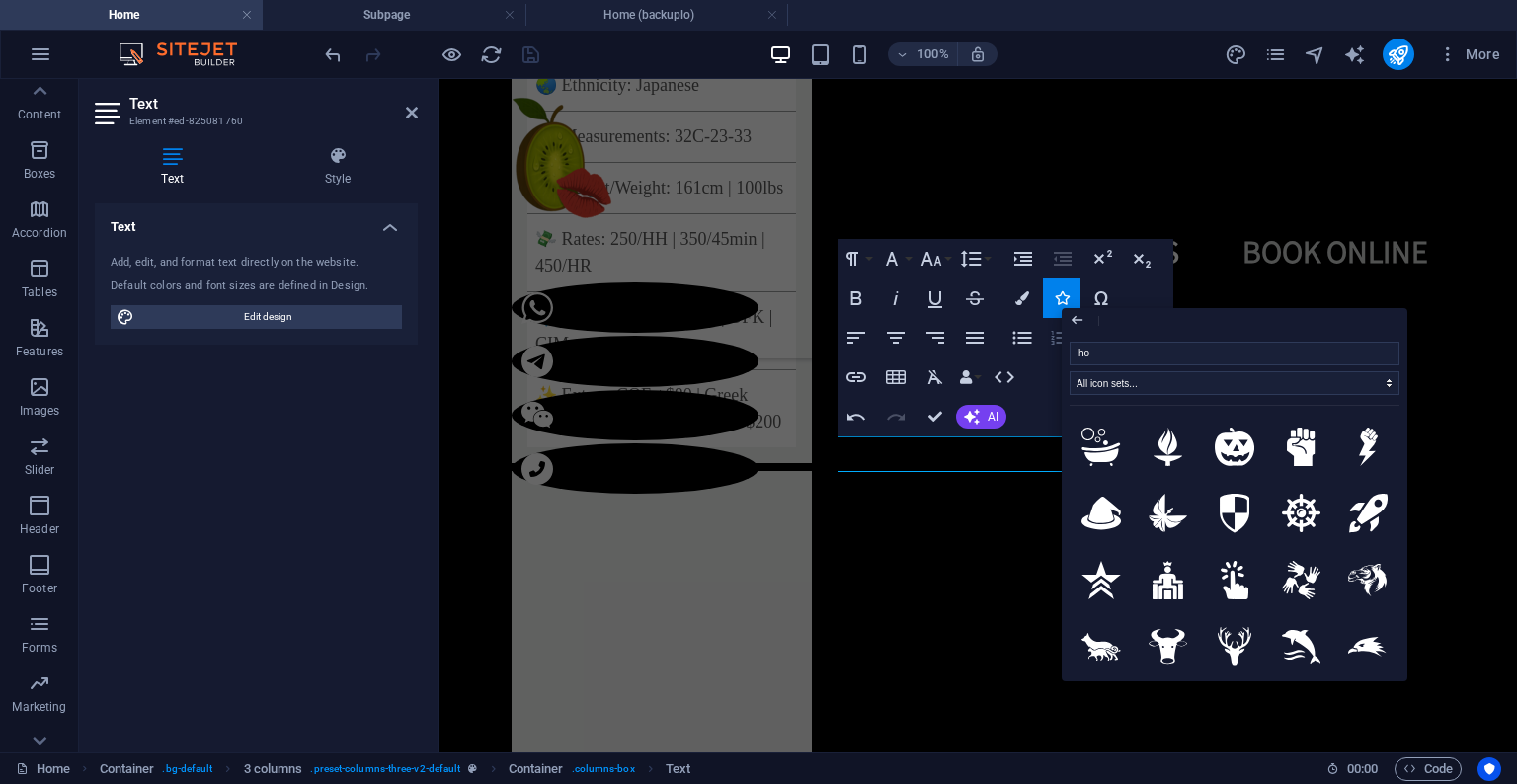 type on "hol" 